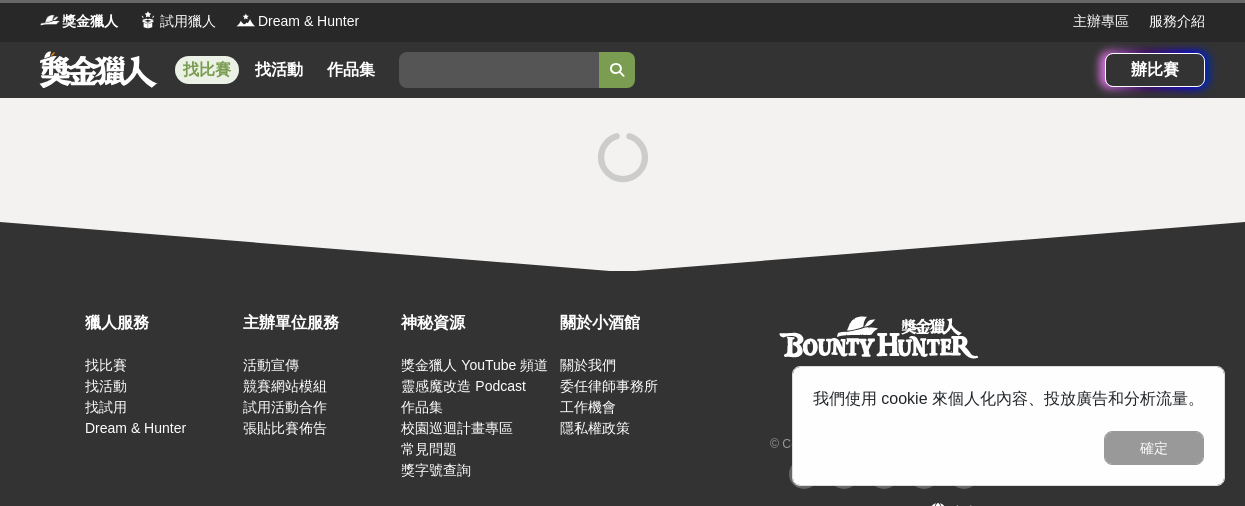 scroll, scrollTop: 0, scrollLeft: 0, axis: both 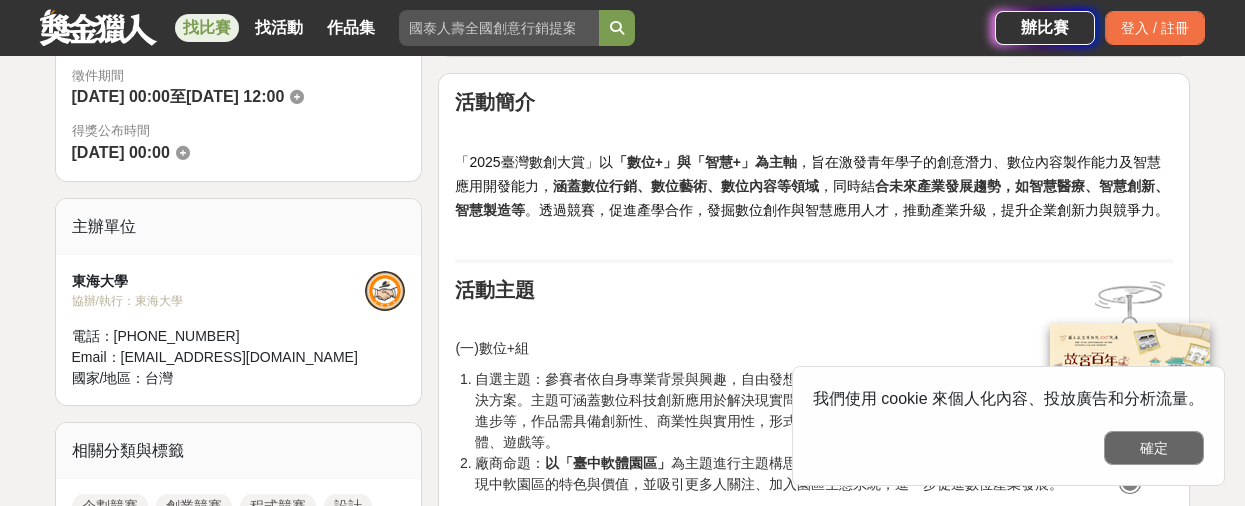 click on "確定" at bounding box center [1154, 448] 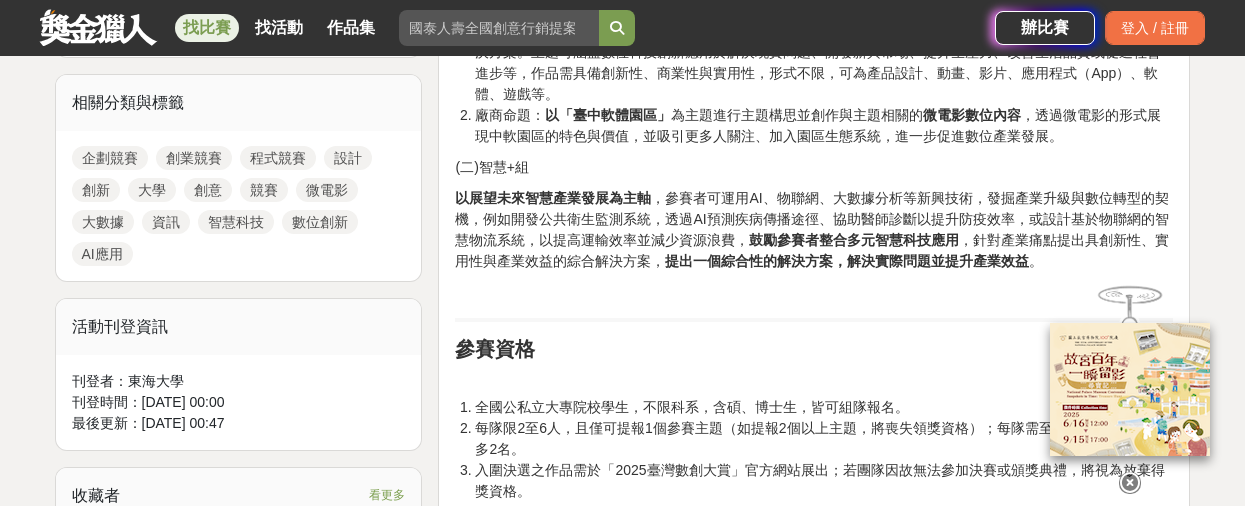 scroll, scrollTop: 900, scrollLeft: 0, axis: vertical 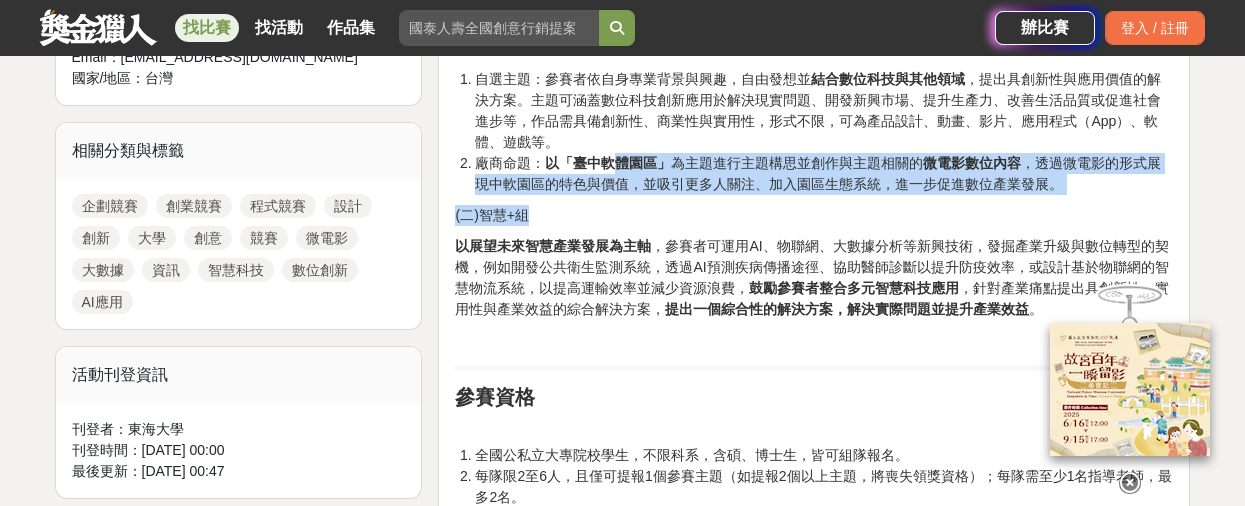 drag, startPoint x: 610, startPoint y: 166, endPoint x: 861, endPoint y: 206, distance: 254.16727 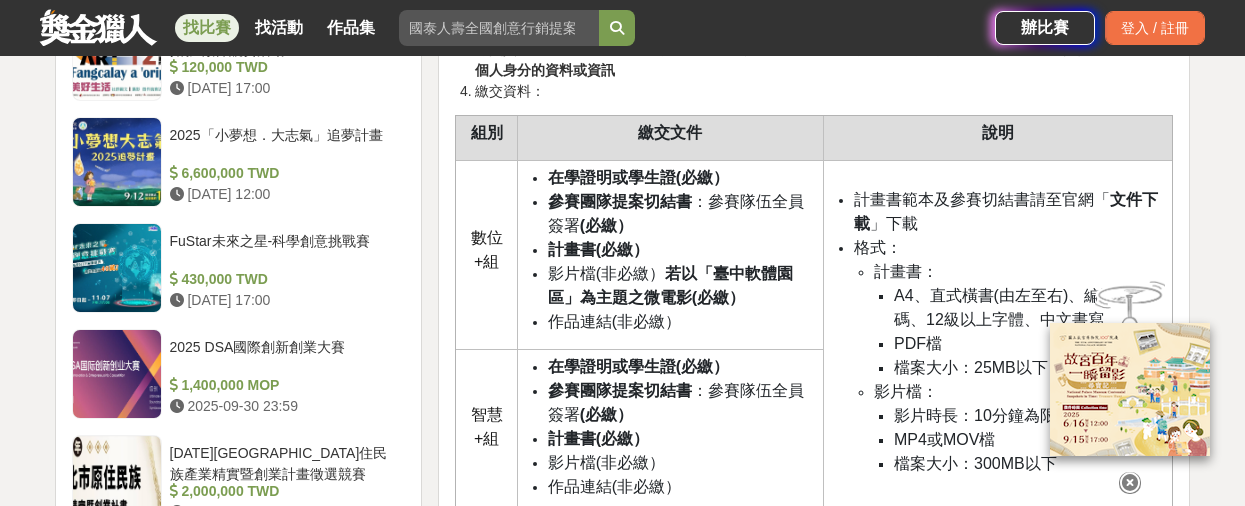 scroll, scrollTop: 2300, scrollLeft: 0, axis: vertical 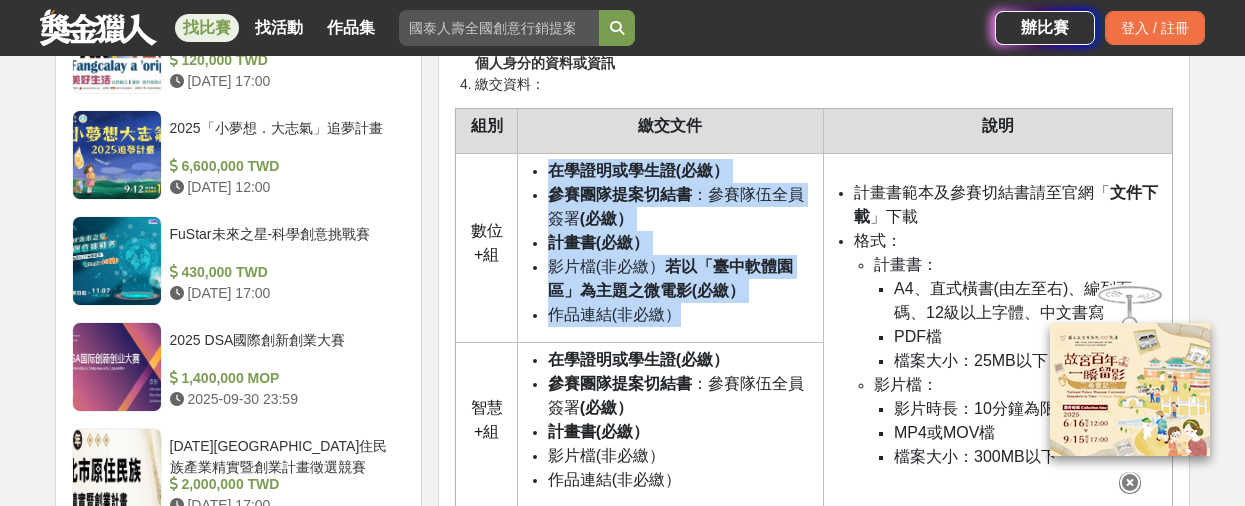drag, startPoint x: 554, startPoint y: 176, endPoint x: 750, endPoint y: 311, distance: 237.9937 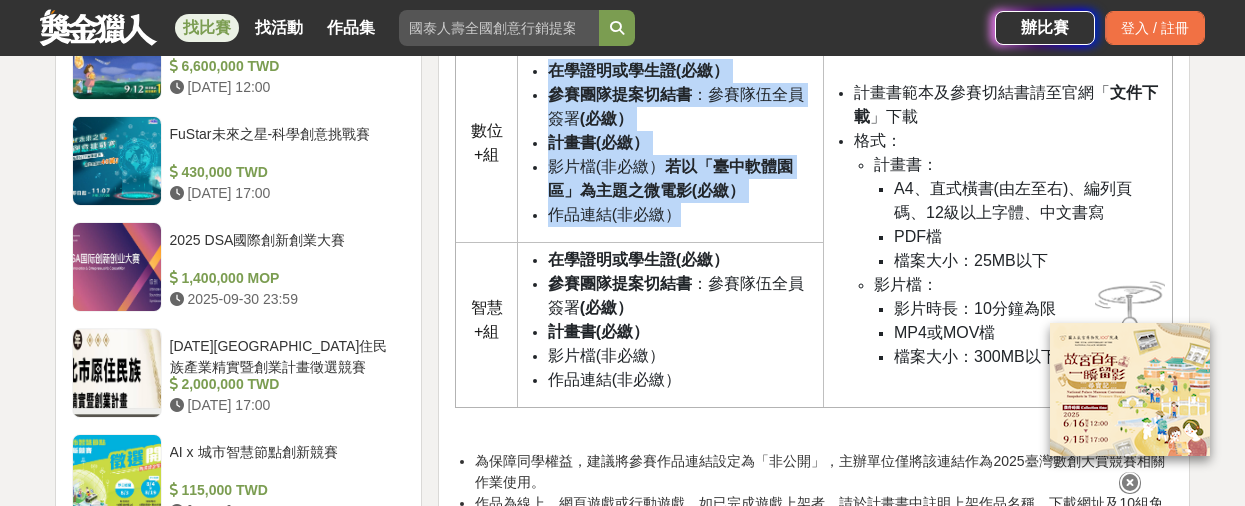 scroll, scrollTop: 2400, scrollLeft: 0, axis: vertical 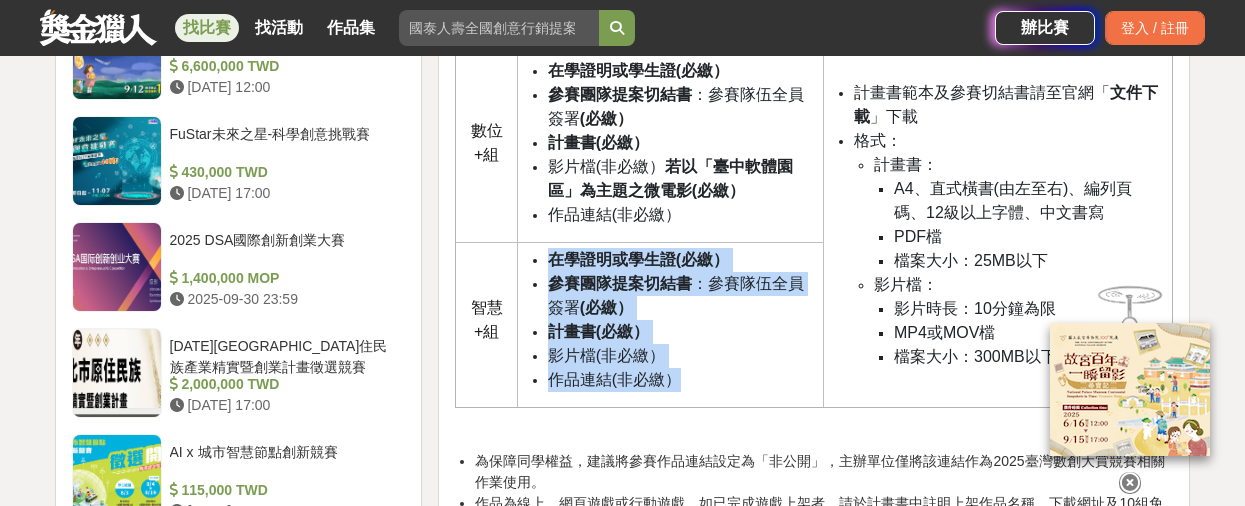 drag, startPoint x: 555, startPoint y: 266, endPoint x: 691, endPoint y: 382, distance: 178.75122 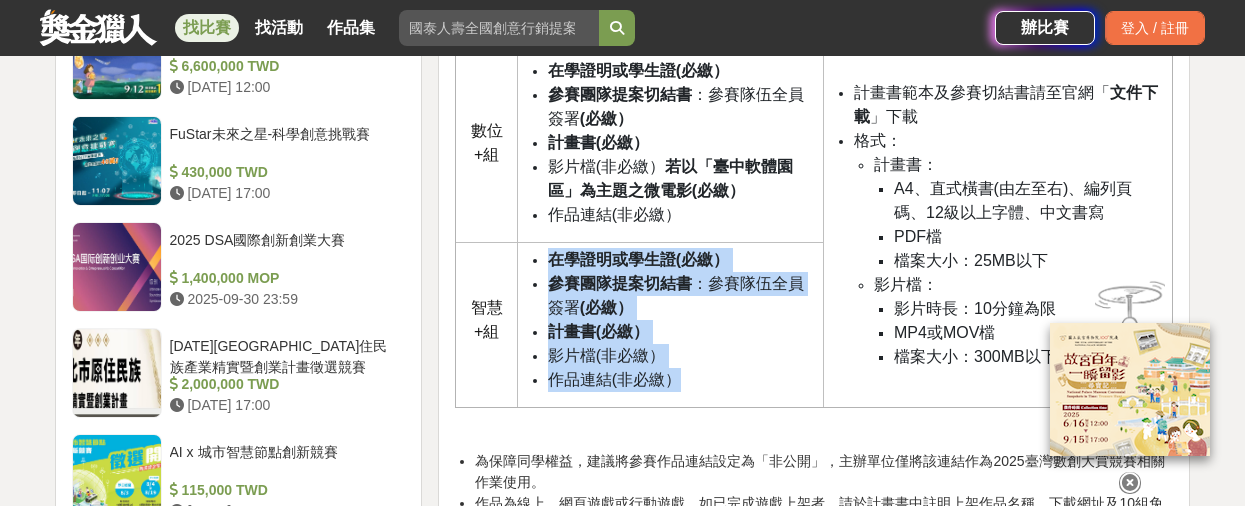 click on "影片檔(非必繳）" at bounding box center (606, 355) 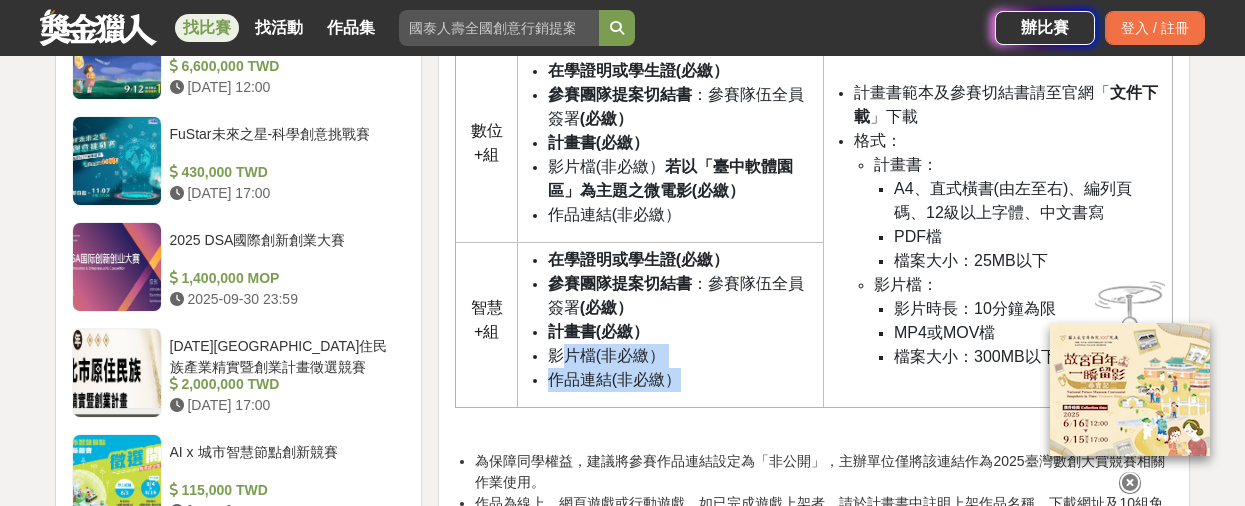 drag, startPoint x: 560, startPoint y: 358, endPoint x: 704, endPoint y: 377, distance: 145.24806 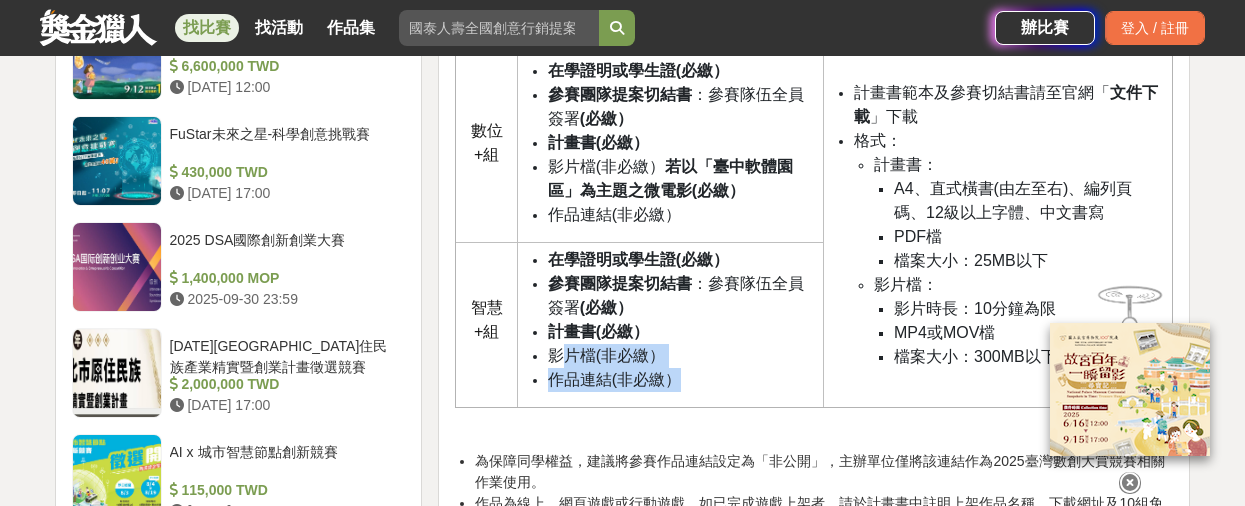 click on "在學證明或學生證(必繳） 參賽團隊提案切結書 ：參賽隊伍全員簽署 (必繳） 計畫書(必繳） 影片檔(非必繳） 作品連結(非必繳）" at bounding box center (670, 320) 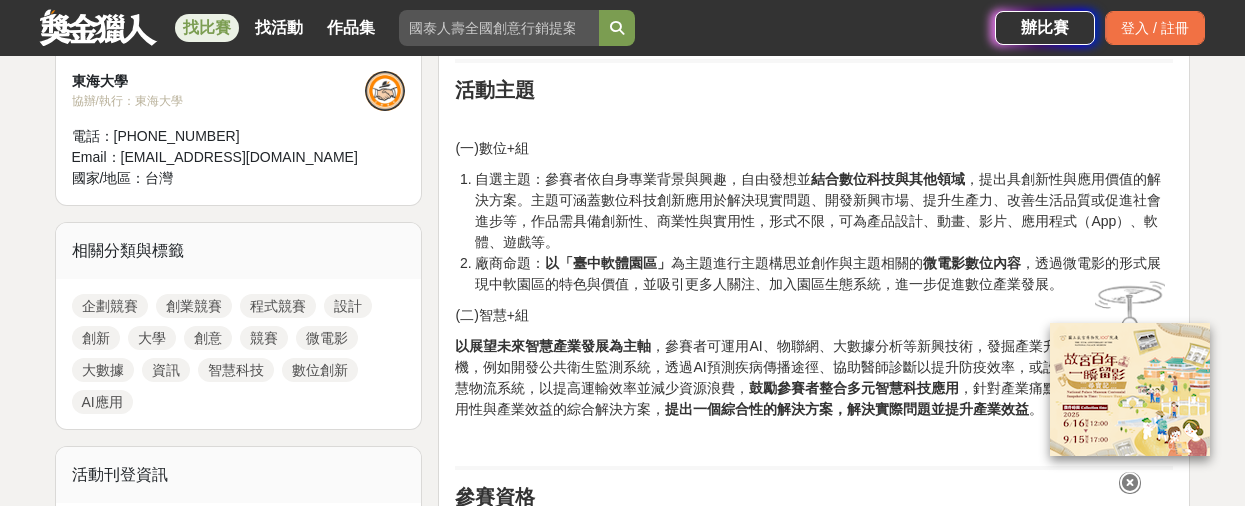 scroll, scrollTop: 800, scrollLeft: 0, axis: vertical 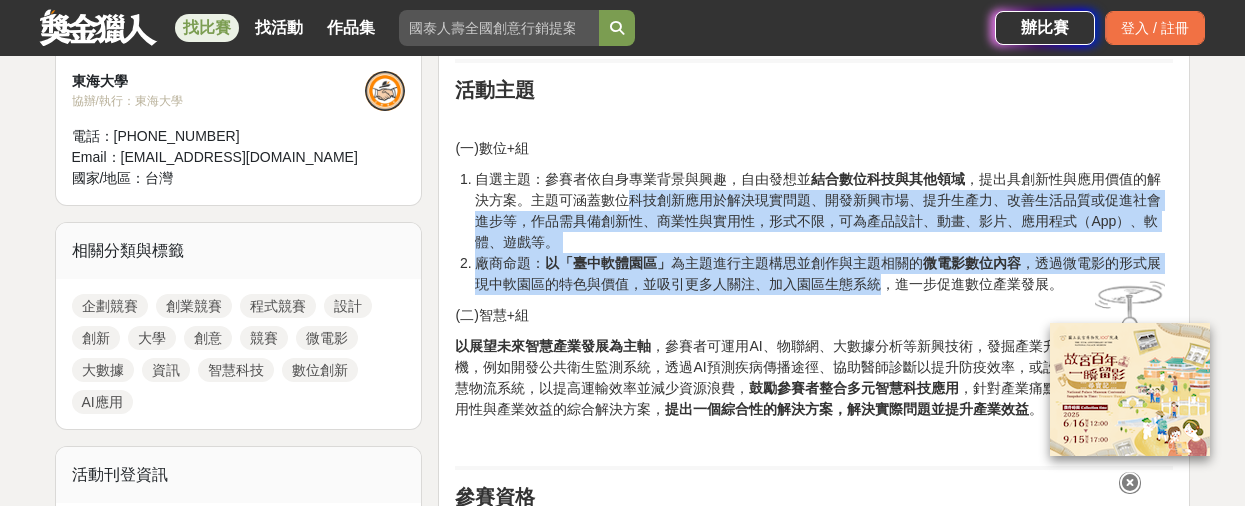 drag, startPoint x: 634, startPoint y: 193, endPoint x: 876, endPoint y: 283, distance: 258.19373 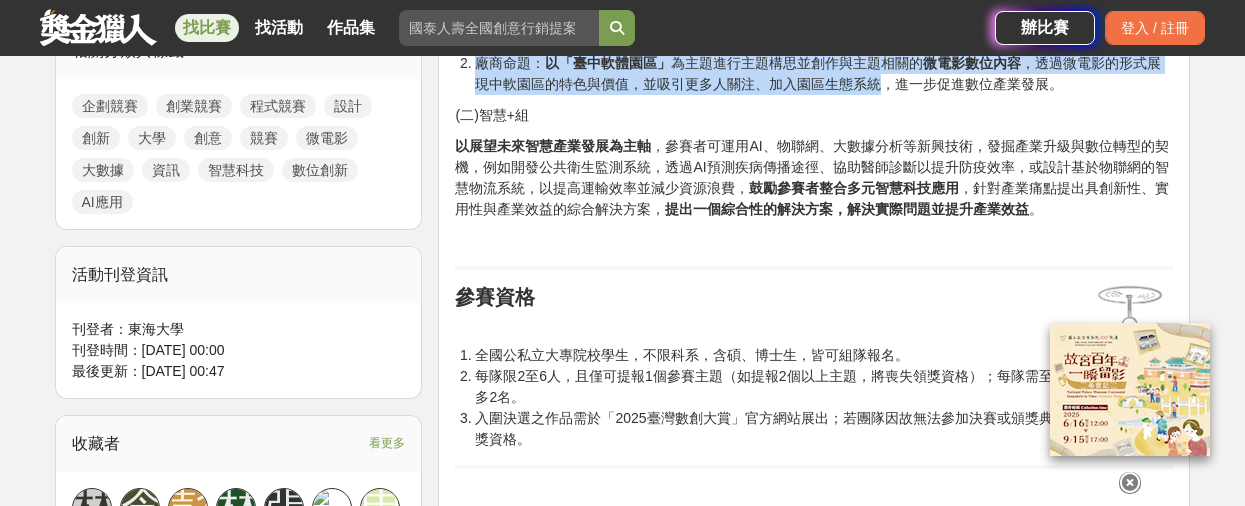 scroll, scrollTop: 1000, scrollLeft: 0, axis: vertical 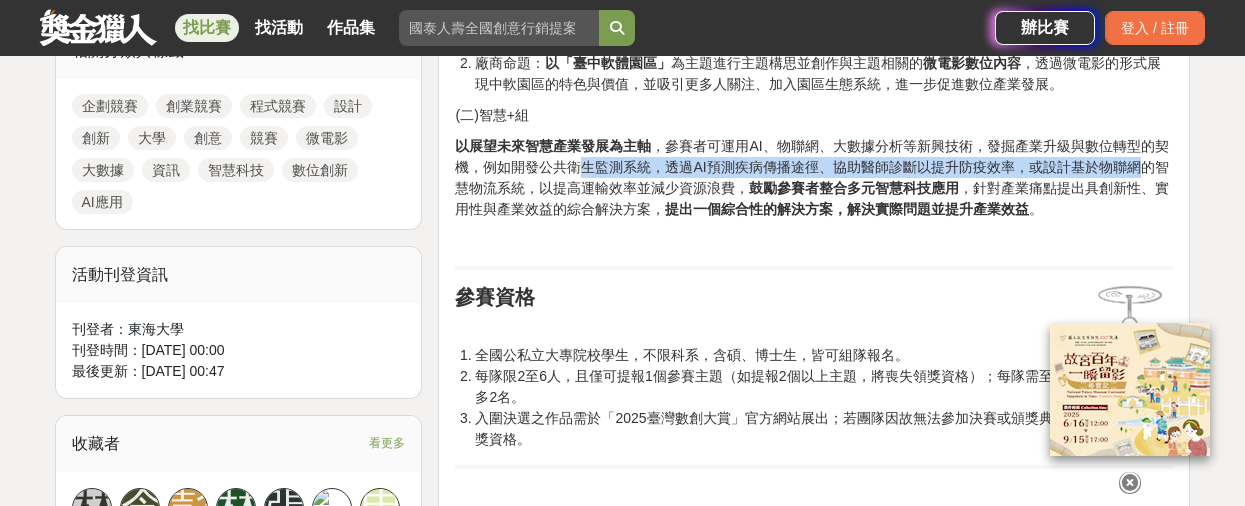drag, startPoint x: 578, startPoint y: 160, endPoint x: 1142, endPoint y: 170, distance: 564.0886 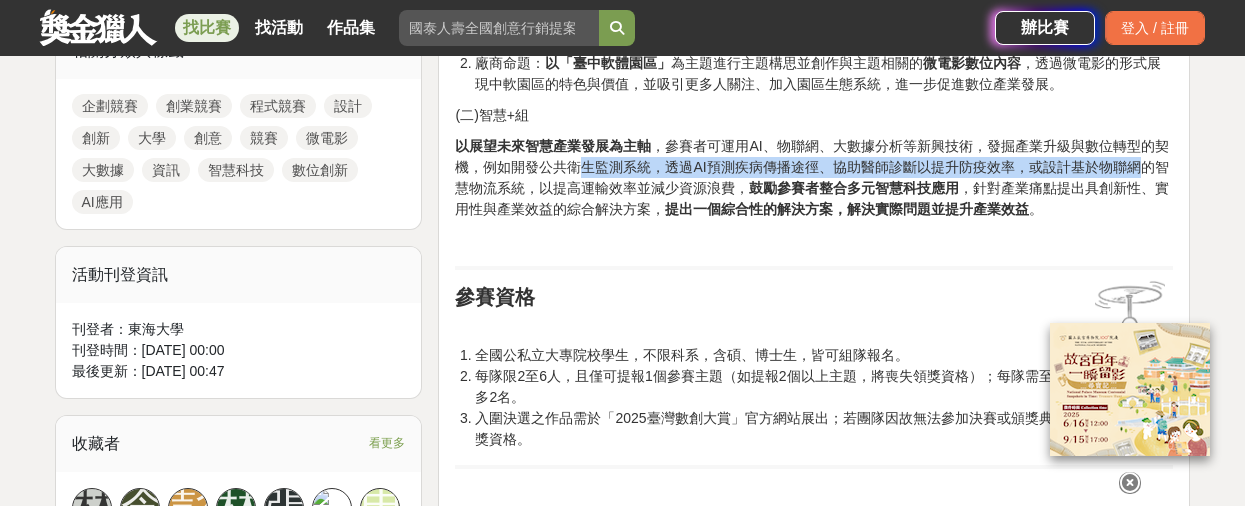 click on "以展望未來智慧產業發展為主軸 ，參賽者可運用AI、物聯網、大數據分析等新興技術，發掘產業升級與數位轉型的契機，例如開發公共衛生監測系統，透過AI預測疾病傳播途徑、協助醫師診斷以提升防疫效率，或設計基於物聯網的智慧物流系統，以提高運輸效率並減少資源浪費， 鼓勵參賽者整合多元智慧科技應用 ，針對產業痛點提出具創新性、實用性與產業效益的綜合解決方案， 提出一個綜合性的解決方案，解決實際問題並提升產業效益 。" at bounding box center [814, 178] 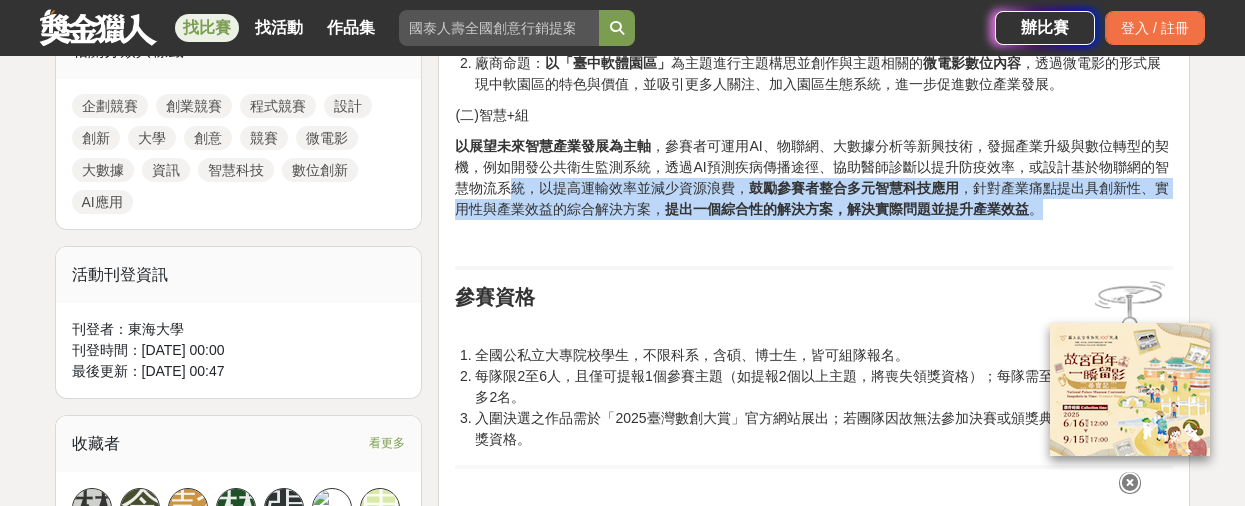 drag, startPoint x: 506, startPoint y: 193, endPoint x: 1057, endPoint y: 207, distance: 551.17786 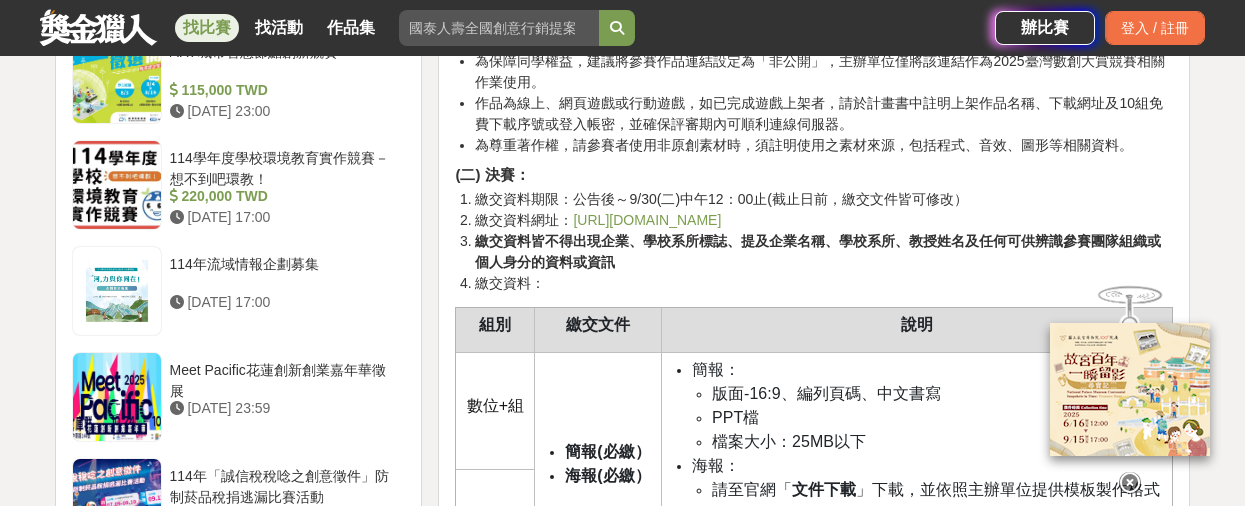 scroll, scrollTop: 2700, scrollLeft: 0, axis: vertical 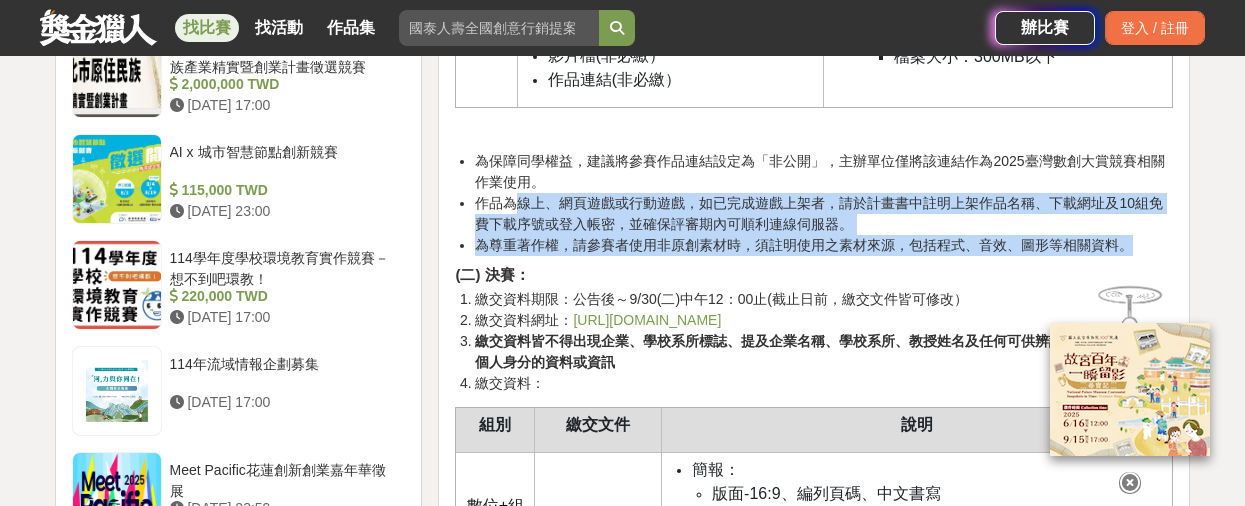 drag, startPoint x: 516, startPoint y: 204, endPoint x: 1131, endPoint y: 251, distance: 616.79333 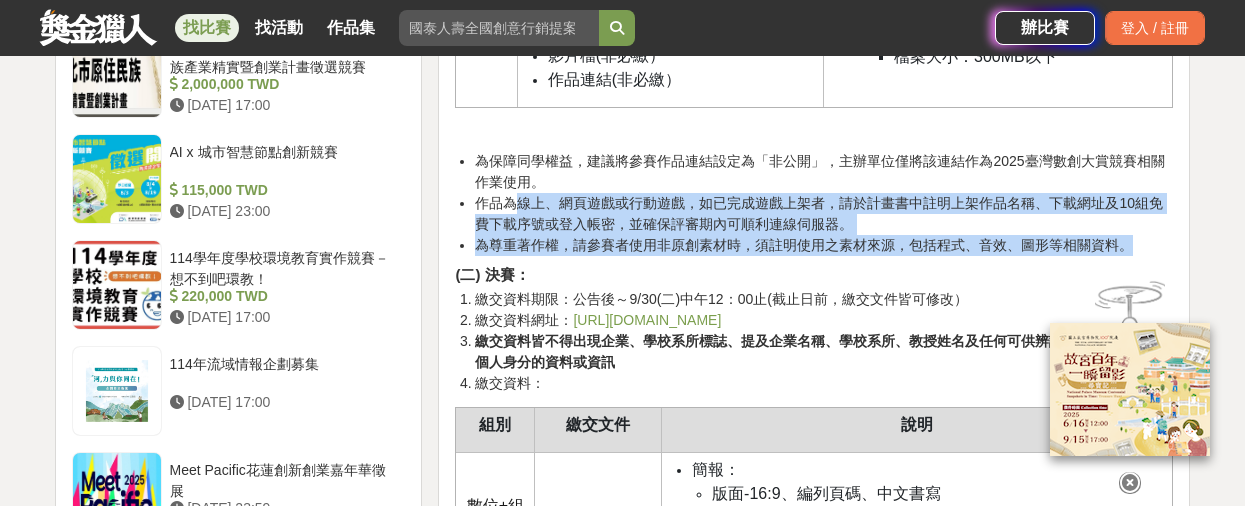 click on "作品為線上、網頁遊戲或行動遊戲，如已完成遊戲上架者，請於計畫書中註明上架作品名稱、下載網址及10組免費下載序號或登入帳密，並確保評審期內可順利連線伺服器。" at bounding box center [824, 214] 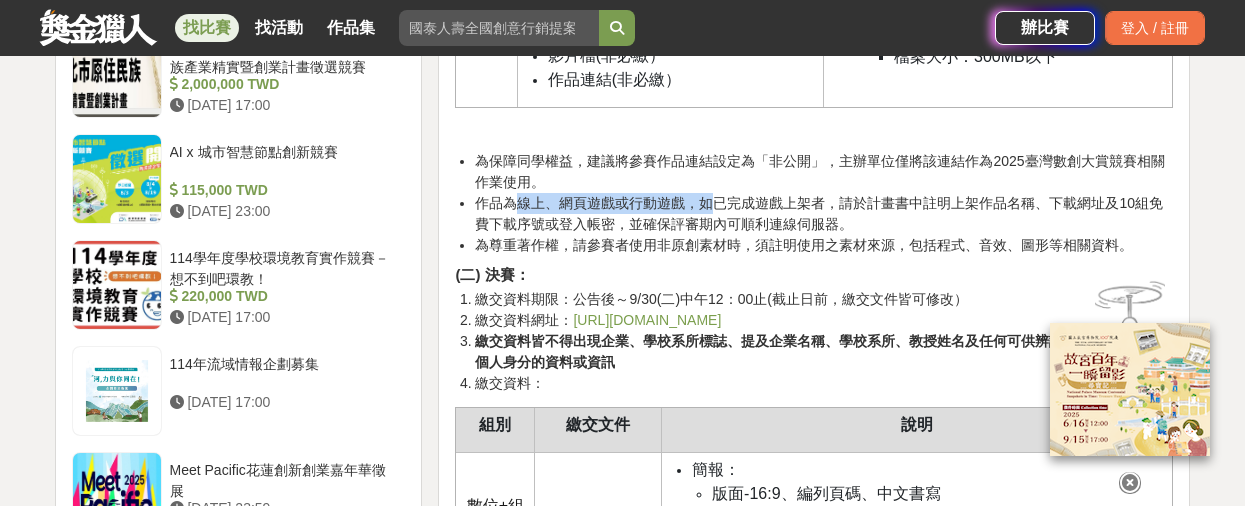 drag, startPoint x: 517, startPoint y: 198, endPoint x: 716, endPoint y: 206, distance: 199.16074 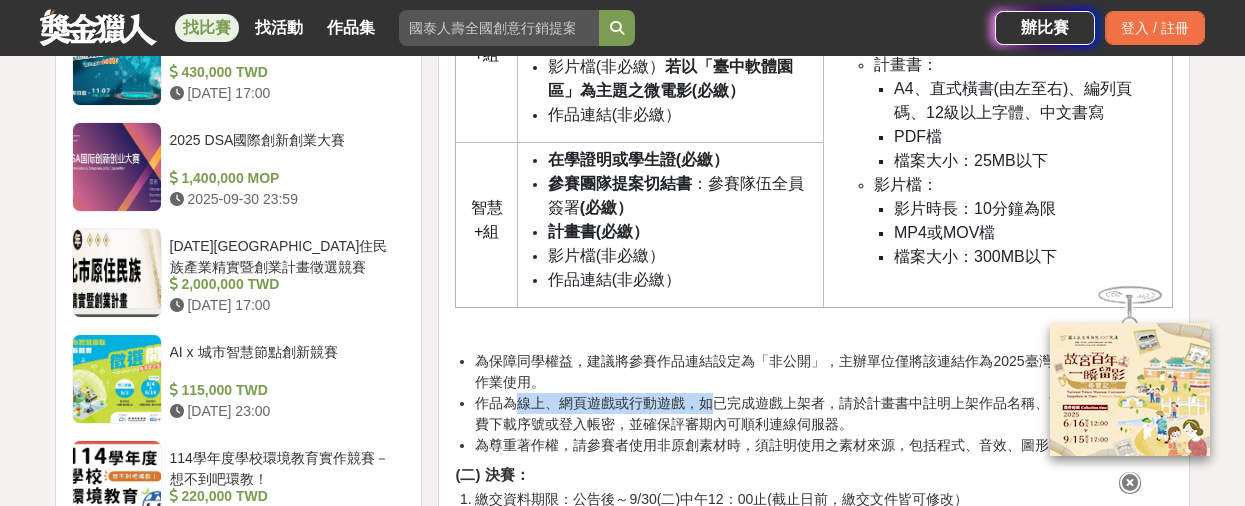 scroll, scrollTop: 2600, scrollLeft: 0, axis: vertical 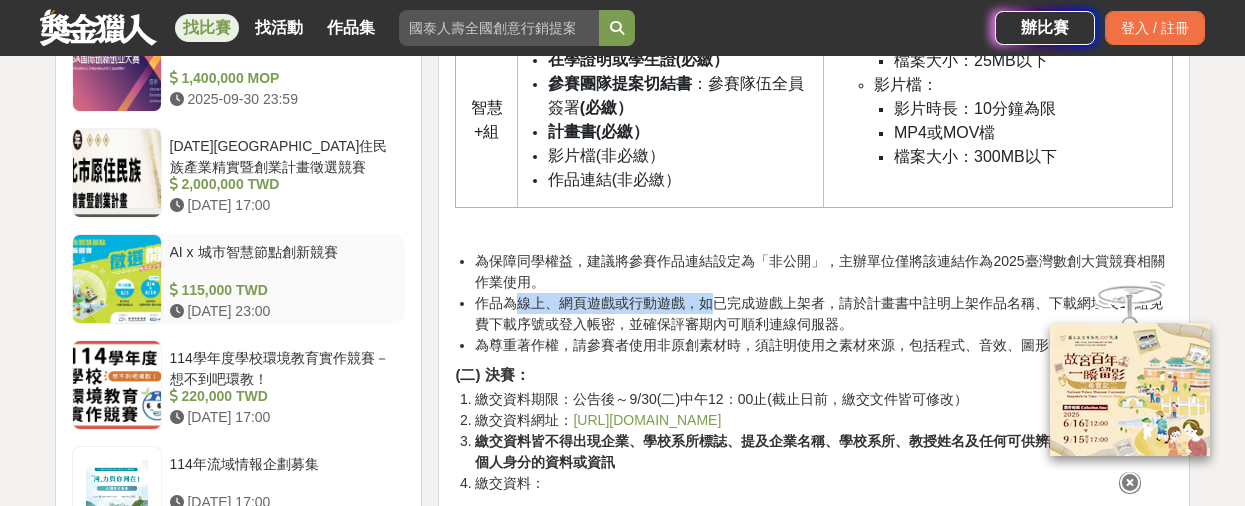 click at bounding box center (117, 279) 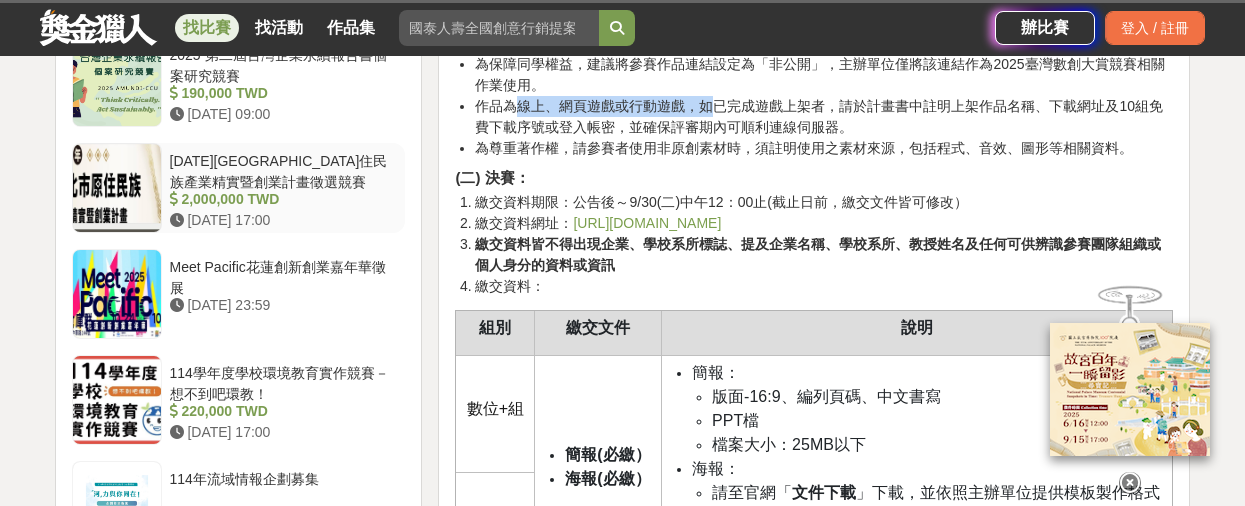 scroll, scrollTop: 2799, scrollLeft: 0, axis: vertical 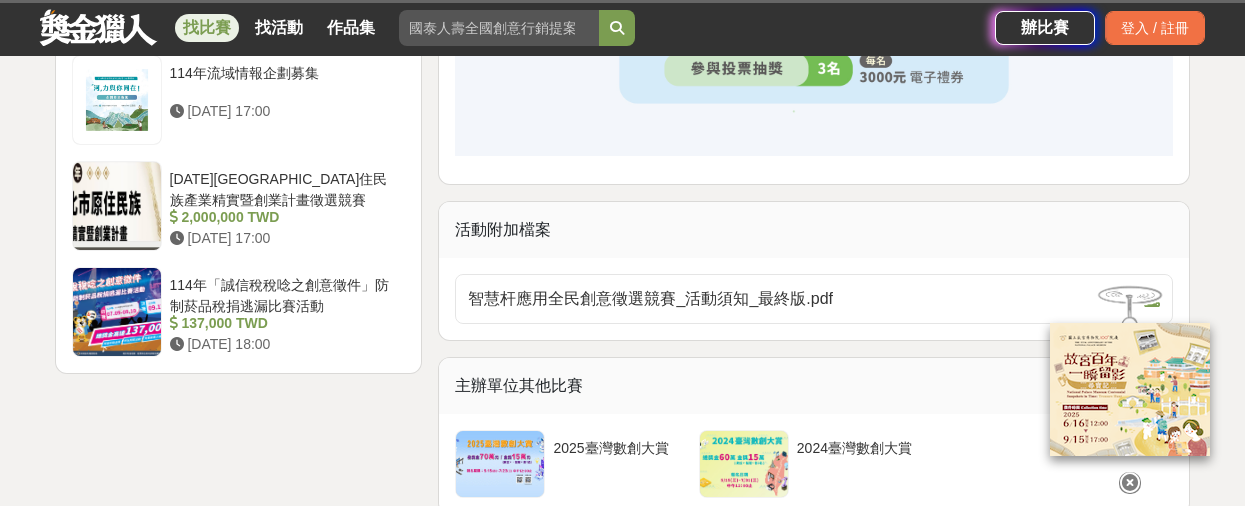 drag, startPoint x: 160, startPoint y: 401, endPoint x: 188, endPoint y: 376, distance: 37.536648 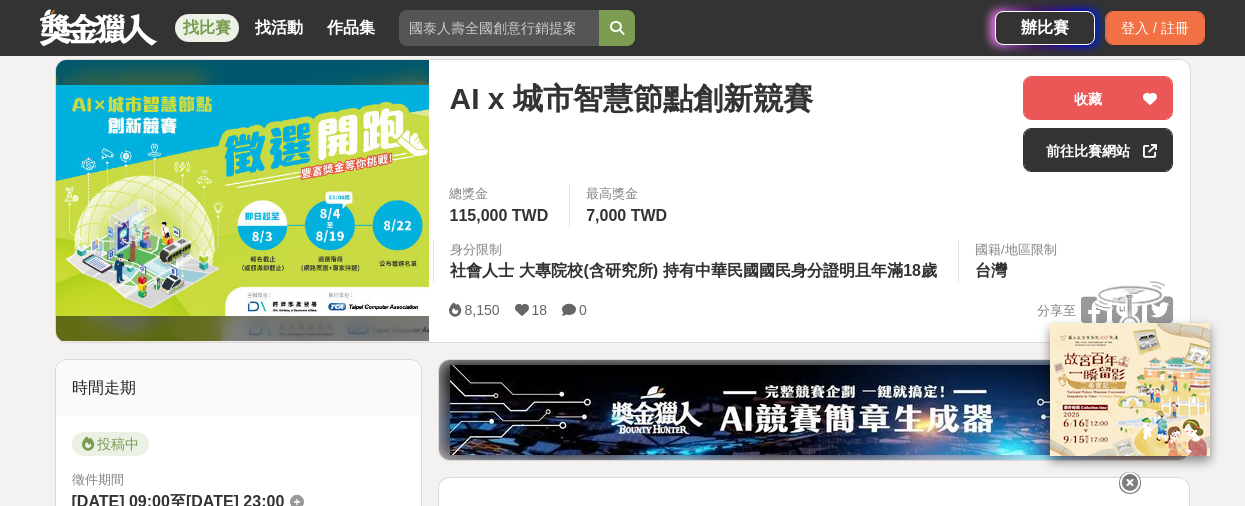scroll, scrollTop: 199, scrollLeft: 0, axis: vertical 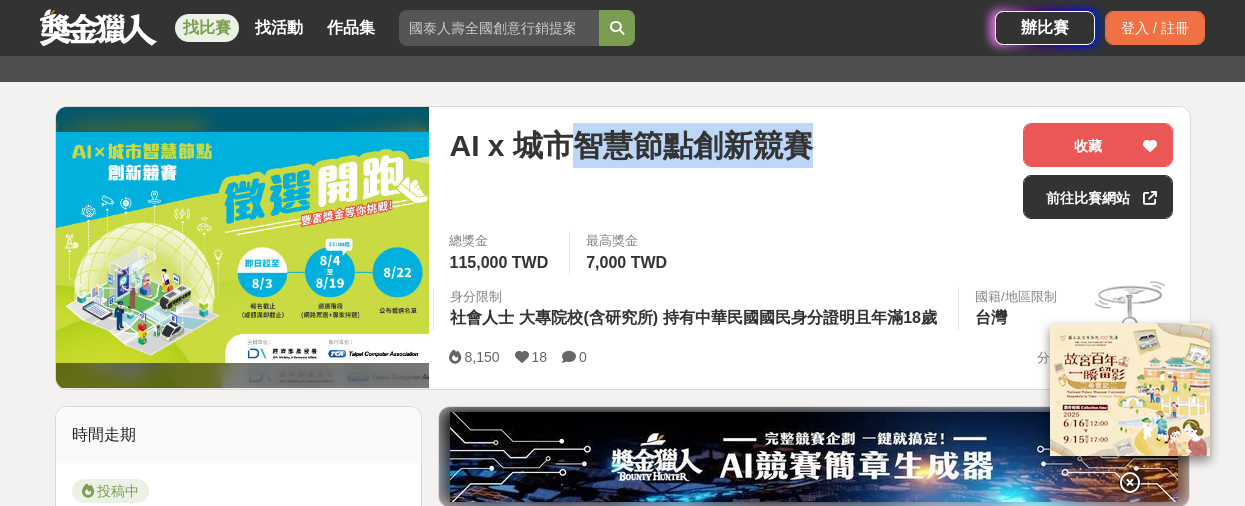drag, startPoint x: 563, startPoint y: 143, endPoint x: 845, endPoint y: 144, distance: 282.00177 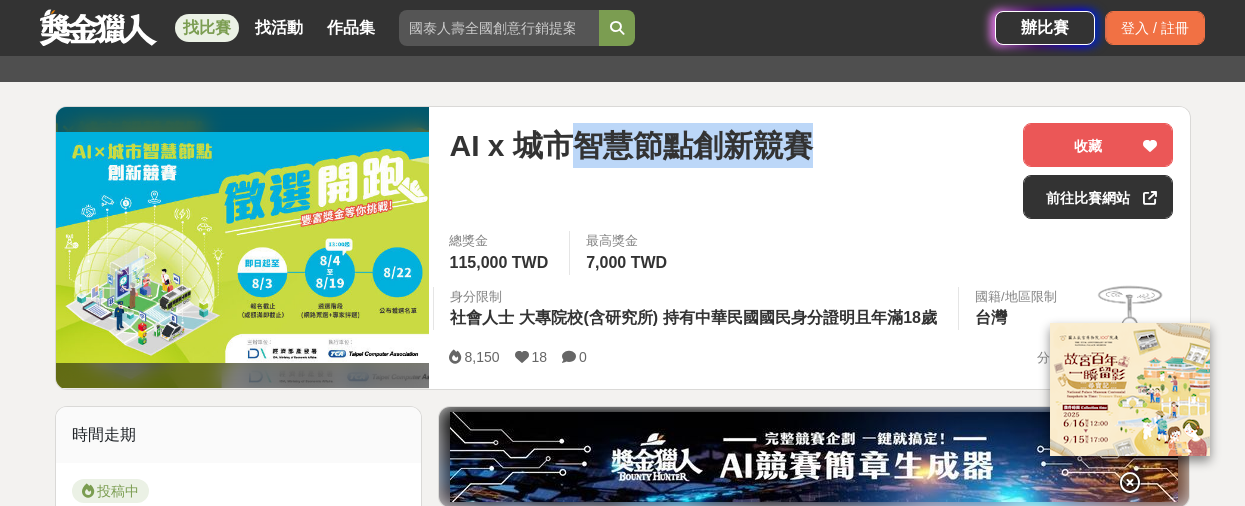 click on "AI x 城市智慧節點創新競賽" at bounding box center [728, 145] 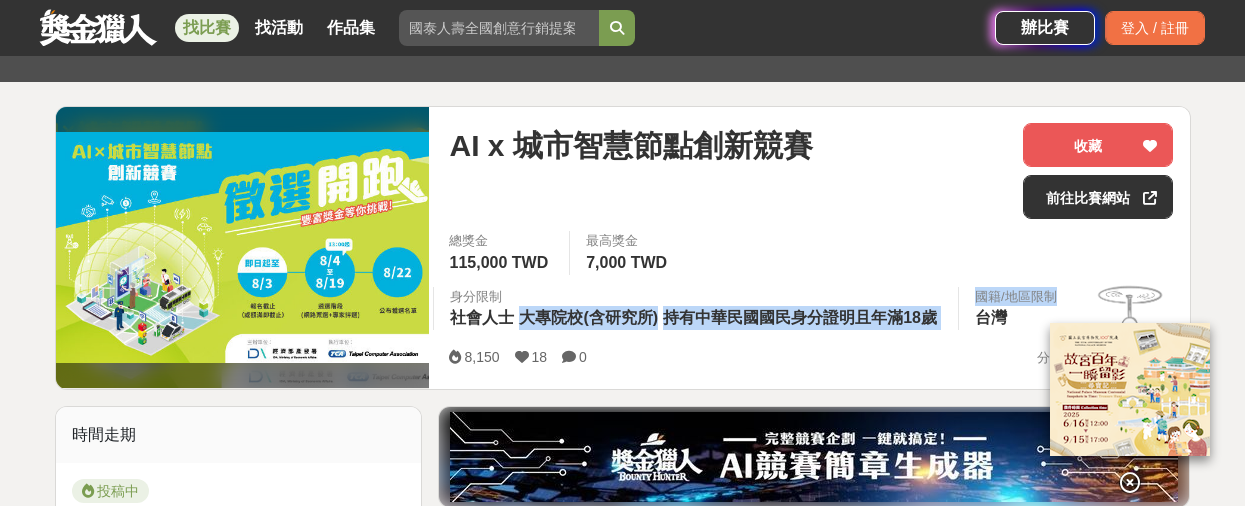 drag, startPoint x: 525, startPoint y: 310, endPoint x: 961, endPoint y: 304, distance: 436.0413 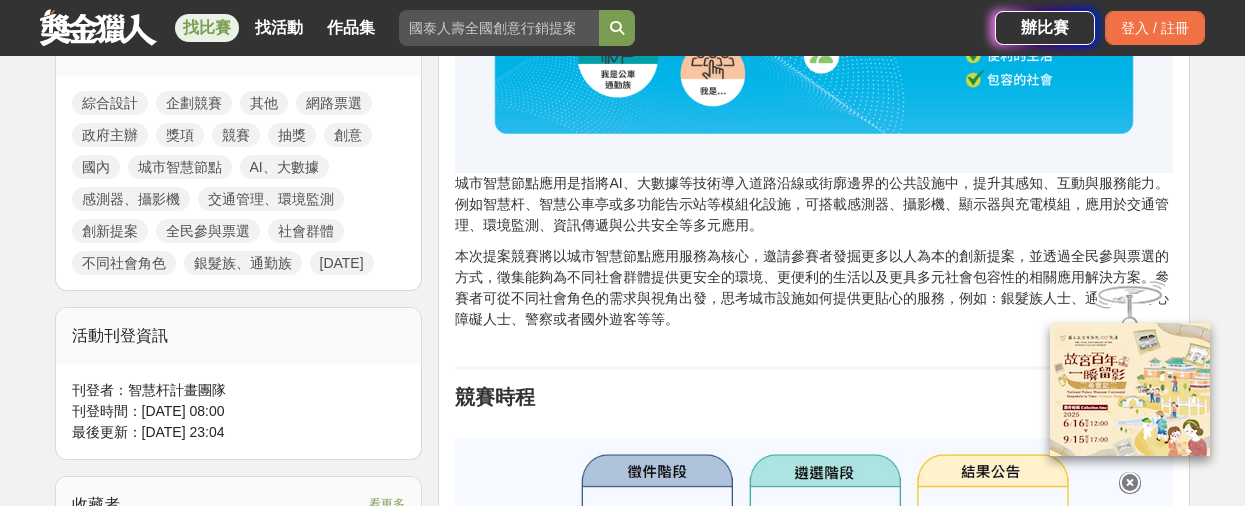 scroll, scrollTop: 1099, scrollLeft: 0, axis: vertical 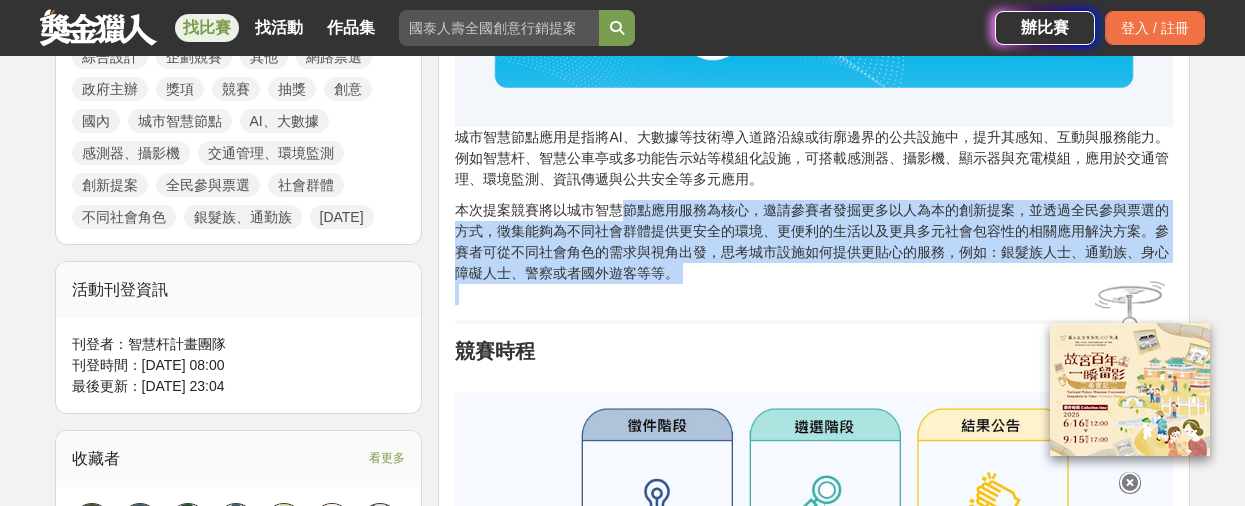 drag, startPoint x: 616, startPoint y: 203, endPoint x: 1017, endPoint y: 284, distance: 409.099 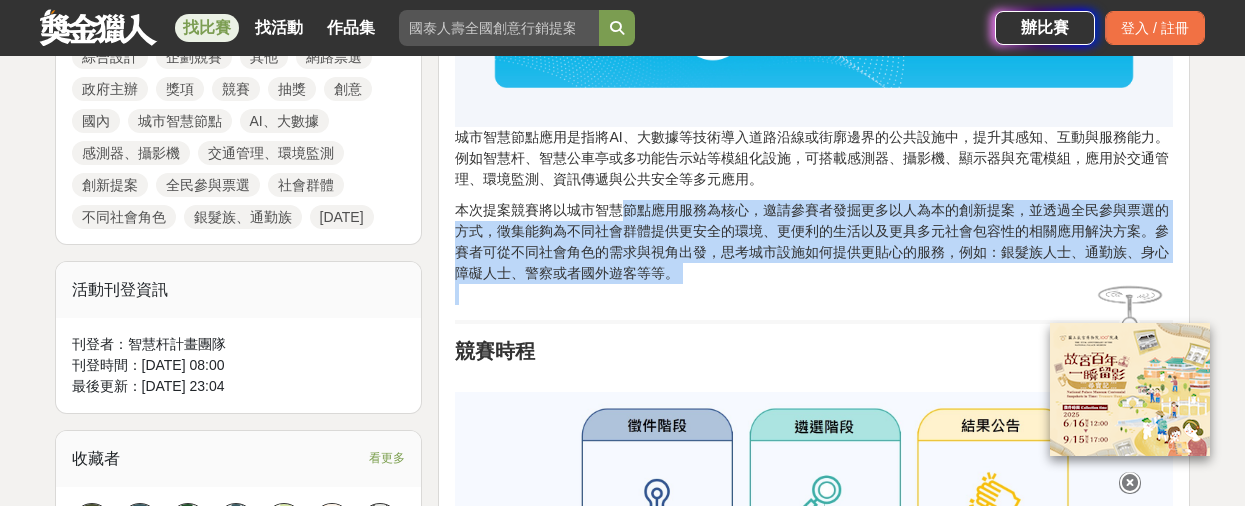 click on "本次提案競賽將以城市智慧節點應用服務為核心，邀請參賽者發掘更多以人為本的創新提案，並透過全民參與票選的方式，徵集能夠為不同社會群體提供更安全的環境、更便利的生活以及更具多元社會包容性的相關應用解決方案。參賽者可從不同社會角色的需求與視角出發，思考城市設施如何提供更貼心的服務，例如：銀髮族人士、通勤族、身心障礙人士、警察或者國外遊客等等。" at bounding box center (814, 252) 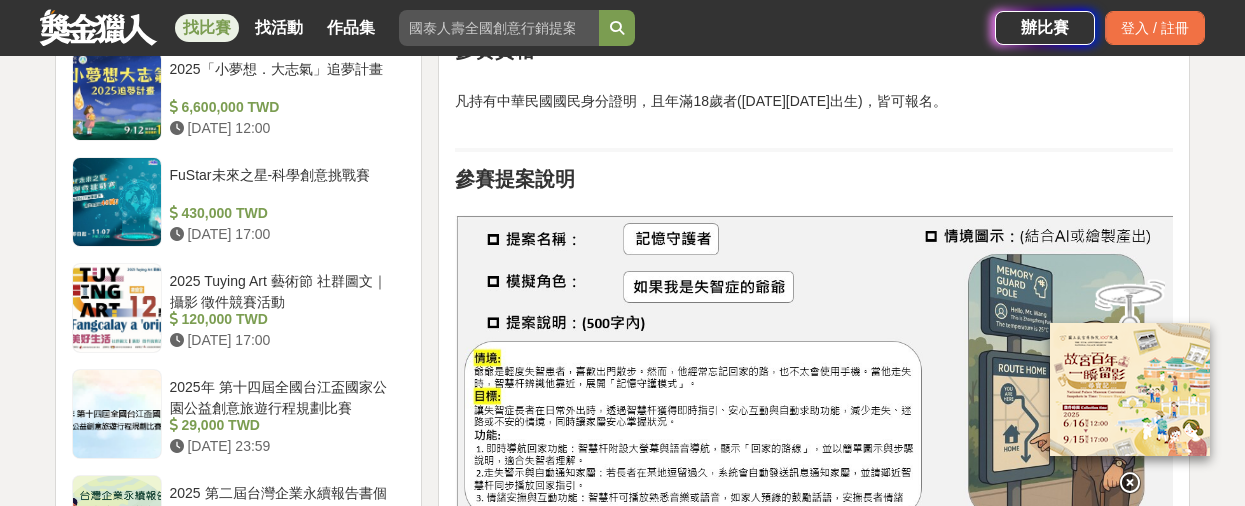scroll, scrollTop: 1899, scrollLeft: 0, axis: vertical 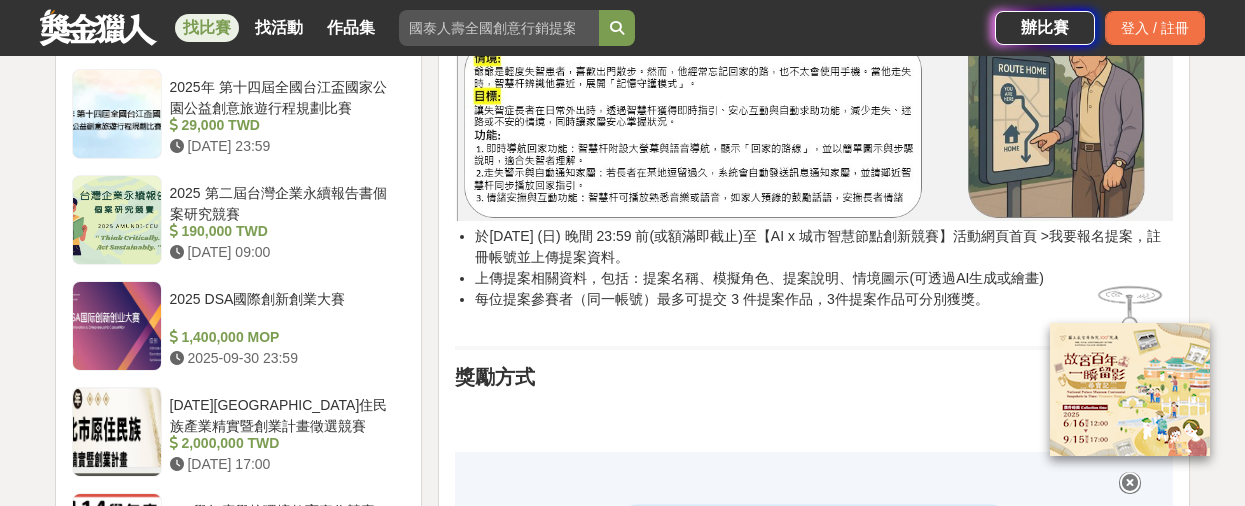 click on "於[DATE] (日) 晚間 23:59 前(或額滿即截止)至【AI x 城市智慧節點創新競賽】活動網頁首頁 >我要報名提案，註冊帳號並上傳提案資料。" at bounding box center [824, 247] 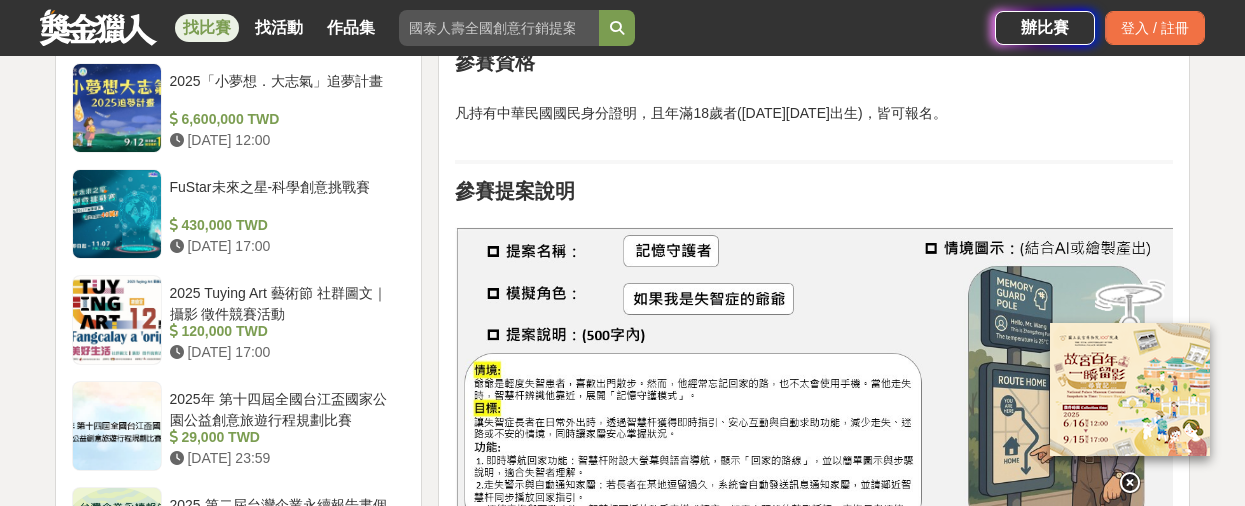 scroll, scrollTop: 2000, scrollLeft: 0, axis: vertical 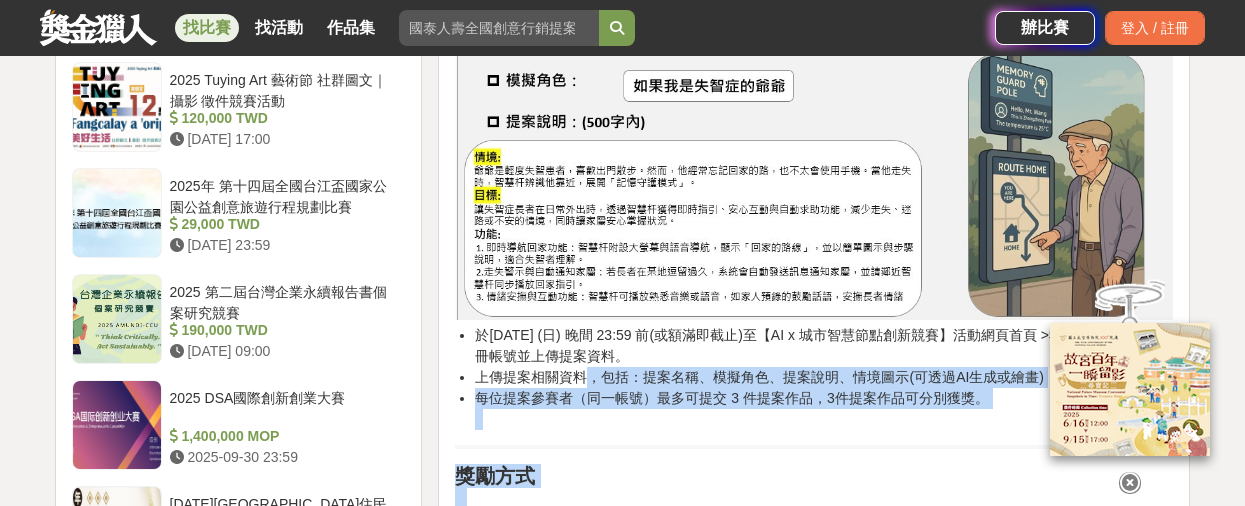 drag, startPoint x: 591, startPoint y: 376, endPoint x: 1033, endPoint y: 378, distance: 442.00452 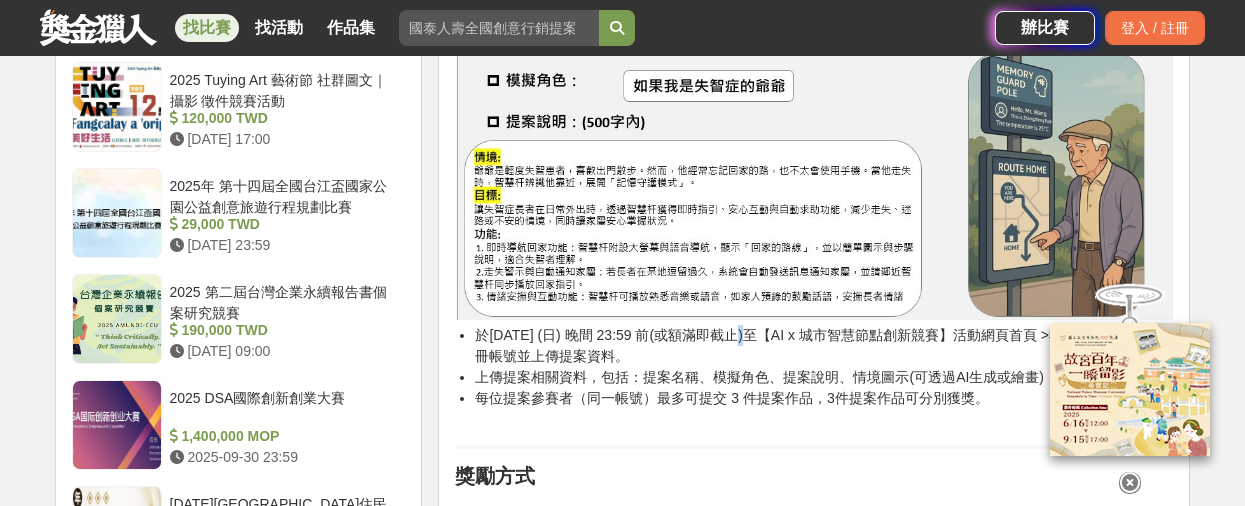 click on "於[DATE] (日) 晚間 23:59 前(或額滿即截止)至【AI x 城市智慧節點創新競賽】活動網頁首頁 >我要報名提案，註冊帳號並上傳提案資料。" at bounding box center (824, 346) 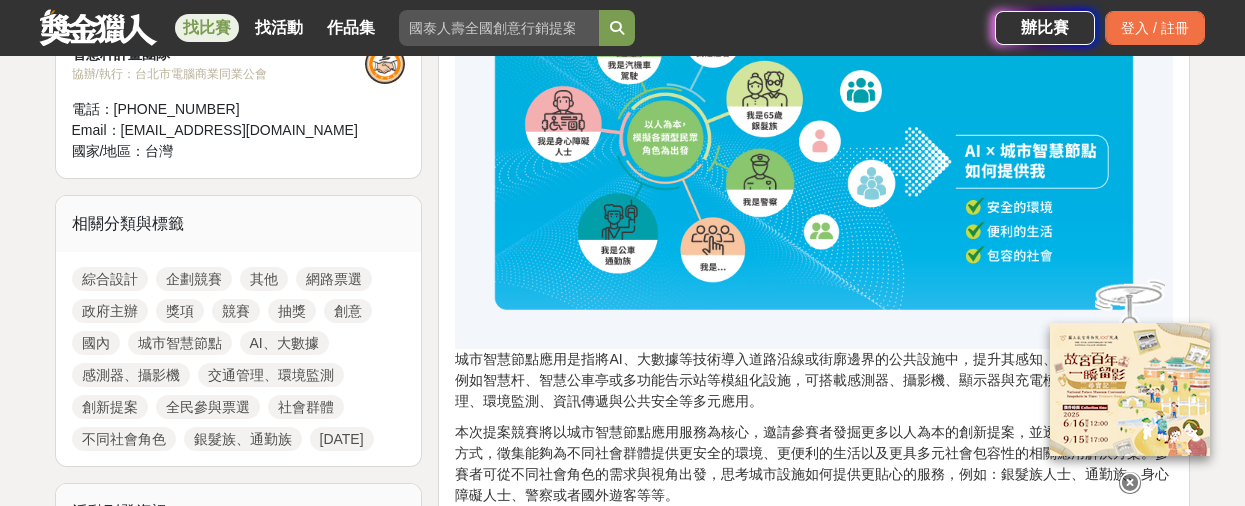 scroll, scrollTop: 1000, scrollLeft: 0, axis: vertical 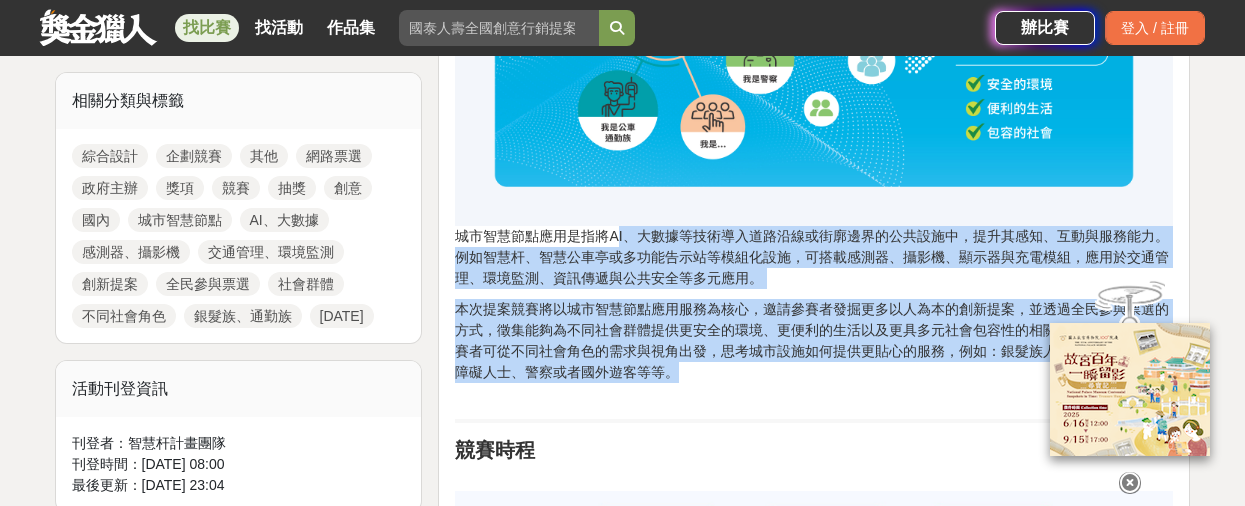 drag, startPoint x: 629, startPoint y: 238, endPoint x: 833, endPoint y: 367, distance: 241.36487 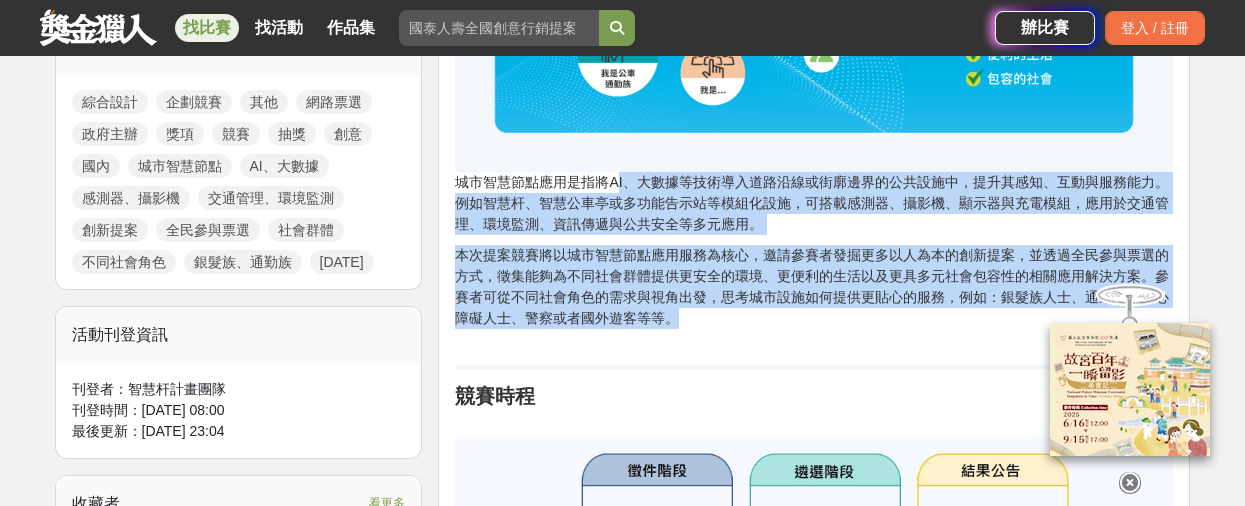 scroll, scrollTop: 1100, scrollLeft: 0, axis: vertical 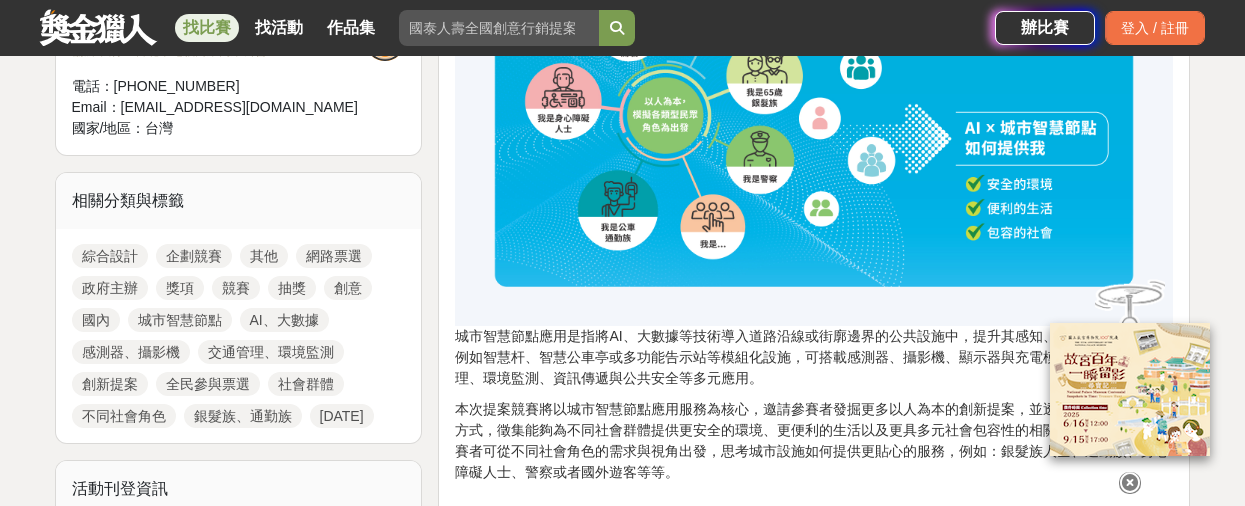 click on "城市智慧節點應用是指將AI、大數據等技術導入道路沿線或街廓邊界的公共設施中，提升其感知、互動與服務能力。例如智慧杆、智慧公車亭或多功能告示站等模組化設施，可搭載感測器、攝影機、顯示器與充電模組，應用於交通管理、環境監測、資訊傳遞與公共安全等多元應用。" at bounding box center (814, 155) 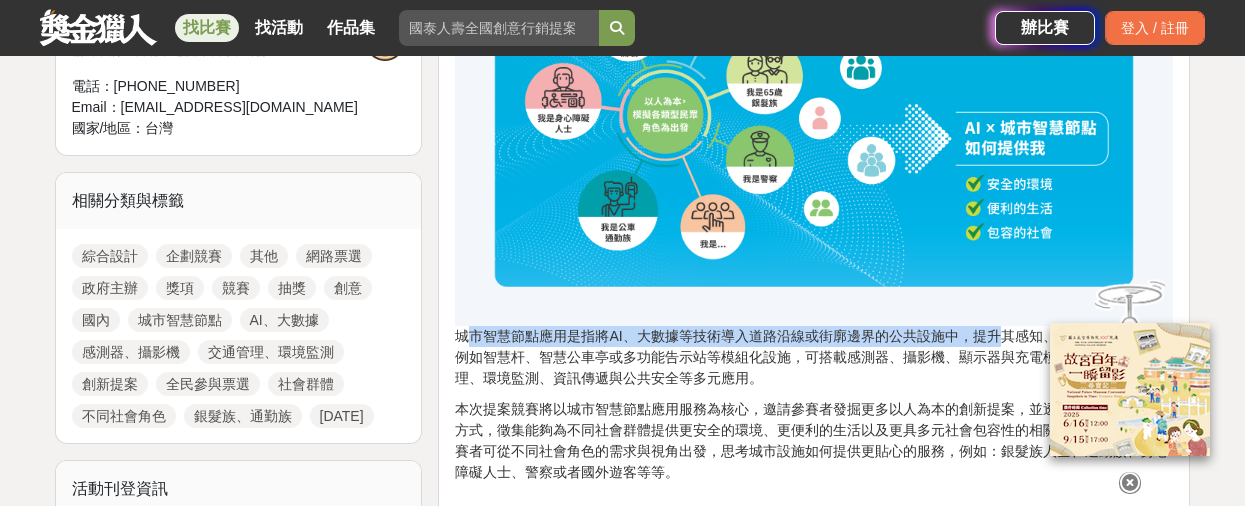 drag, startPoint x: 467, startPoint y: 331, endPoint x: 996, endPoint y: 336, distance: 529.0236 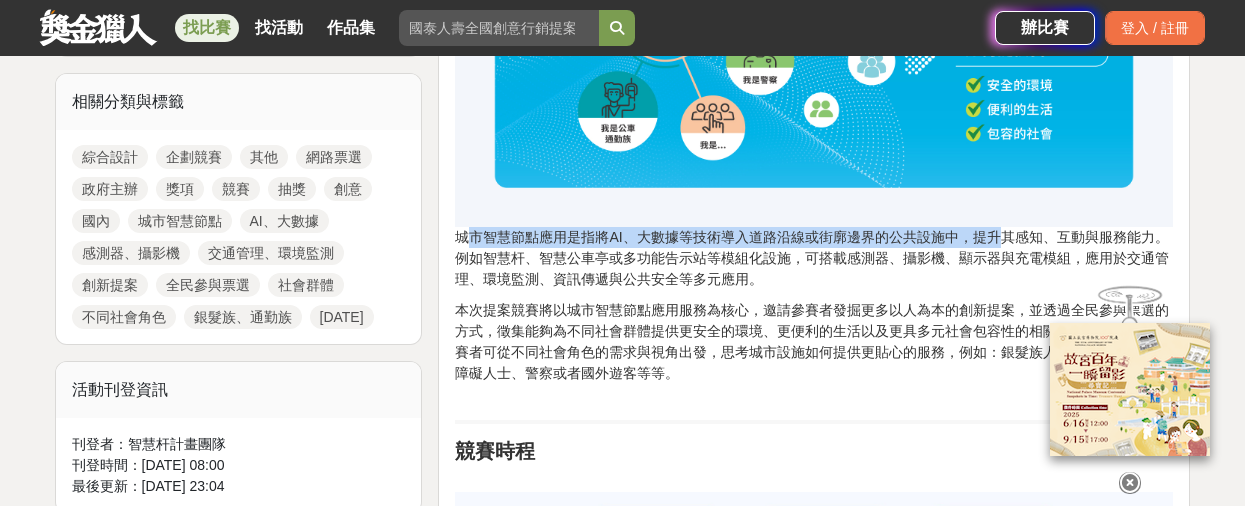scroll, scrollTop: 1000, scrollLeft: 0, axis: vertical 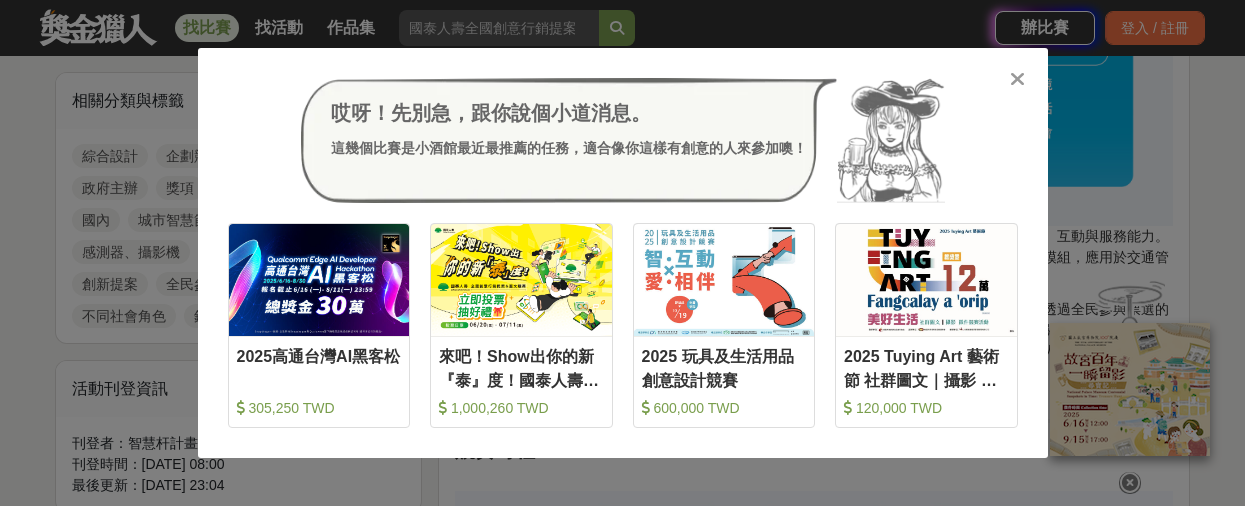 click at bounding box center [1017, 79] 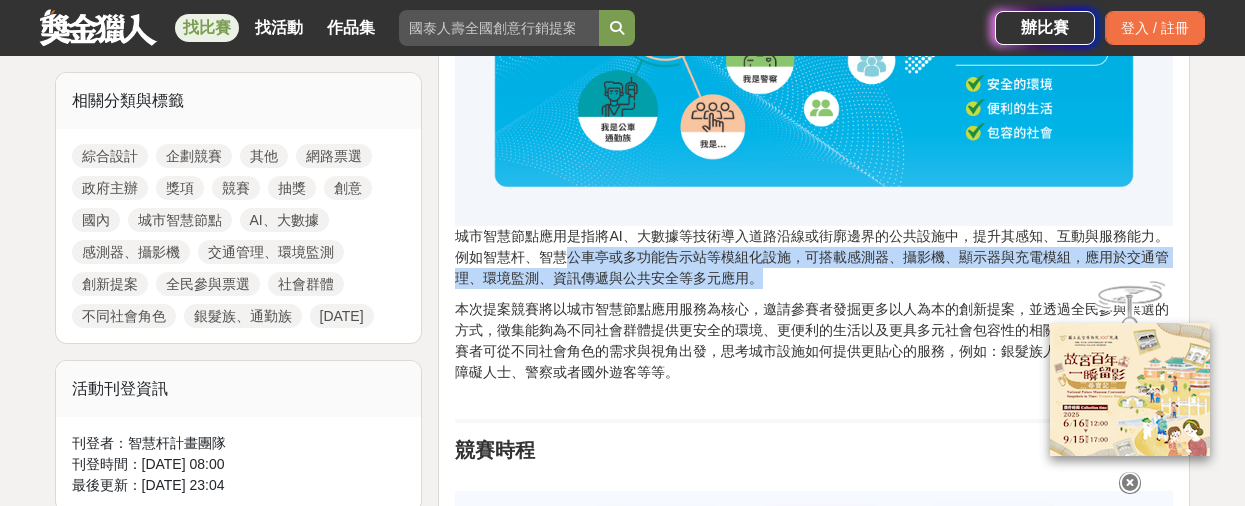 drag, startPoint x: 564, startPoint y: 253, endPoint x: 836, endPoint y: 269, distance: 272.47018 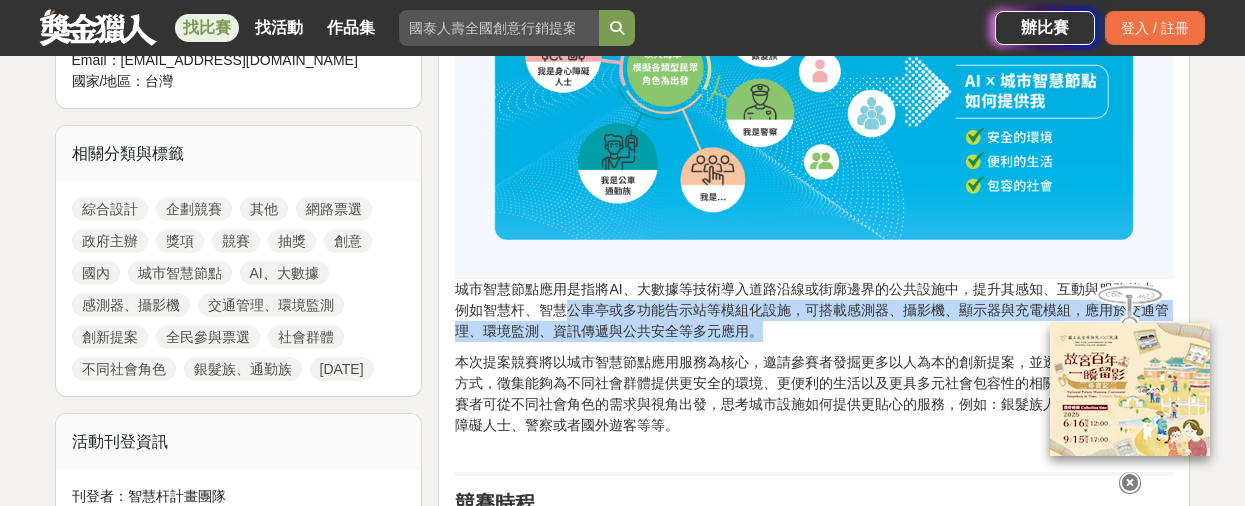 scroll, scrollTop: 900, scrollLeft: 0, axis: vertical 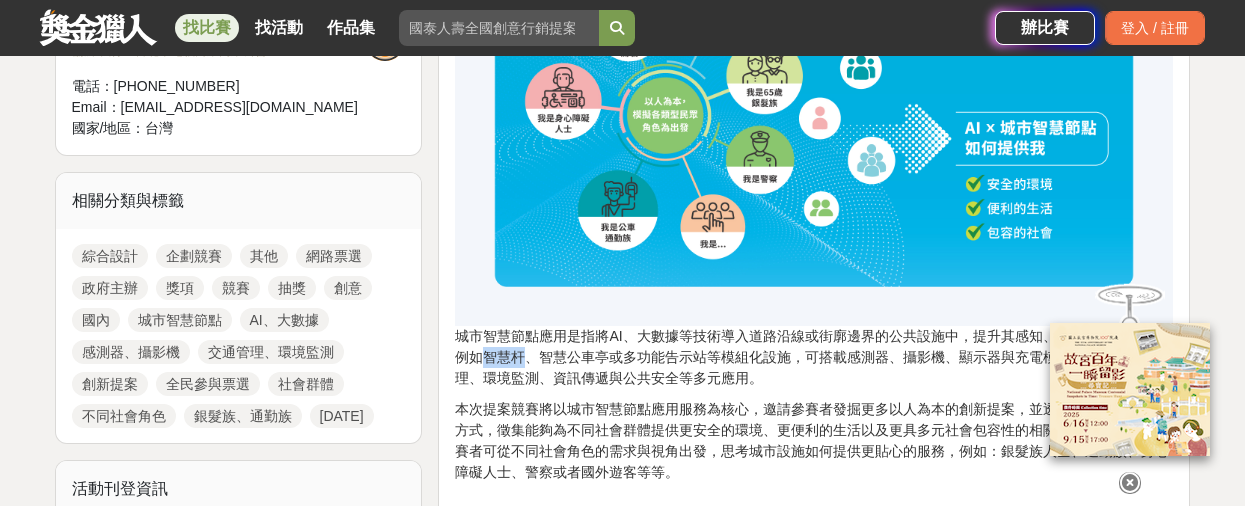drag, startPoint x: 483, startPoint y: 353, endPoint x: 526, endPoint y: 355, distance: 43.046486 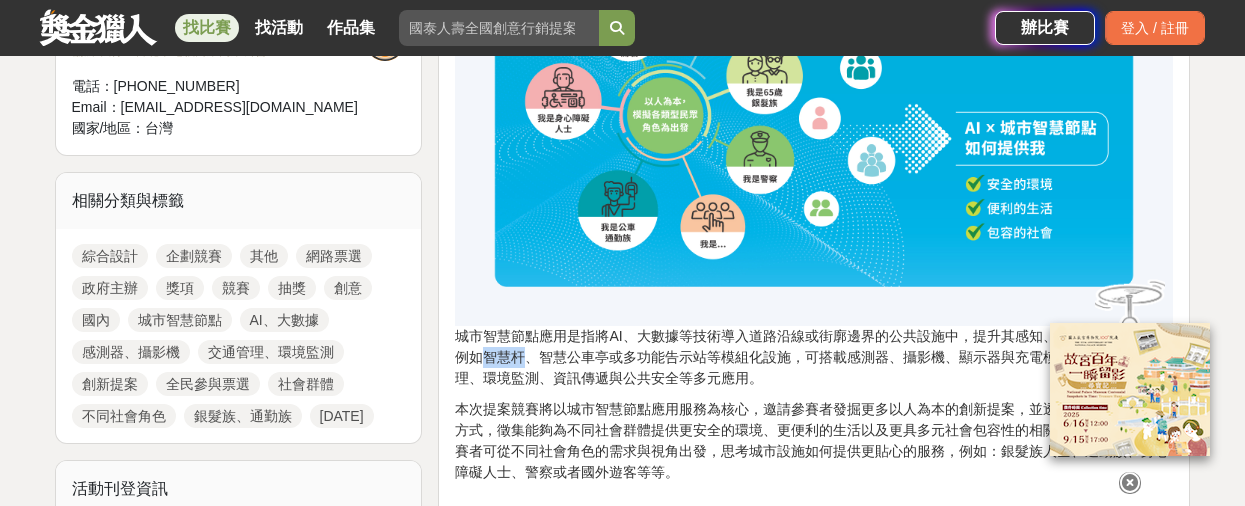 copy on "智慧杆" 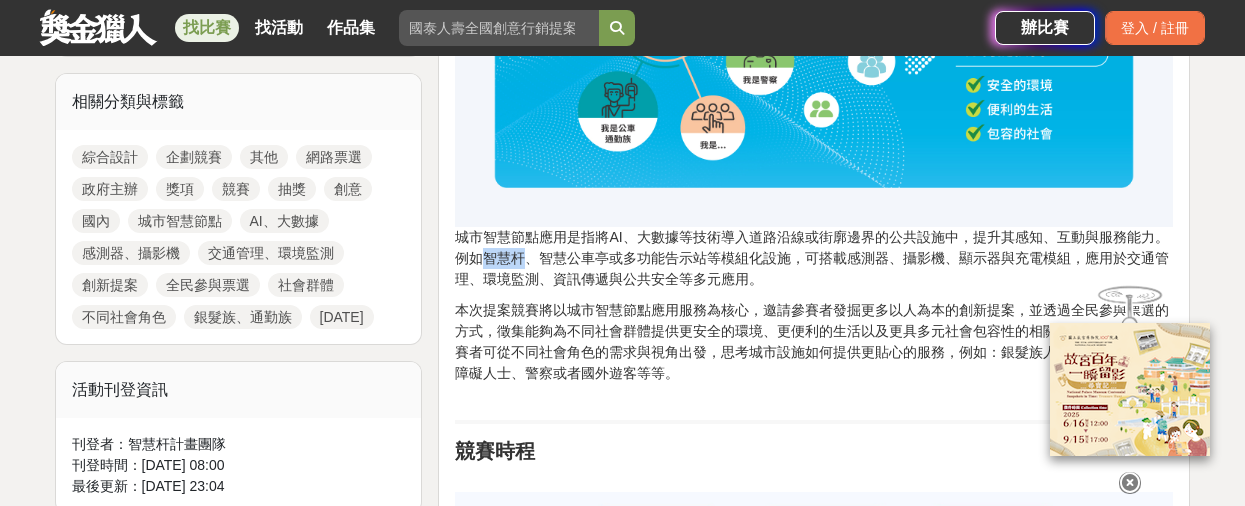 scroll, scrollTop: 1000, scrollLeft: 0, axis: vertical 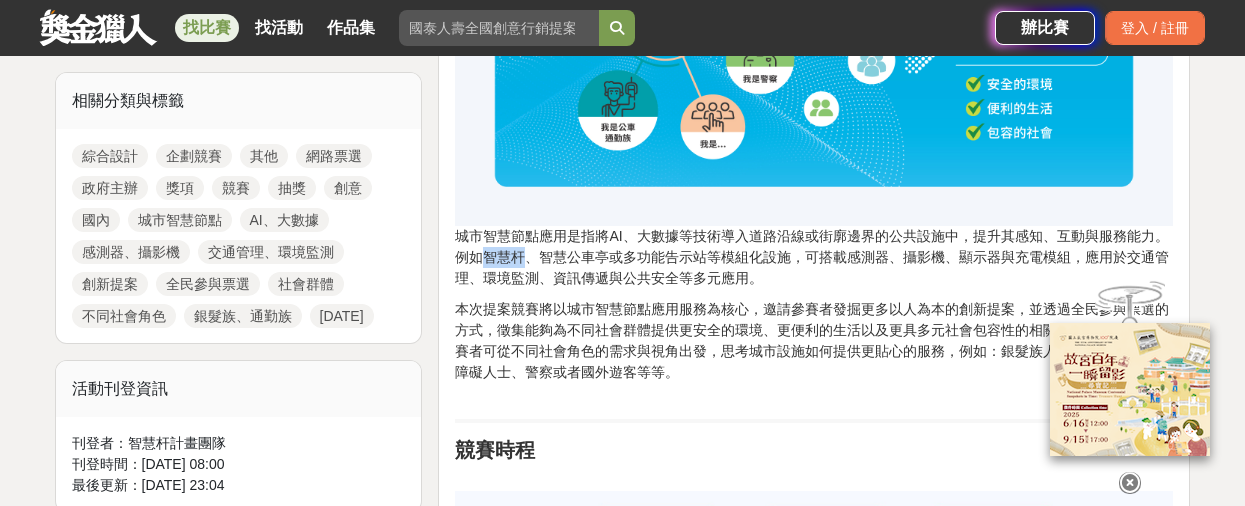 copy on "智慧杆" 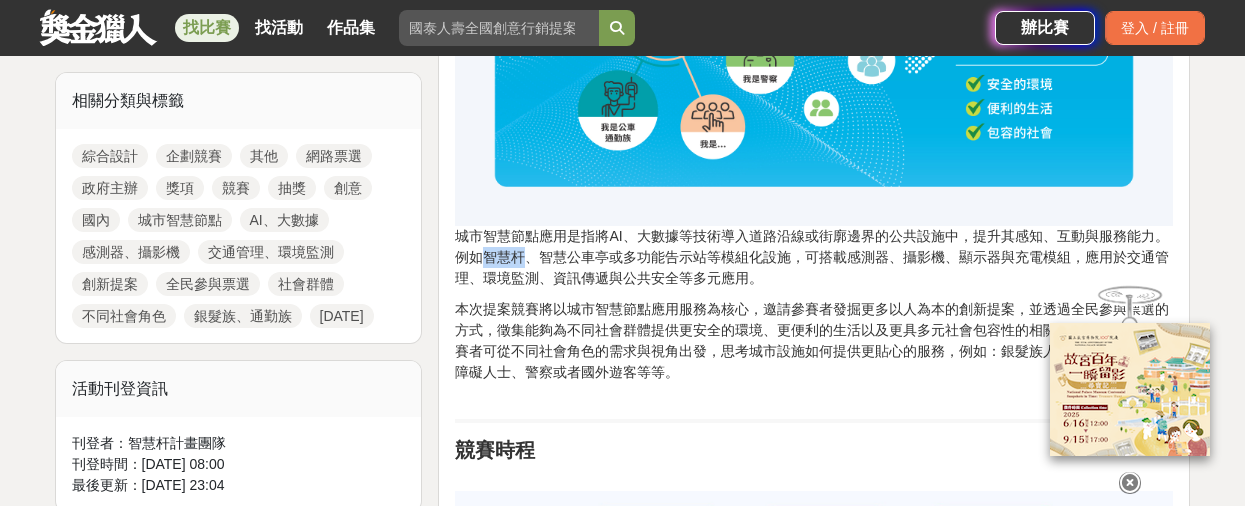 scroll, scrollTop: 700, scrollLeft: 0, axis: vertical 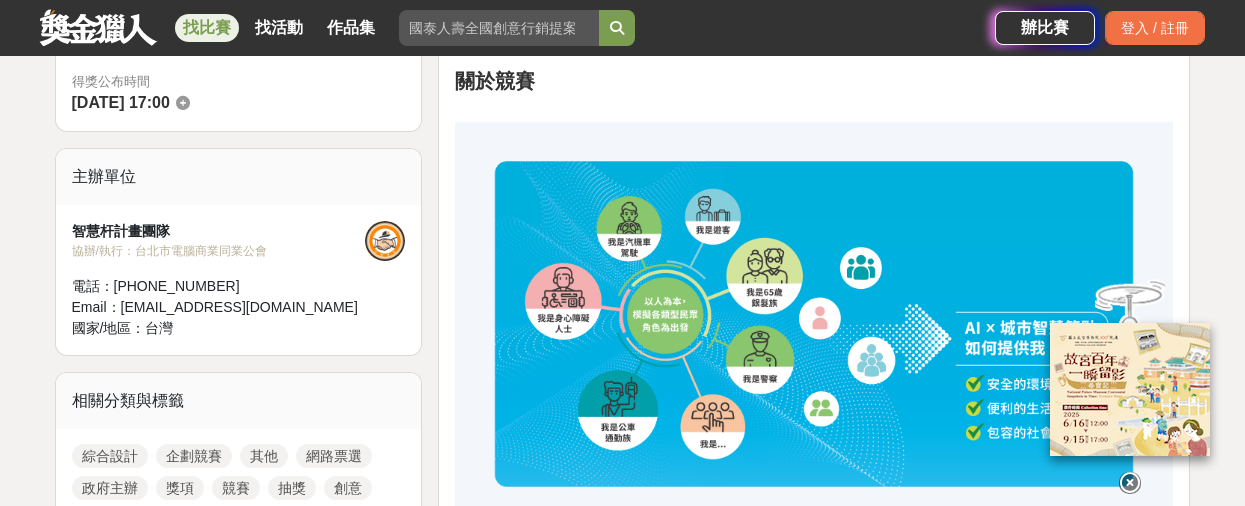 click at bounding box center [814, 324] 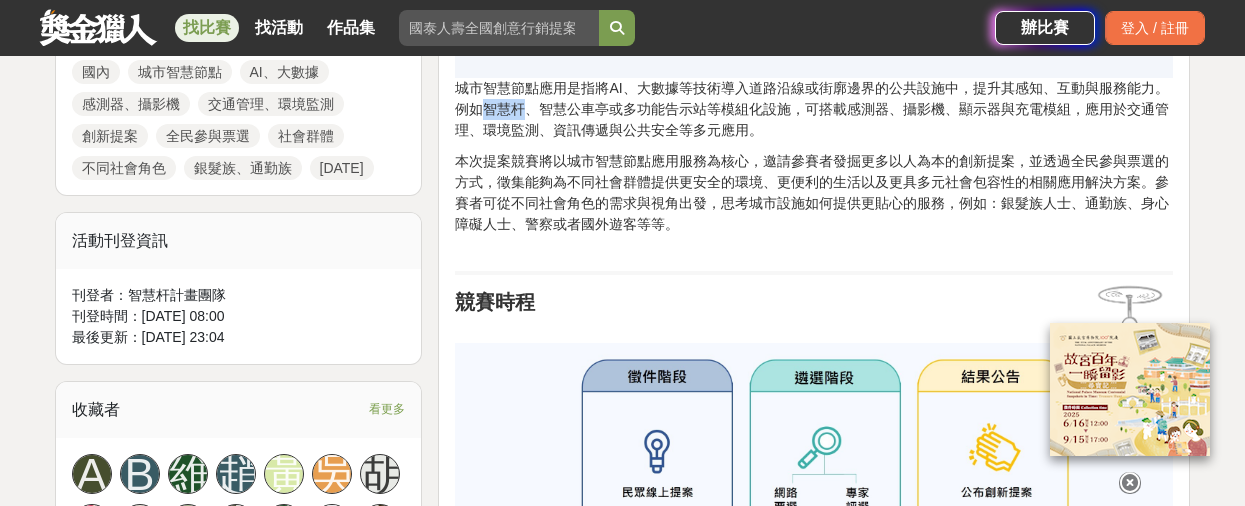 scroll, scrollTop: 1100, scrollLeft: 0, axis: vertical 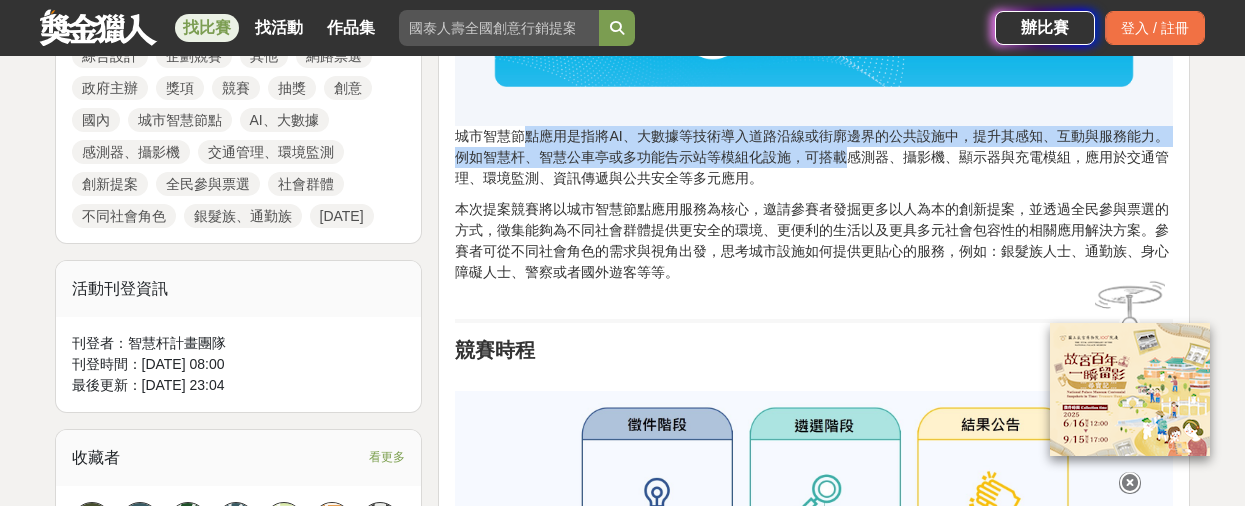 drag, startPoint x: 518, startPoint y: 136, endPoint x: 830, endPoint y: 186, distance: 315.98102 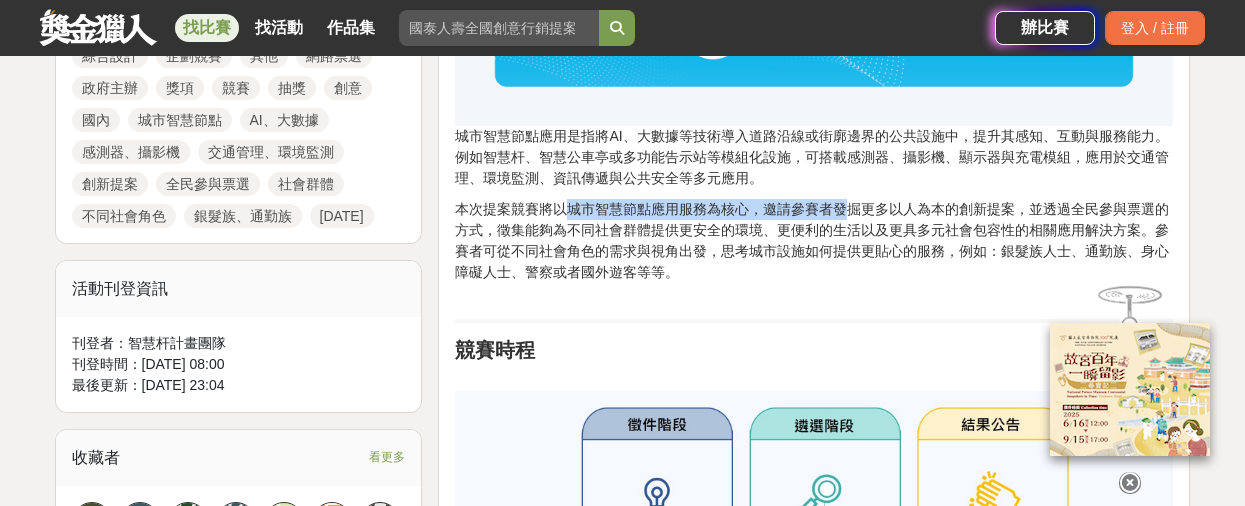 drag, startPoint x: 574, startPoint y: 217, endPoint x: 844, endPoint y: 210, distance: 270.09073 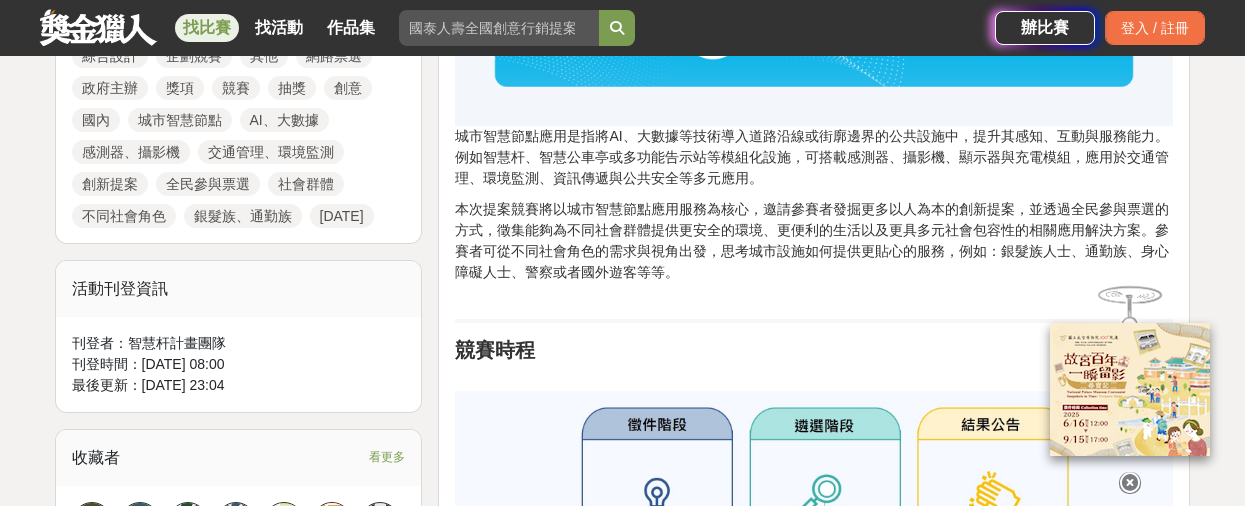 click on "本次提案競賽將以城市智慧節點應用服務為核心，邀請參賽者發掘更多以人為本的創新提案，並透過全民參與票選的方式，徵集能夠為不同社會群體提供更安全的環境、更便利的生活以及更具多元社會包容性的相關應用解決方案。參賽者可從不同社會角色的需求與視角出發，思考城市設施如何提供更貼心的服務，例如：銀髮族人士、通勤族、身心障礙人士、警察或者國外遊客等等。" at bounding box center (814, 251) 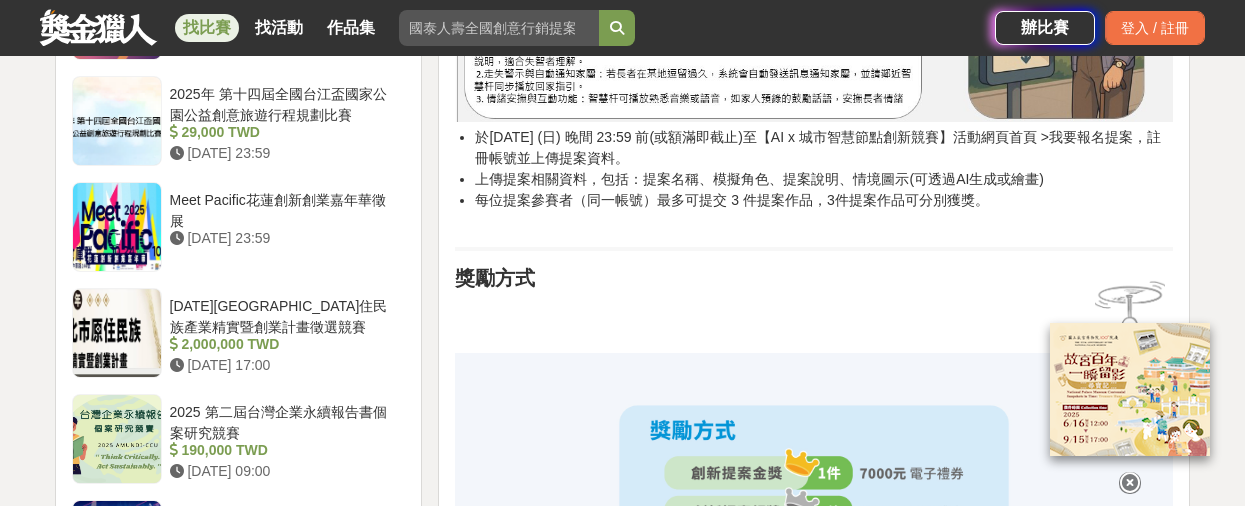 scroll, scrollTop: 2036, scrollLeft: 0, axis: vertical 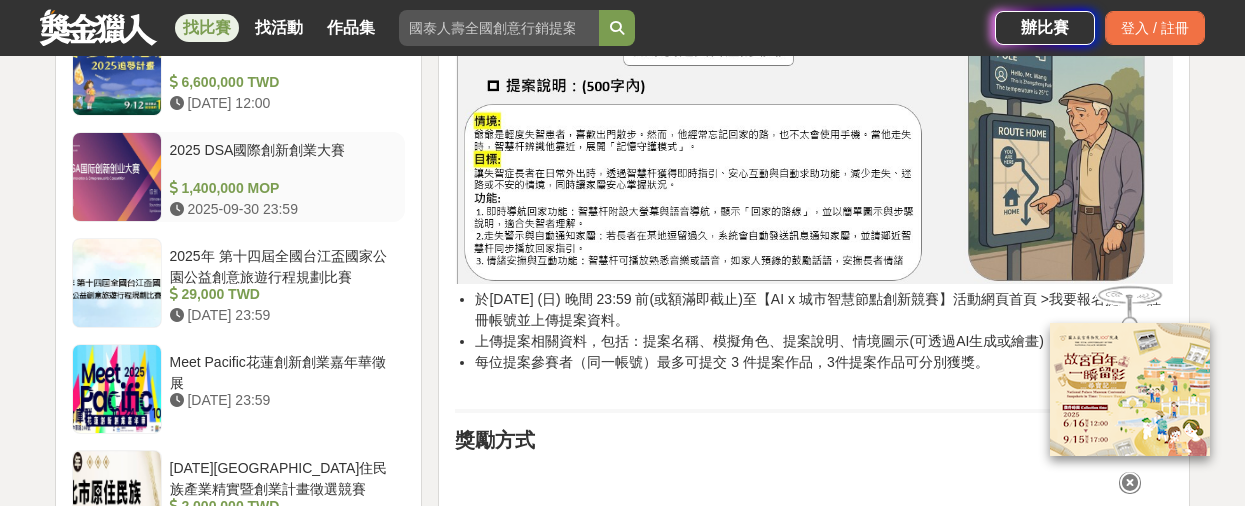 click on "2025 DSA國際創新創業大賽" at bounding box center [284, 159] 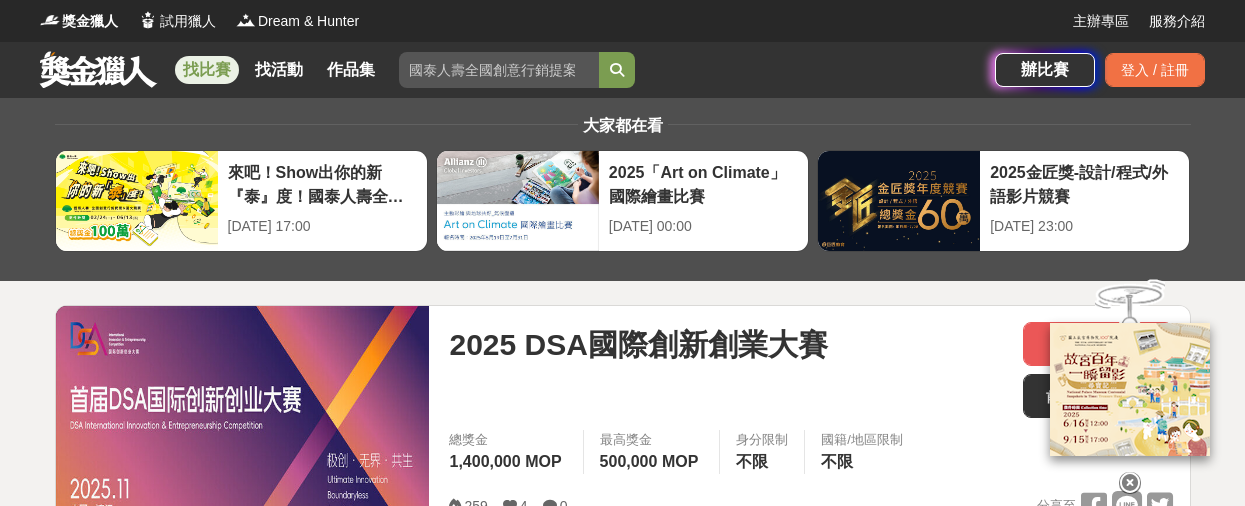 scroll, scrollTop: 0, scrollLeft: 0, axis: both 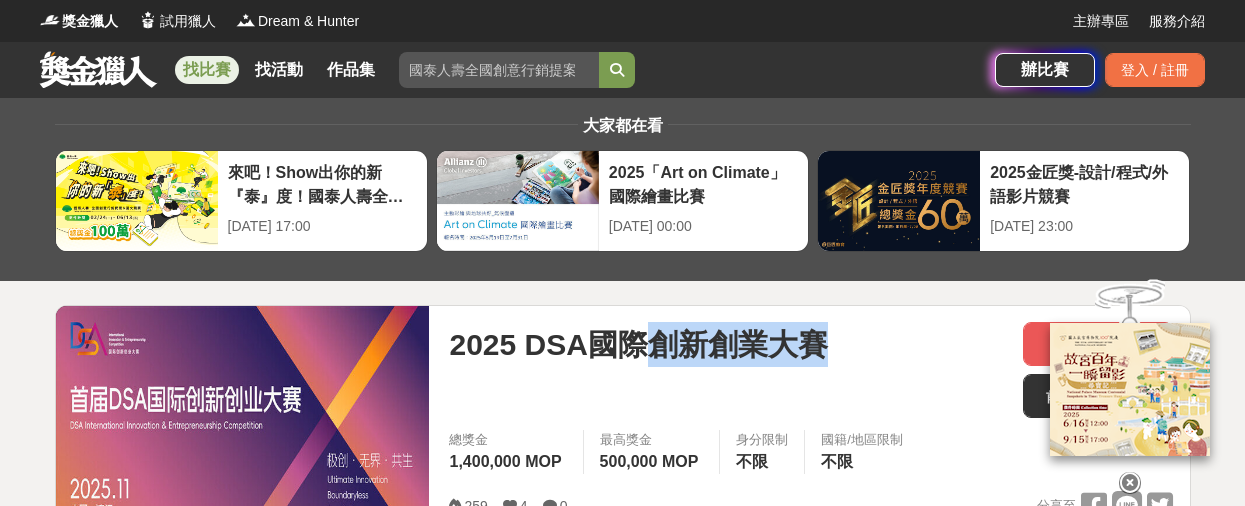 drag, startPoint x: 637, startPoint y: 338, endPoint x: 811, endPoint y: 338, distance: 174 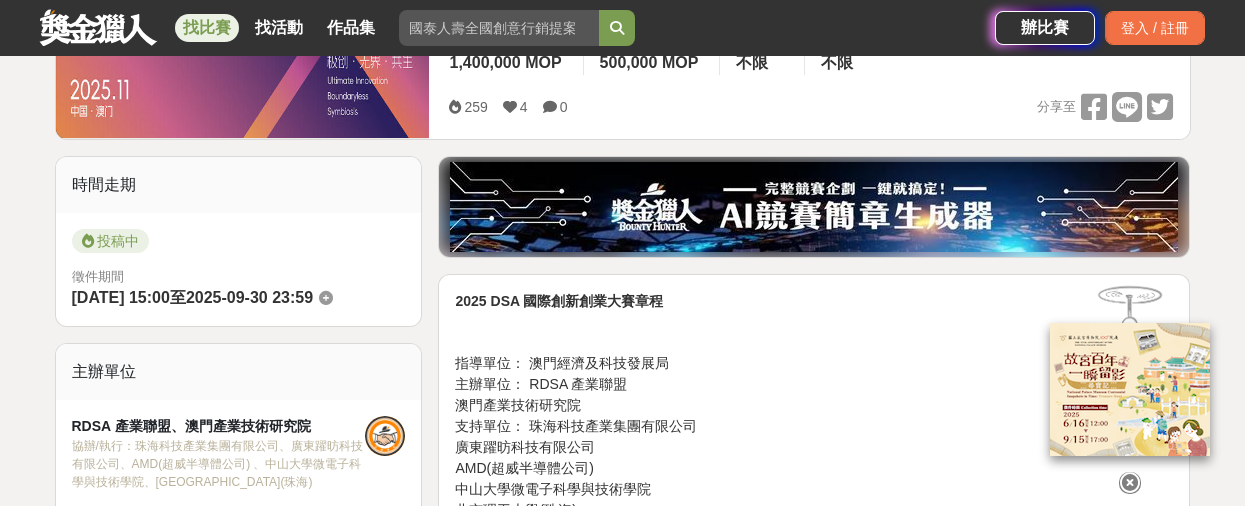 scroll, scrollTop: 400, scrollLeft: 0, axis: vertical 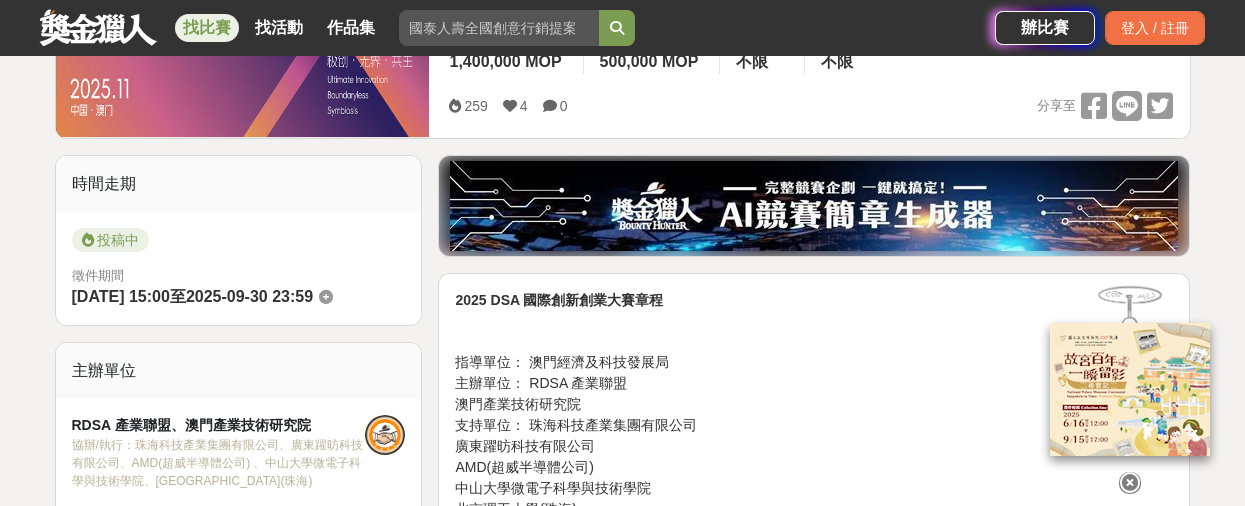click at bounding box center [814, 206] 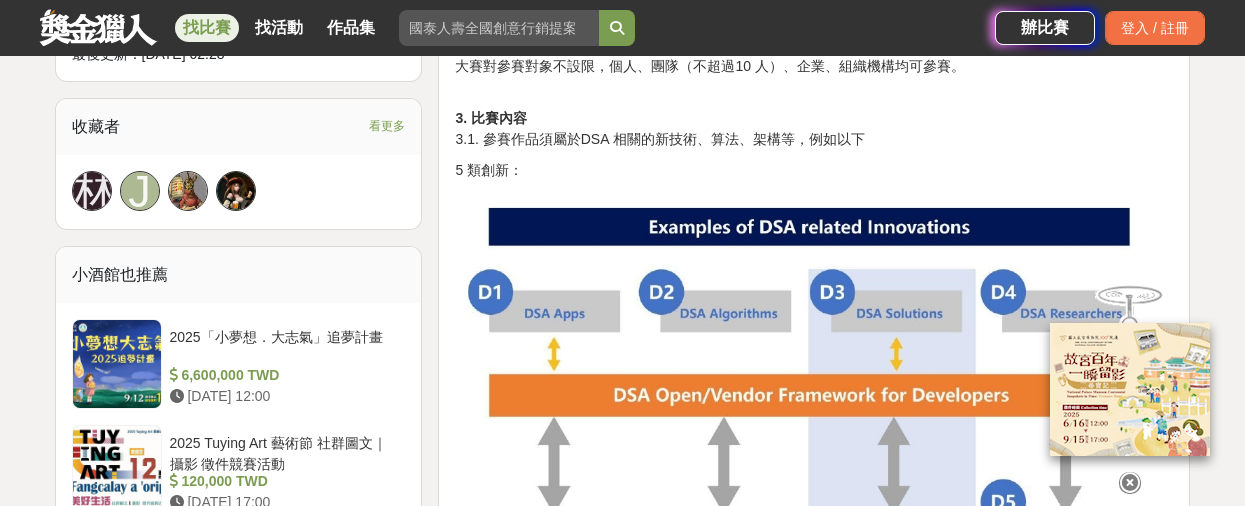 scroll, scrollTop: 1300, scrollLeft: 0, axis: vertical 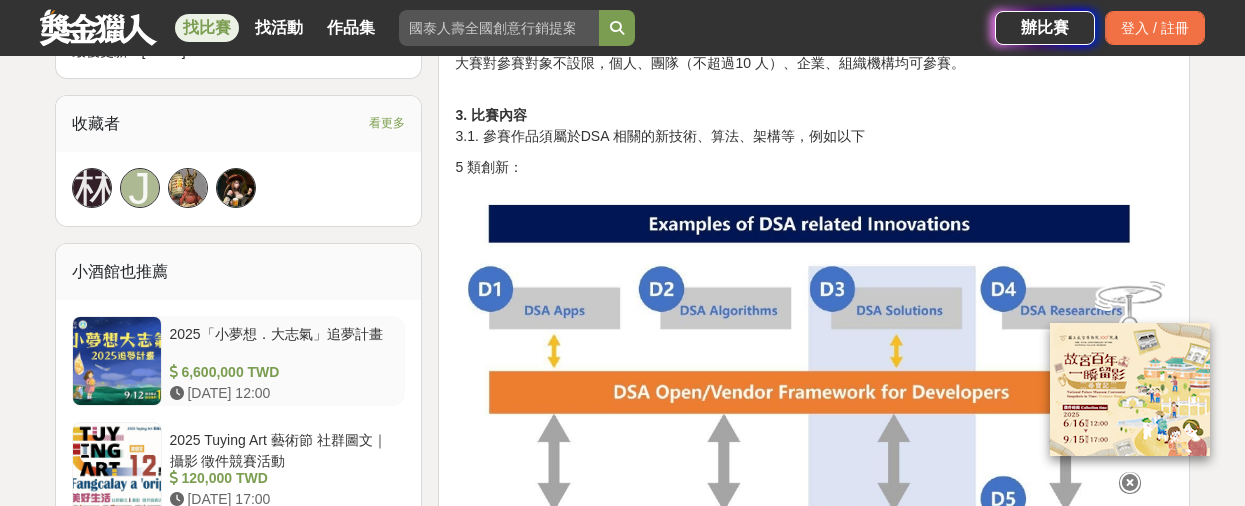 click on "2025「小夢想．大志氣」追夢計畫   6,600,000 TWD   [DATE] 12:00" at bounding box center (284, 361) 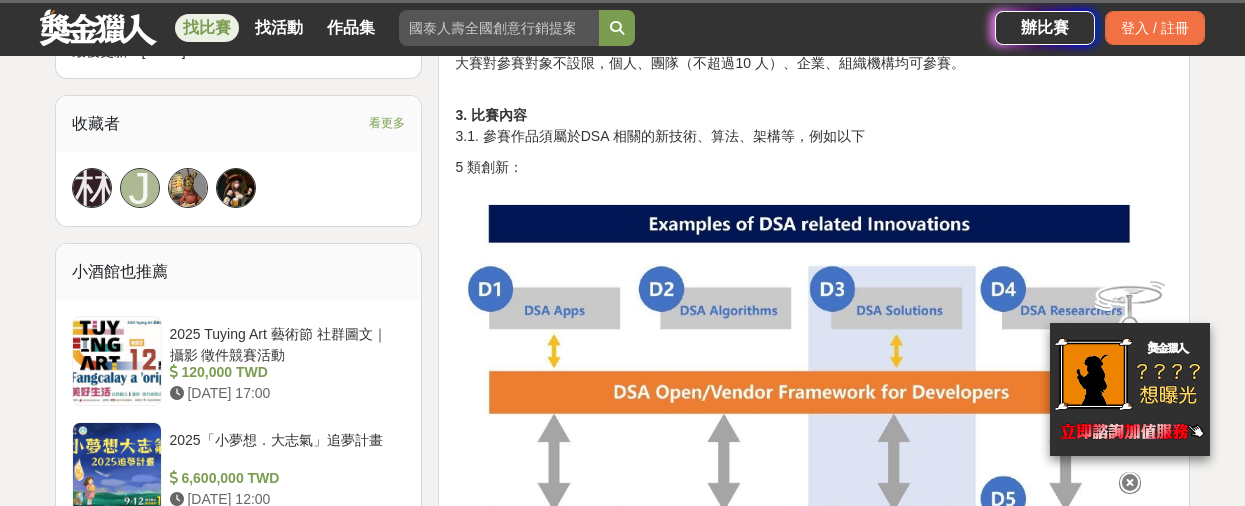 scroll, scrollTop: 1298, scrollLeft: 0, axis: vertical 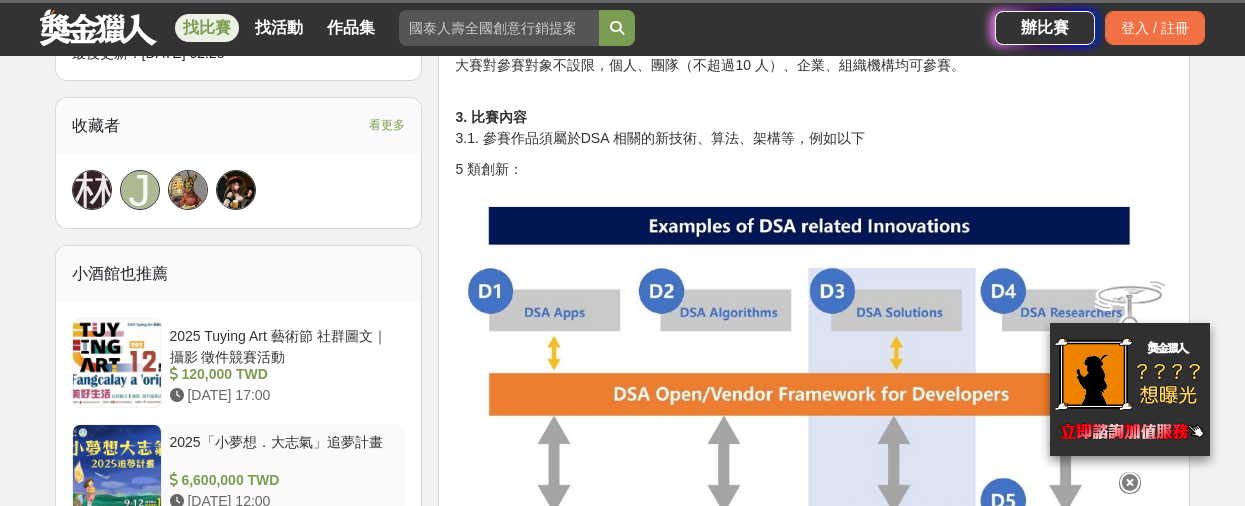 click on "2025「小夢想．大志氣」追夢計畫" at bounding box center (284, 451) 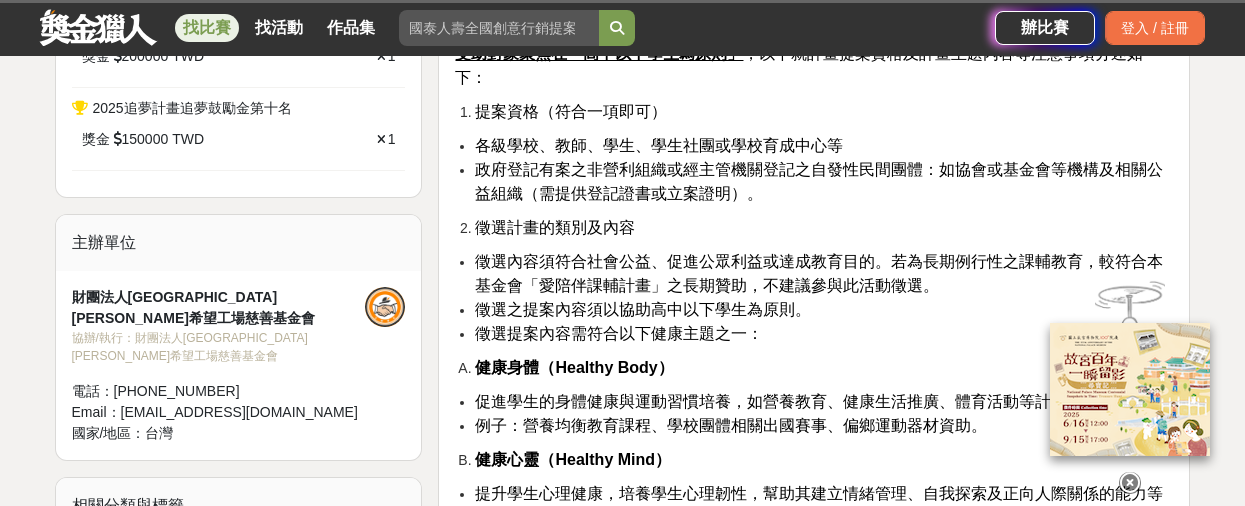 scroll, scrollTop: 1298, scrollLeft: 0, axis: vertical 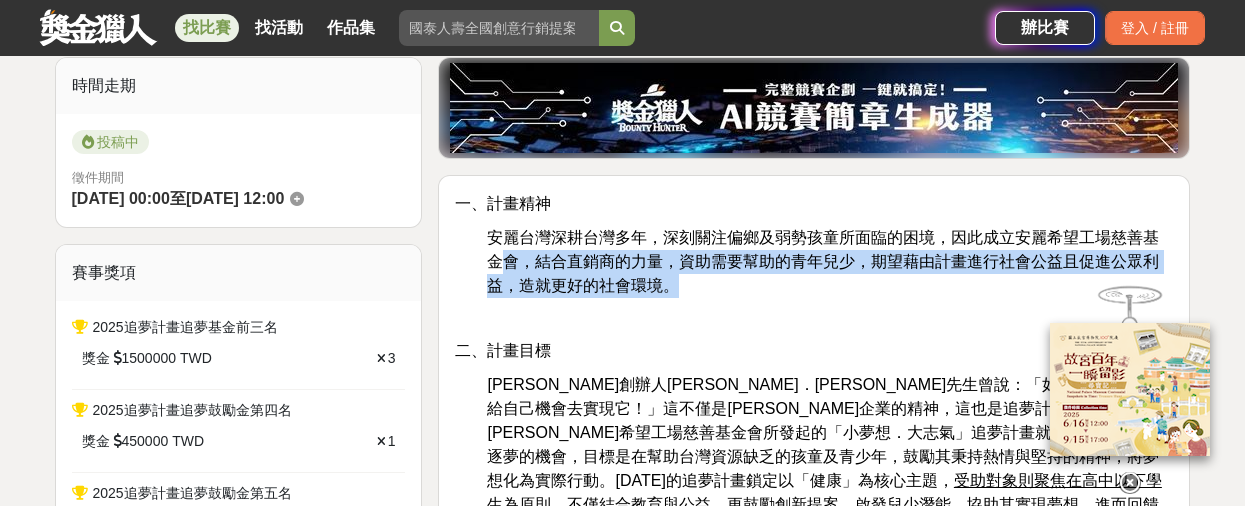 drag, startPoint x: 506, startPoint y: 249, endPoint x: 767, endPoint y: 291, distance: 264.35773 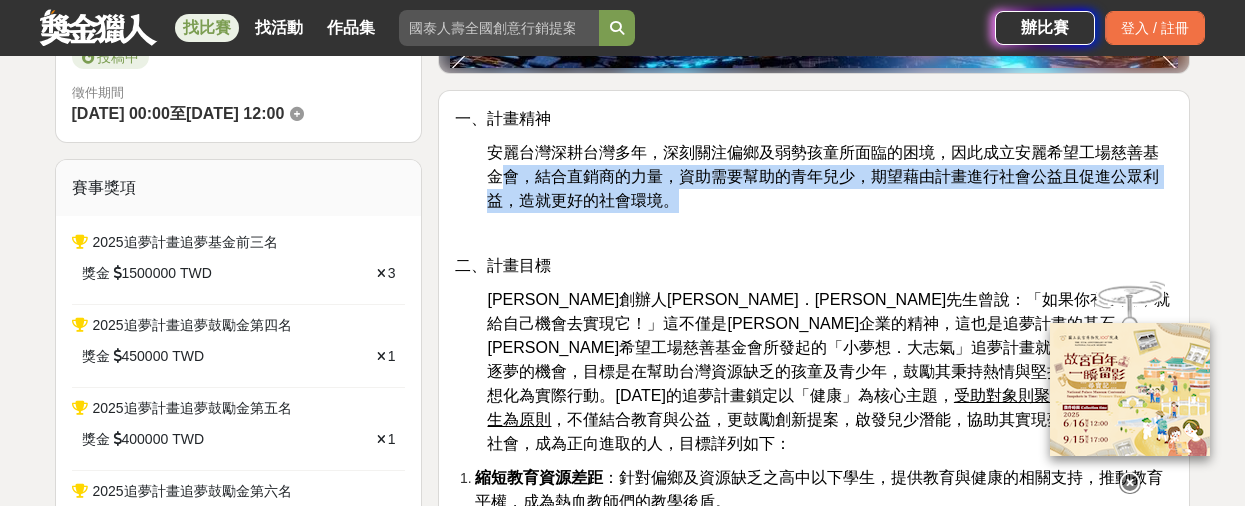 scroll, scrollTop: 798, scrollLeft: 0, axis: vertical 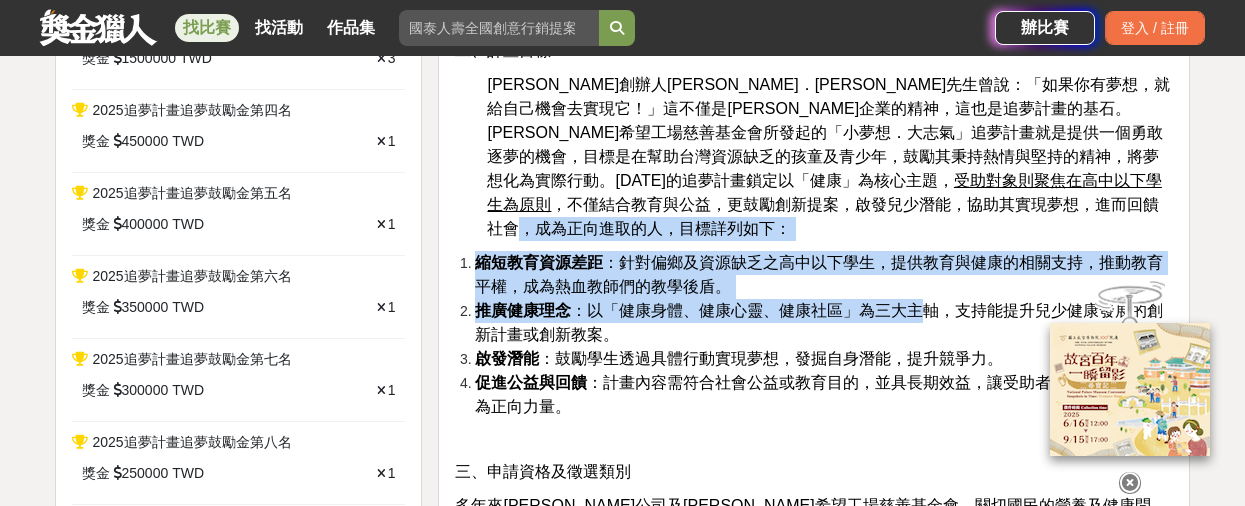 drag, startPoint x: 683, startPoint y: 209, endPoint x: 927, endPoint y: 286, distance: 255.8613 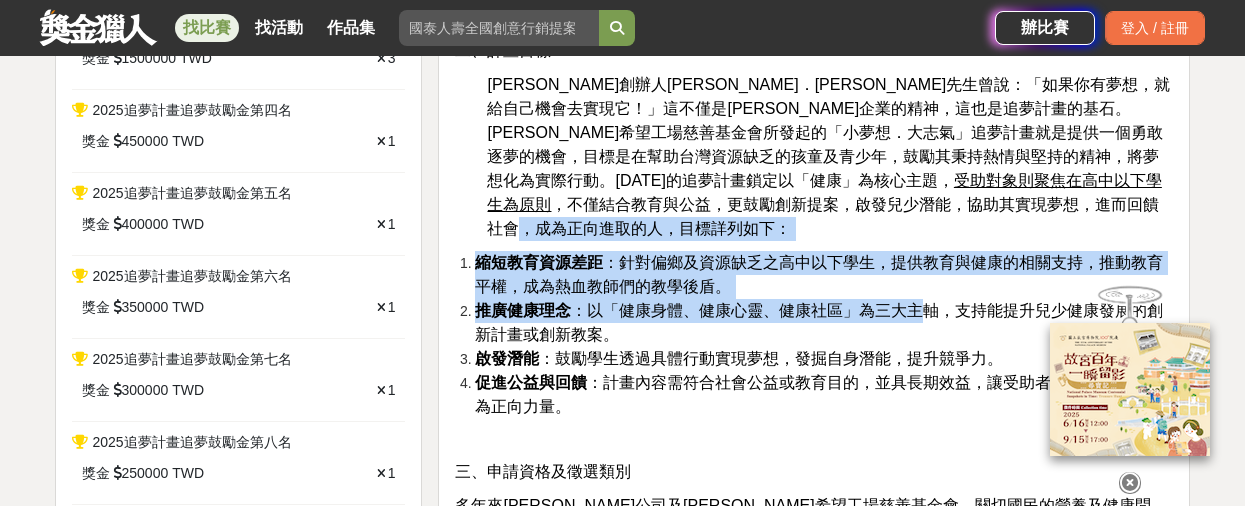 click on "一、計畫精神 [PERSON_NAME]台灣深耕台灣多年，深刻關注偏鄉及弱勢孩童所面臨的困境，因此成立[PERSON_NAME]希望工場慈善基金會，結合直銷商的力量，資助需要幫助的青年兒少，期望藉由計畫進行社會公益且促進公眾利益，造就更好的社會環境。   二、計畫目標 [PERSON_NAME]創辦人[PERSON_NAME]．[PERSON_NAME]先生曾說：「如果你有夢想，就給自己機會去實現它！」這不僅是[PERSON_NAME]企業的精神，這也是追夢計畫的基石。[PERSON_NAME]希望工場慈善基金會所發起的「小夢想．大志氣」追夢計畫就是提供一個勇敢逐夢的機會，目標是在幫助台灣資源缺乏的孩童及青少年，鼓勵其秉持熱情與堅持的精神，將夢想化為實際行動。[DATE]的追夢計畫鎖定以「健康」為核心主題， 受助對象則聚焦在高中以下學生為原則 縮短教育資源差距 推廣健康理念 啟發潛能 ：鼓勵學生透過具體行動實現夢想，發掘自身潛能，提升競爭力。" at bounding box center (814, 2530) 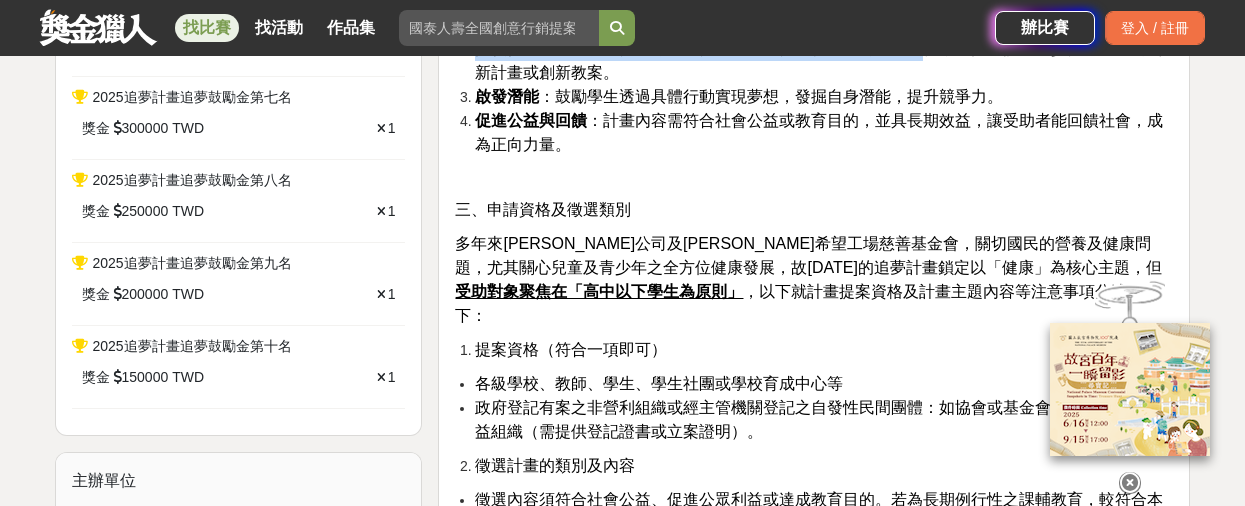 scroll, scrollTop: 1098, scrollLeft: 0, axis: vertical 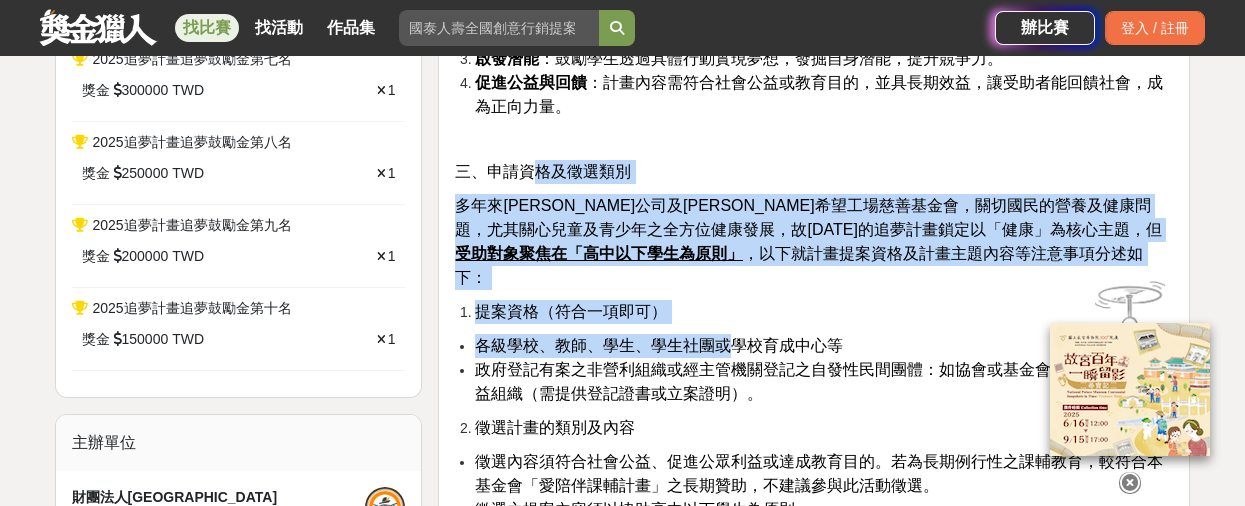 drag, startPoint x: 529, startPoint y: 152, endPoint x: 727, endPoint y: 284, distance: 237.96638 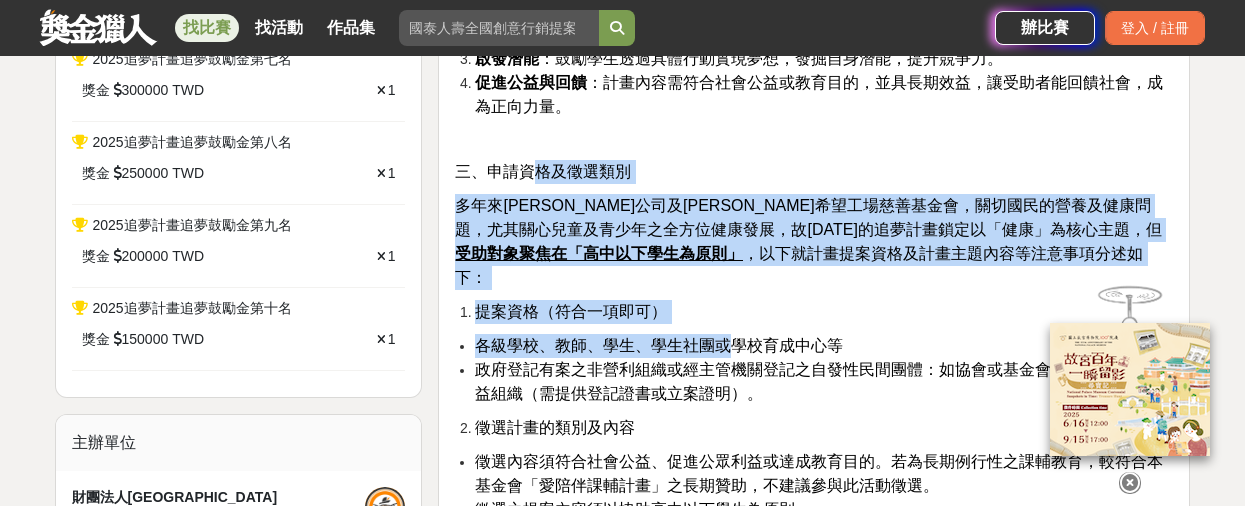 click on "一、計畫精神 [PERSON_NAME]台灣深耕台灣多年，深刻關注偏鄉及弱勢孩童所面臨的困境，因此成立[PERSON_NAME]希望工場慈善基金會，結合直銷商的力量，資助需要幫助的青年兒少，期望藉由計畫進行社會公益且促進公眾利益，造就更好的社會環境。   二、計畫目標 [PERSON_NAME]創辦人[PERSON_NAME]．[PERSON_NAME]先生曾說：「如果你有夢想，就給自己機會去實現它！」這不僅是[PERSON_NAME]企業的精神，這也是追夢計畫的基石。[PERSON_NAME]希望工場慈善基金會所發起的「小夢想．大志氣」追夢計畫就是提供一個勇敢逐夢的機會，目標是在幫助台灣資源缺乏的孩童及青少年，鼓勵其秉持熱情與堅持的精神，將夢想化為實際行動。[DATE]的追夢計畫鎖定以「健康」為核心主題， 受助對象則聚焦在高中以下學生為原則 縮短教育資源差距 推廣健康理念 啟發潛能 ：鼓勵學生透過具體行動實現夢想，發掘自身潛能，提升競爭力。" at bounding box center [814, 2230] 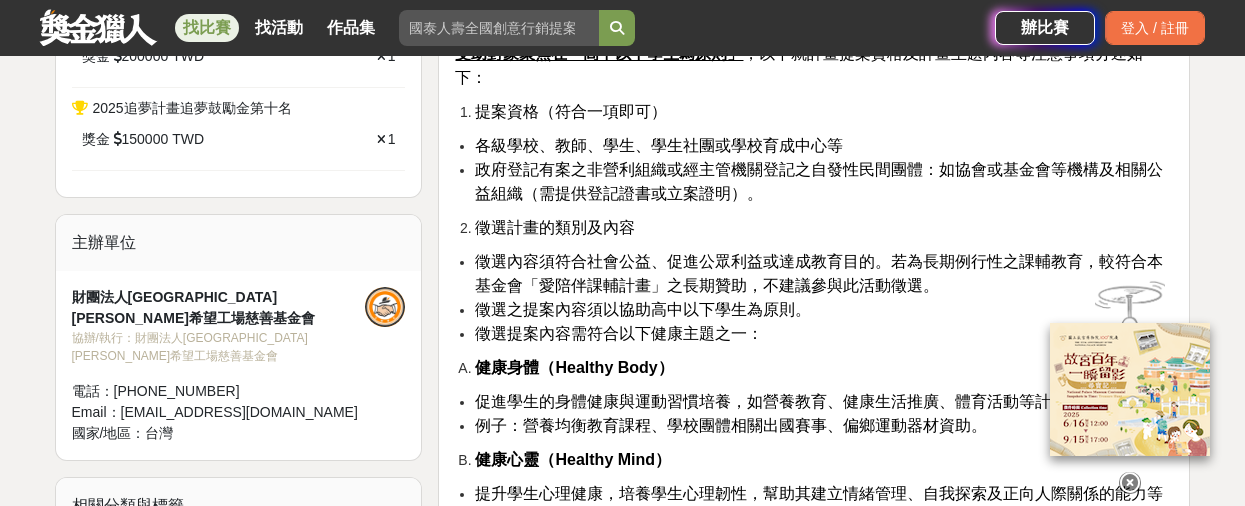 scroll, scrollTop: 1398, scrollLeft: 0, axis: vertical 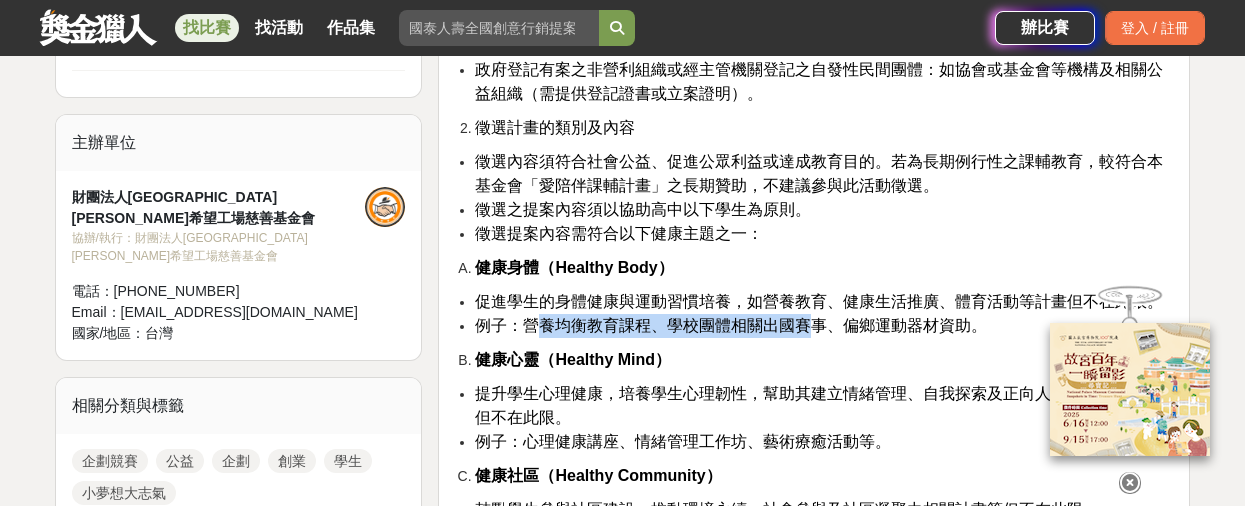 drag, startPoint x: 542, startPoint y: 287, endPoint x: 806, endPoint y: 283, distance: 264.0303 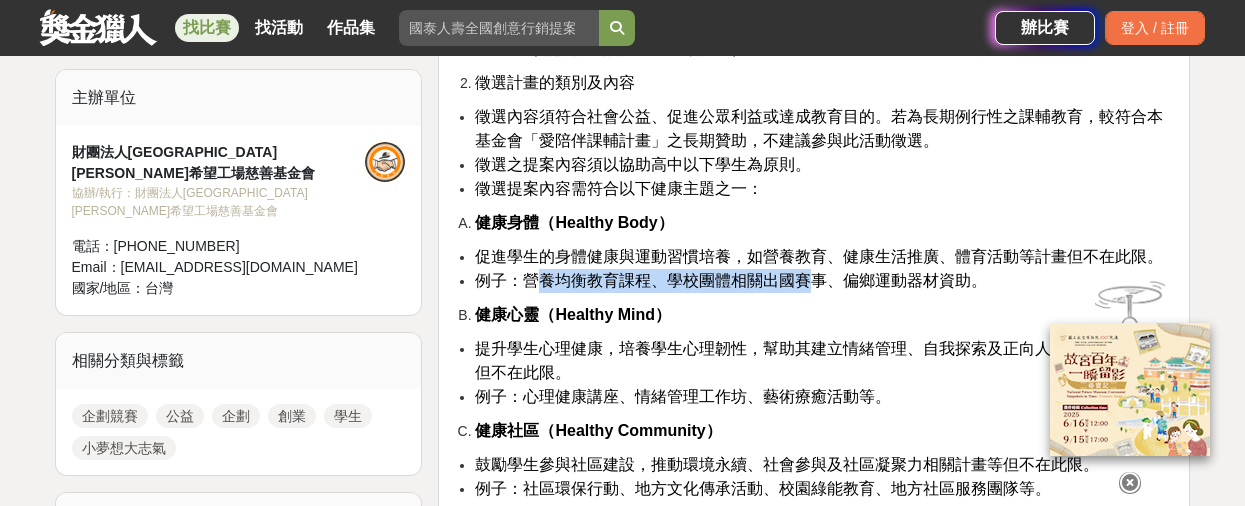 scroll, scrollTop: 1498, scrollLeft: 0, axis: vertical 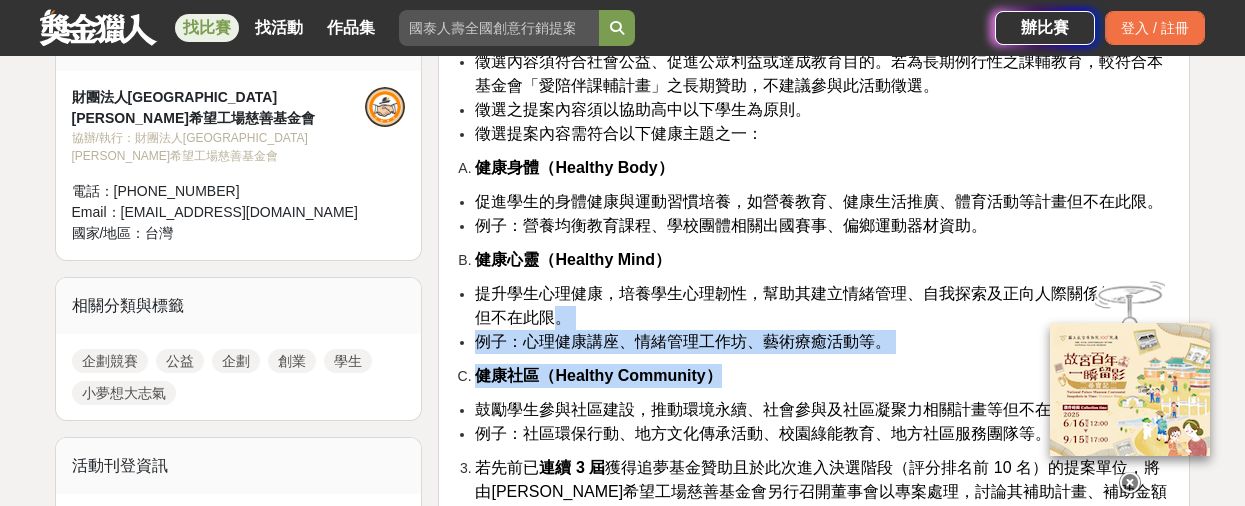 drag, startPoint x: 579, startPoint y: 255, endPoint x: 927, endPoint y: 321, distance: 354.20334 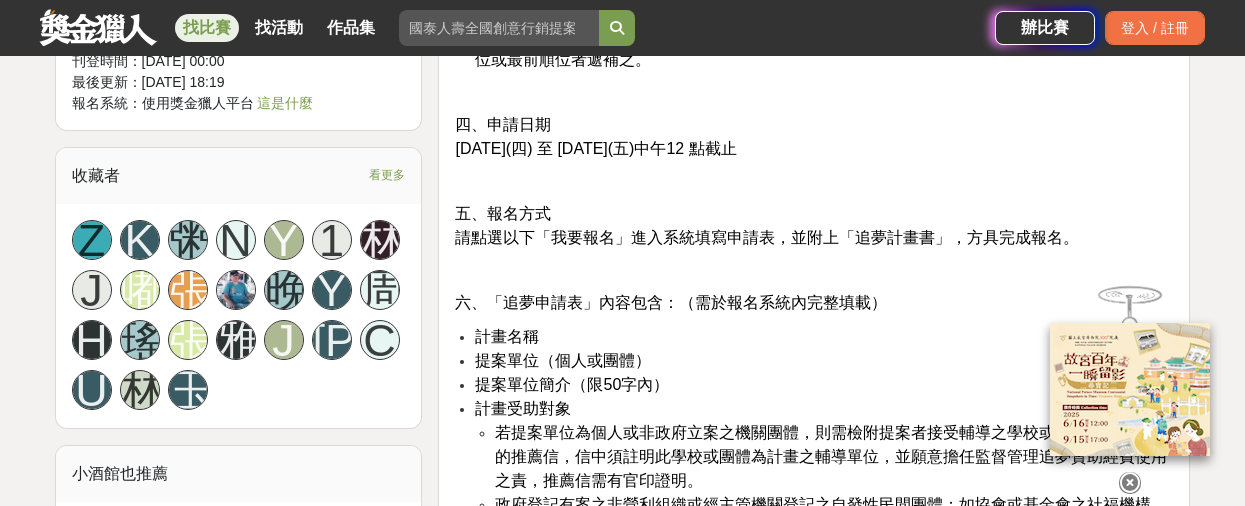 scroll, scrollTop: 1998, scrollLeft: 0, axis: vertical 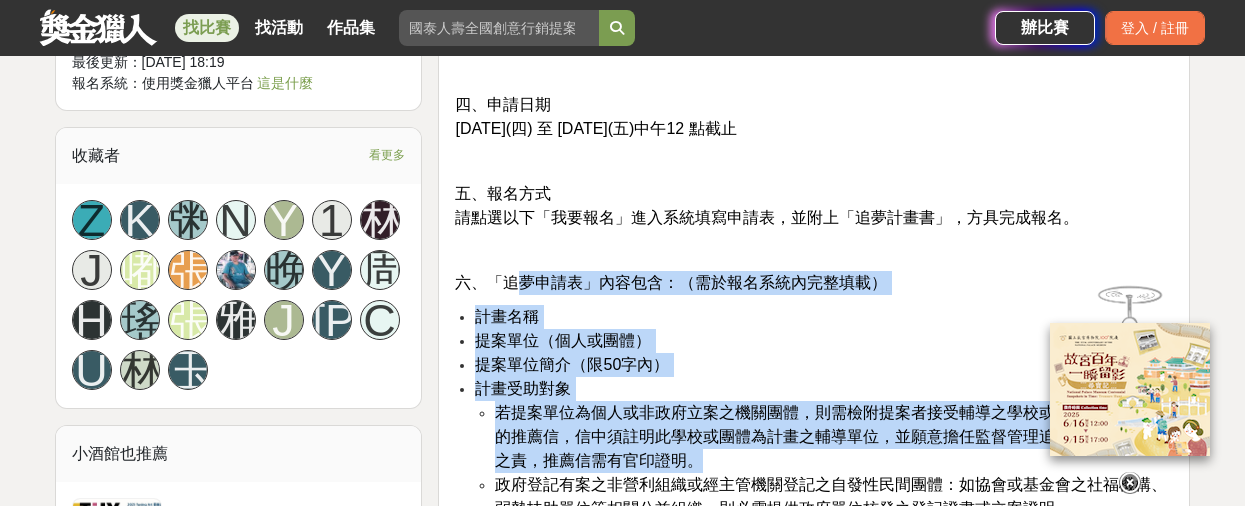 drag, startPoint x: 514, startPoint y: 234, endPoint x: 922, endPoint y: 413, distance: 445.539 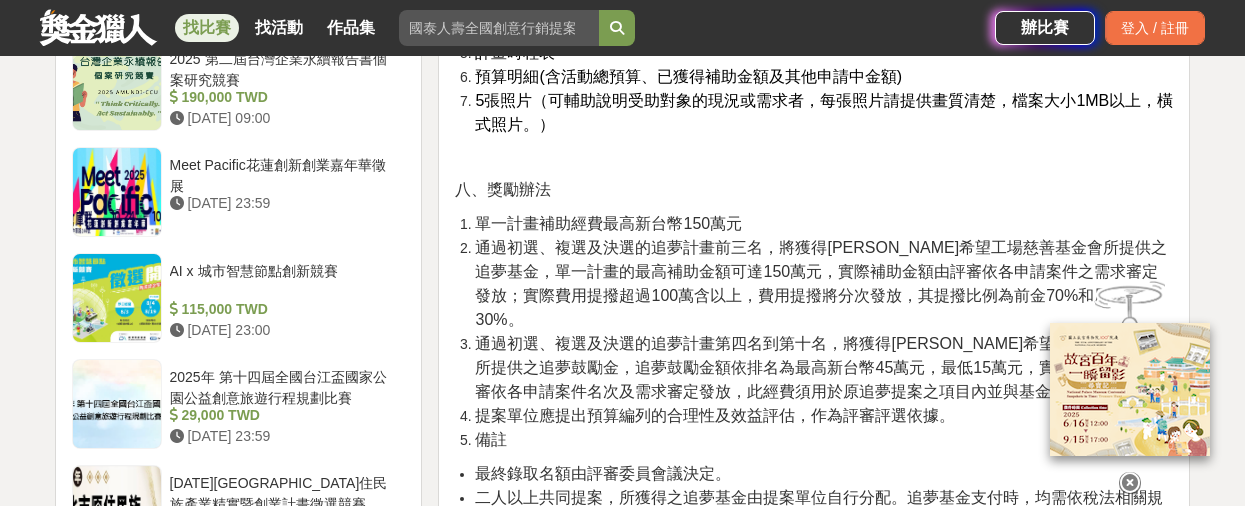 scroll, scrollTop: 2898, scrollLeft: 0, axis: vertical 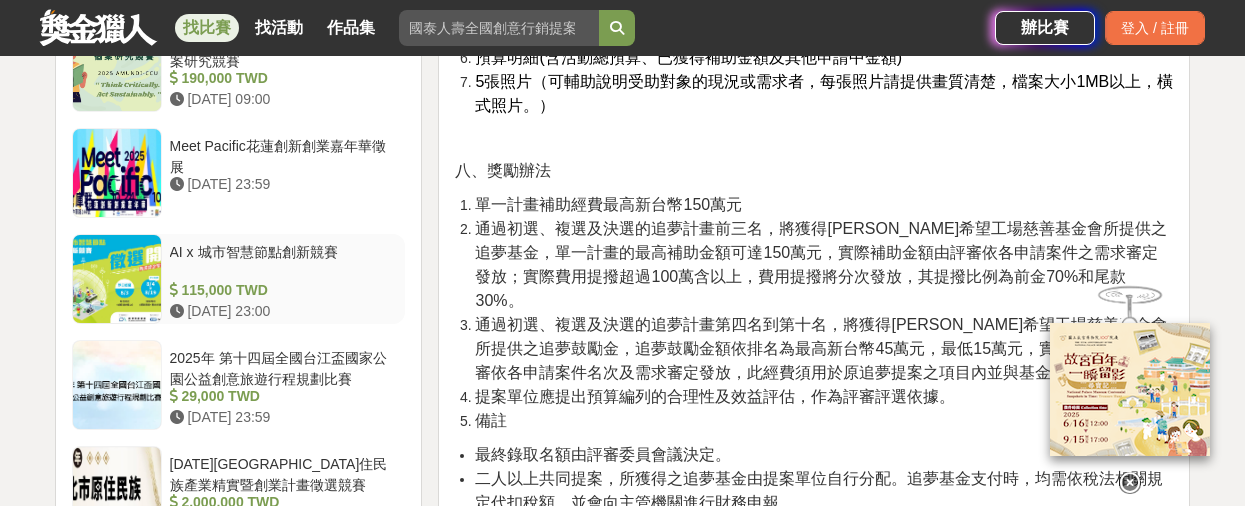 click on "115,000 TWD" at bounding box center [284, 290] 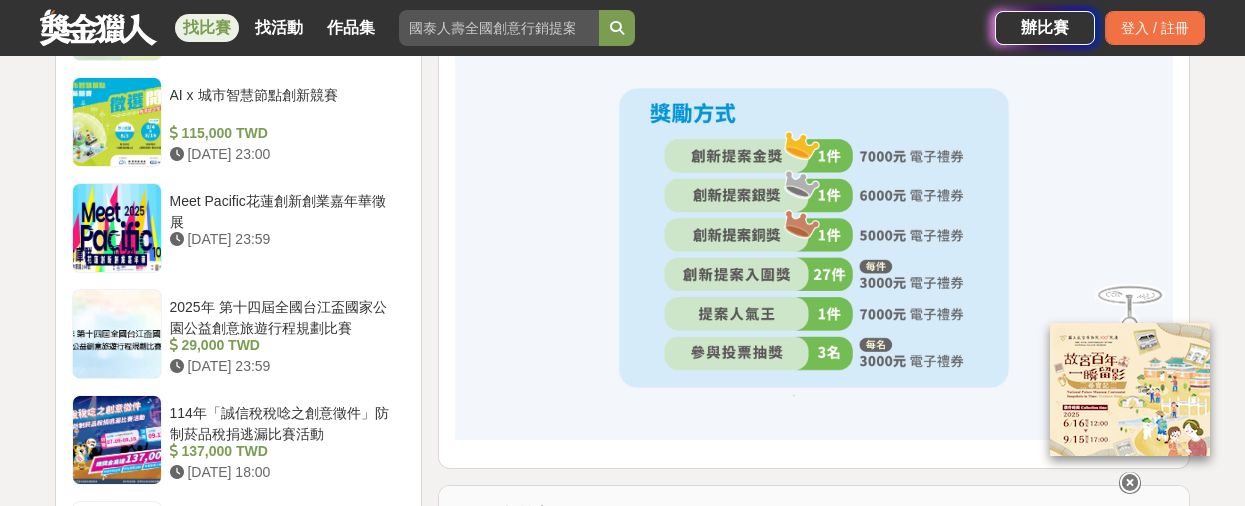 scroll, scrollTop: 2498, scrollLeft: 0, axis: vertical 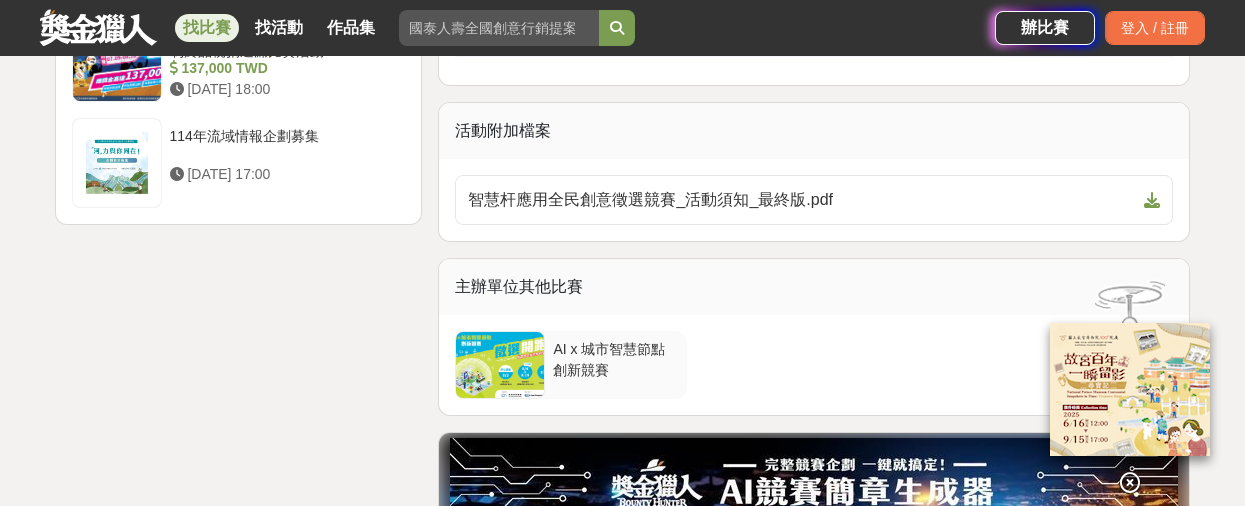 click on "AI x 城市智慧節點創新競賽" at bounding box center (615, 358) 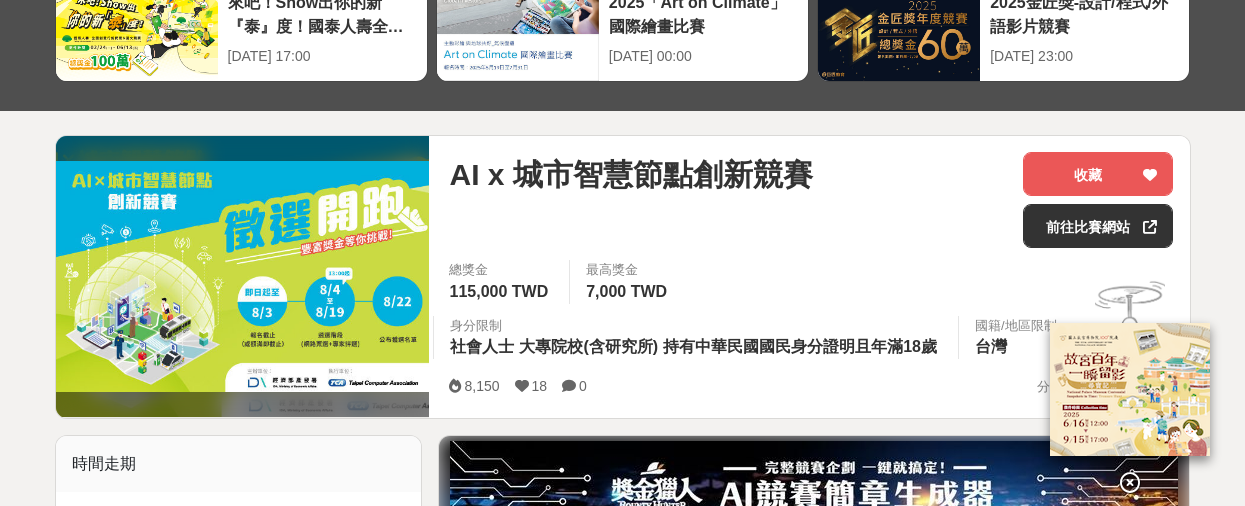 scroll, scrollTop: 200, scrollLeft: 0, axis: vertical 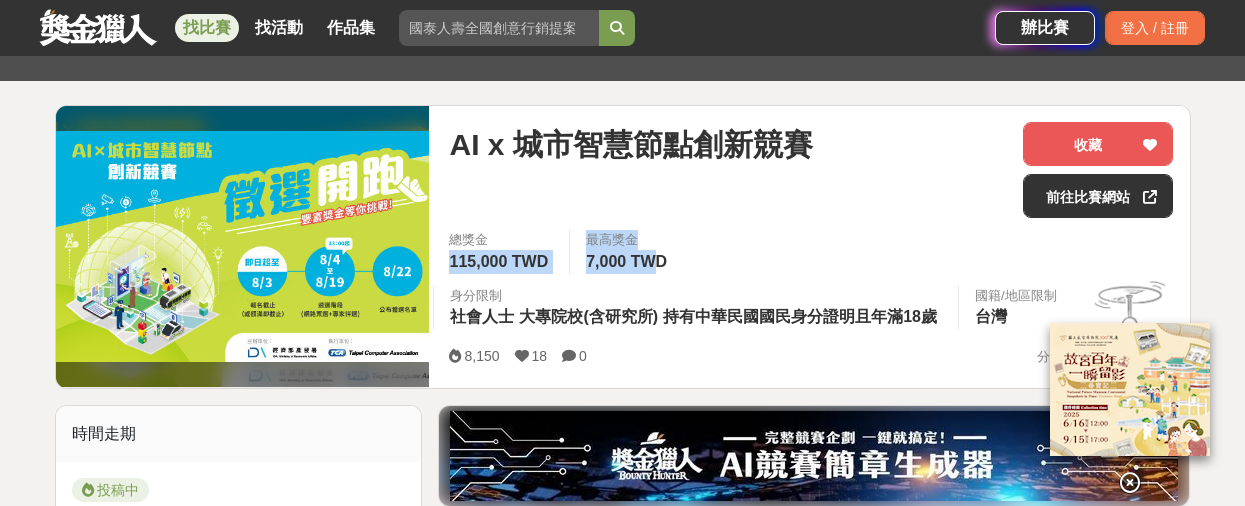 drag, startPoint x: 462, startPoint y: 260, endPoint x: 656, endPoint y: 264, distance: 194.04123 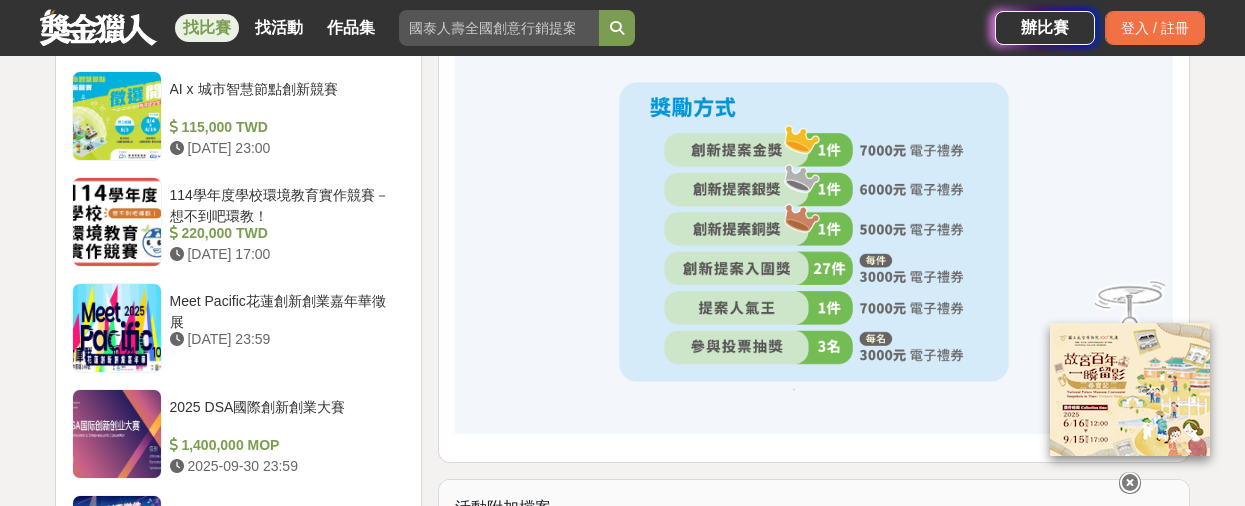 scroll, scrollTop: 2600, scrollLeft: 0, axis: vertical 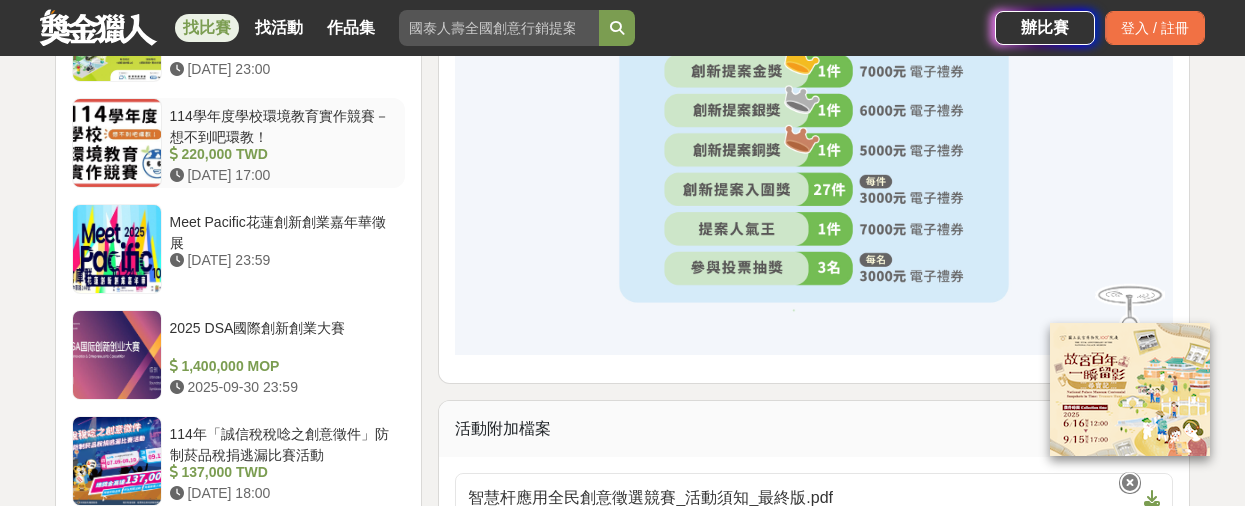 click on "114學年度學校環境教育實作競賽－想不到吧環教！" at bounding box center (284, 125) 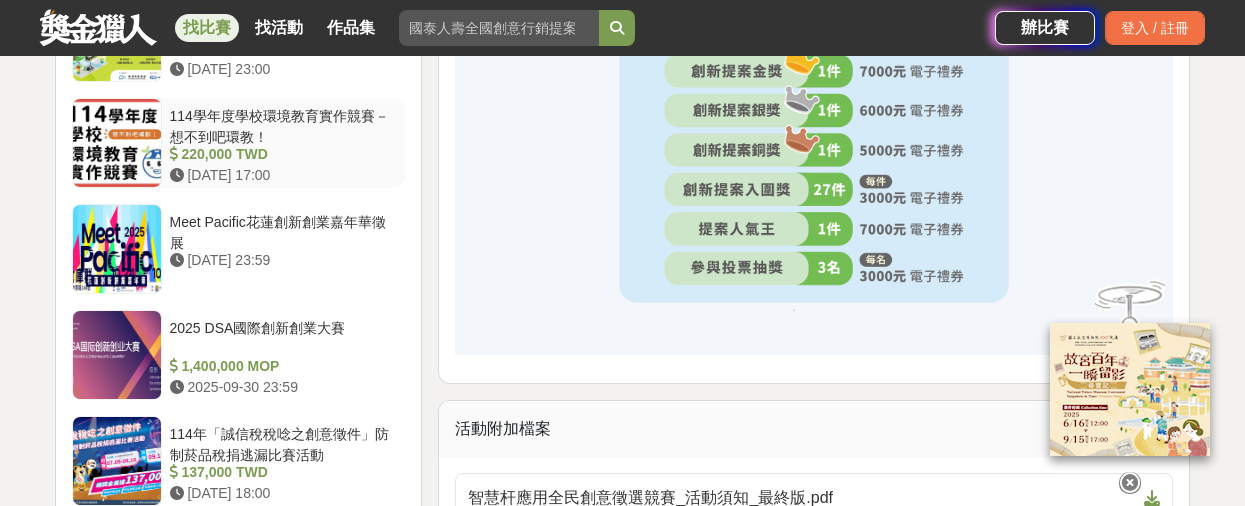 scroll, scrollTop: 2597, scrollLeft: 0, axis: vertical 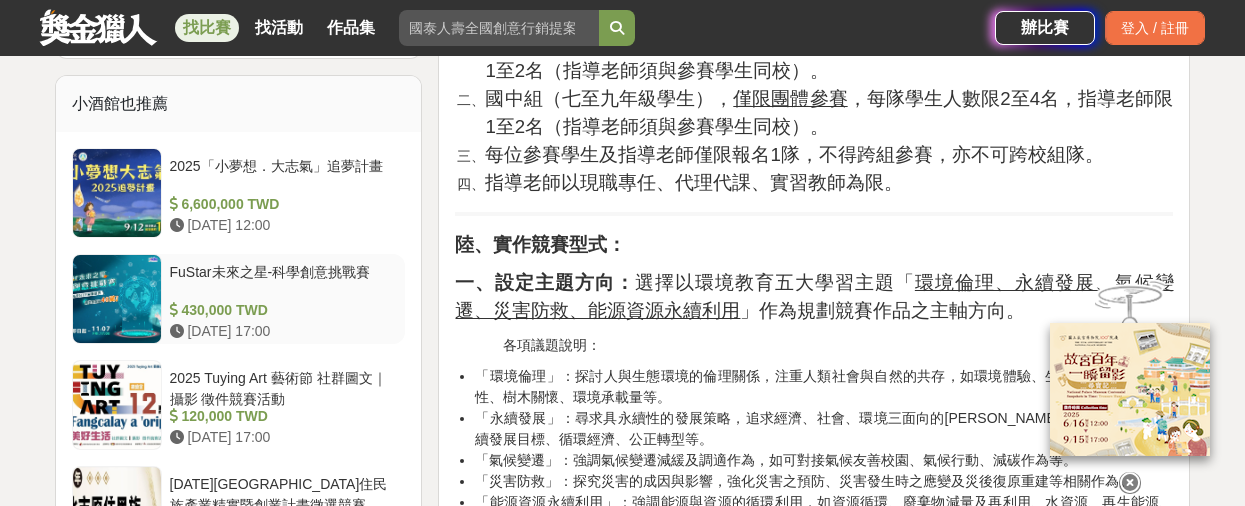 click on "FuStar未來之星-科學創意挑戰賽" at bounding box center (284, 281) 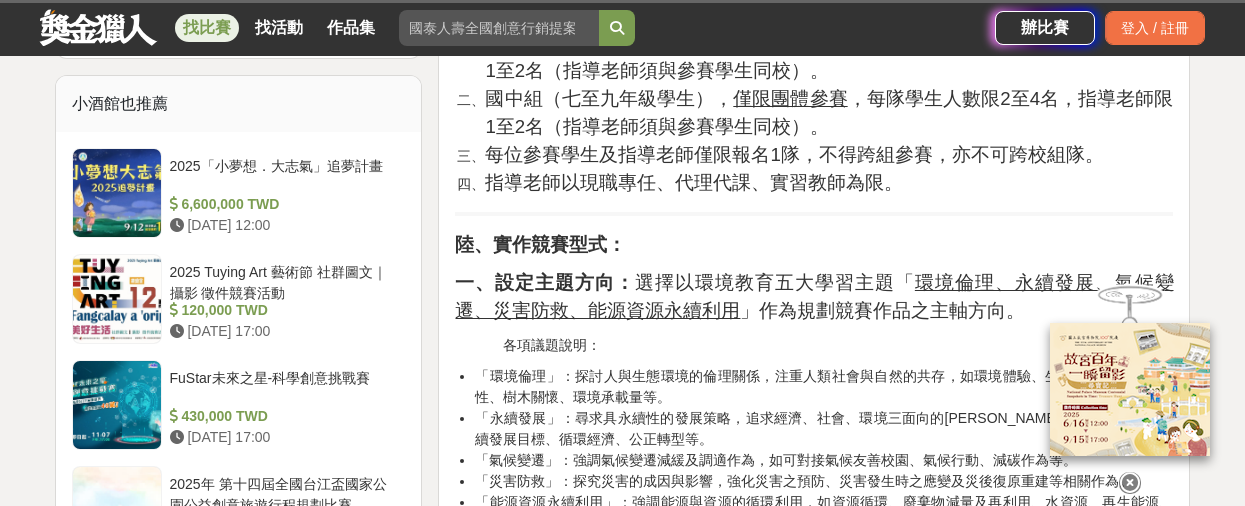 scroll, scrollTop: 1495, scrollLeft: 0, axis: vertical 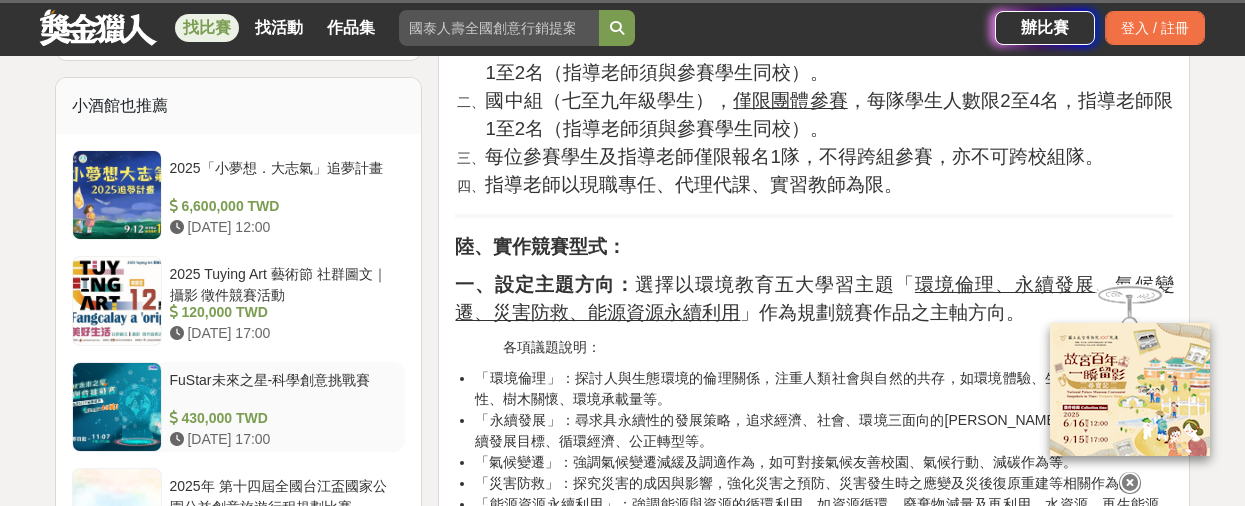click on "FuStar未來之星-科學創意挑戰賽" at bounding box center (284, 389) 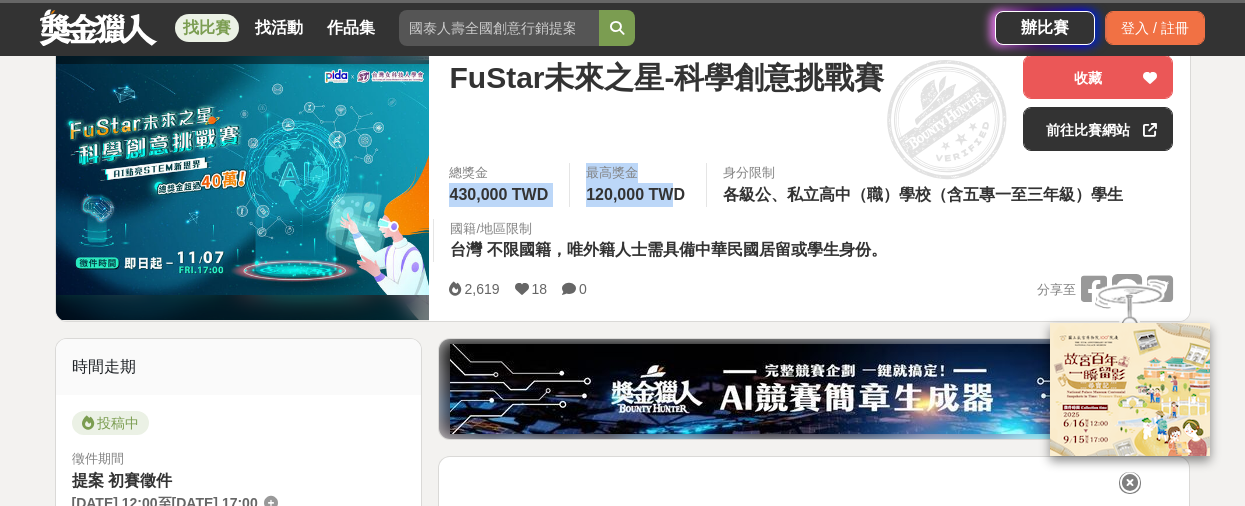 scroll, scrollTop: 300, scrollLeft: 0, axis: vertical 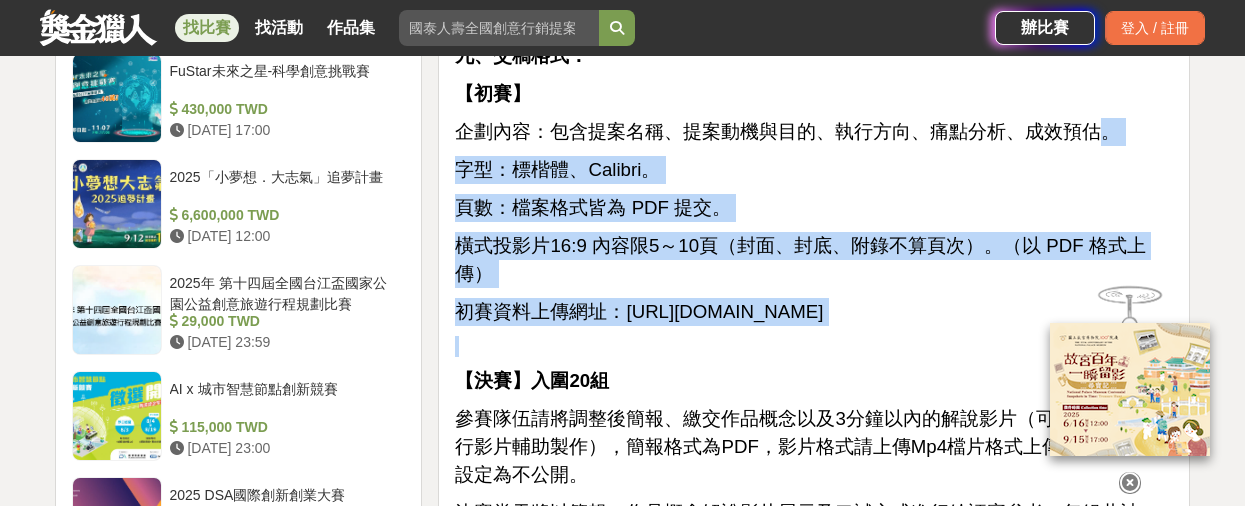 drag, startPoint x: 1097, startPoint y: 102, endPoint x: 583, endPoint y: 309, distance: 554.1164 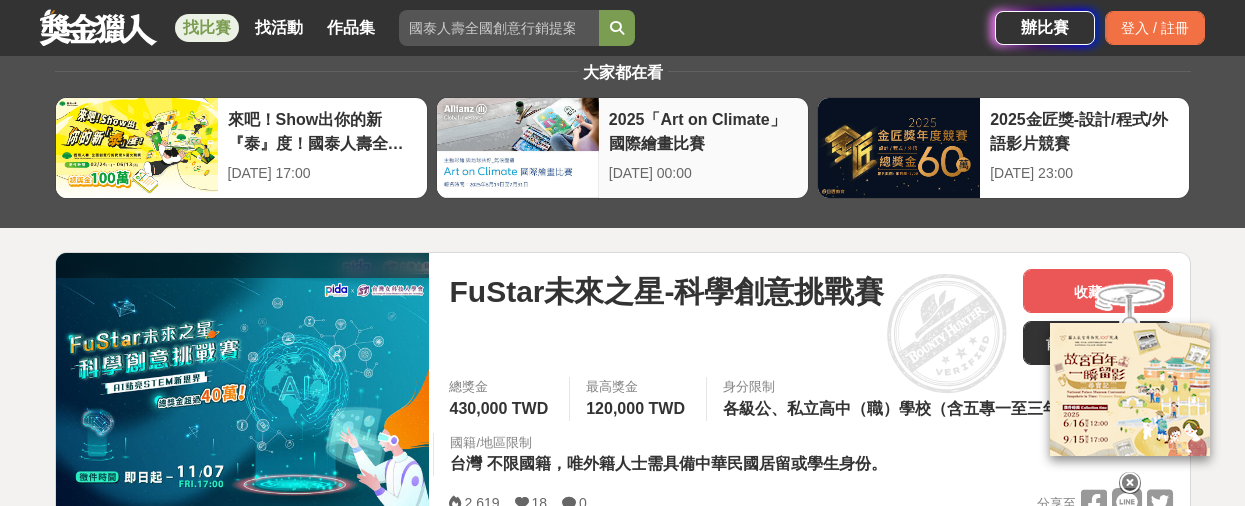 scroll, scrollTop: 0, scrollLeft: 0, axis: both 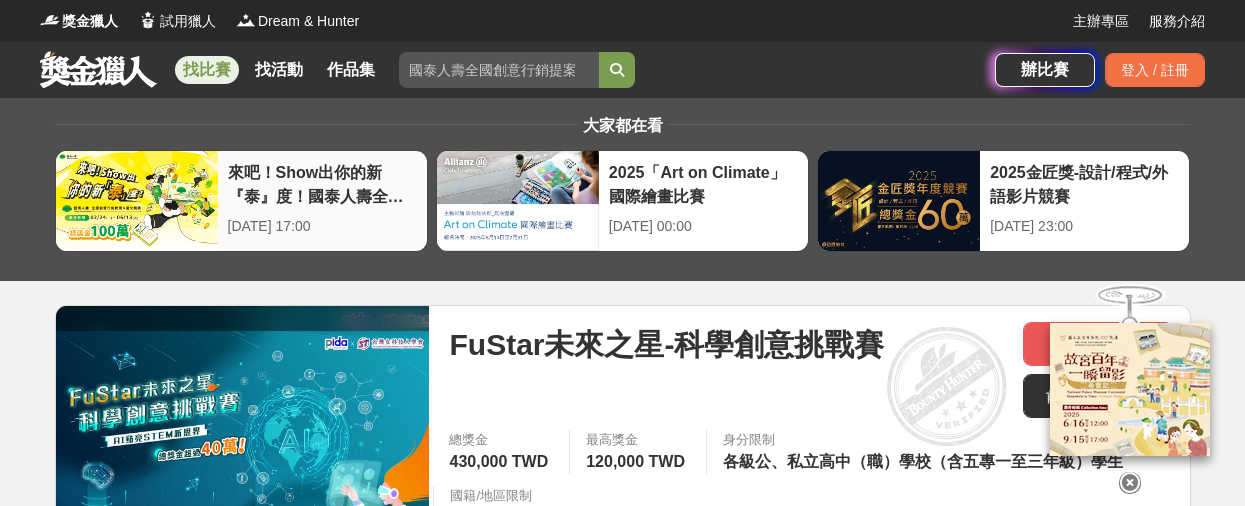 click on "[DATE] 17:00" at bounding box center (322, 226) 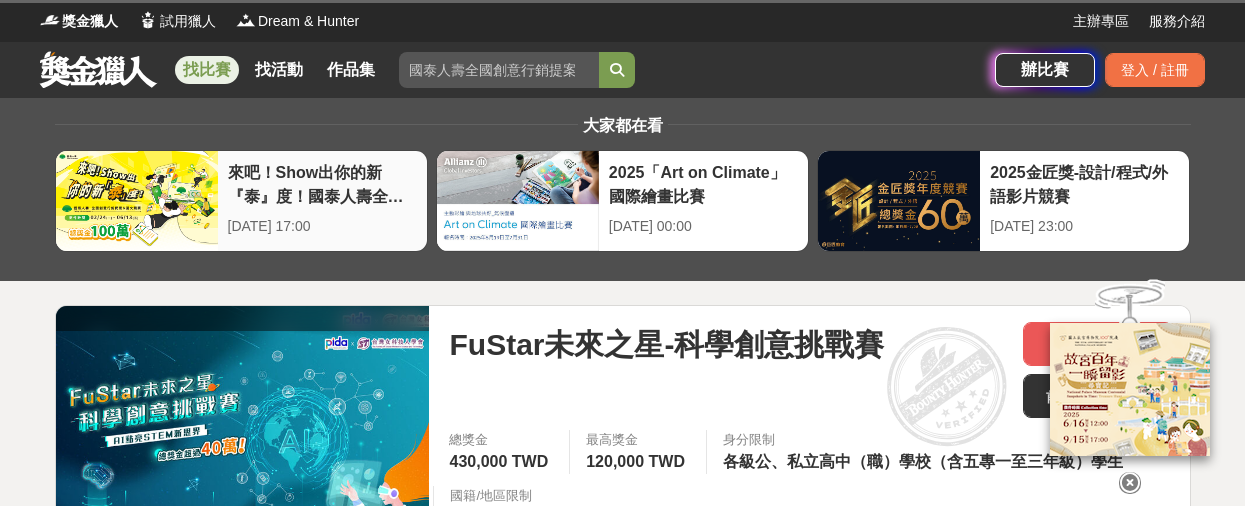 click on "來吧！Show出你的新『泰』度！國泰人壽全國創意行銷提案&圖文競賽" at bounding box center (322, 183) 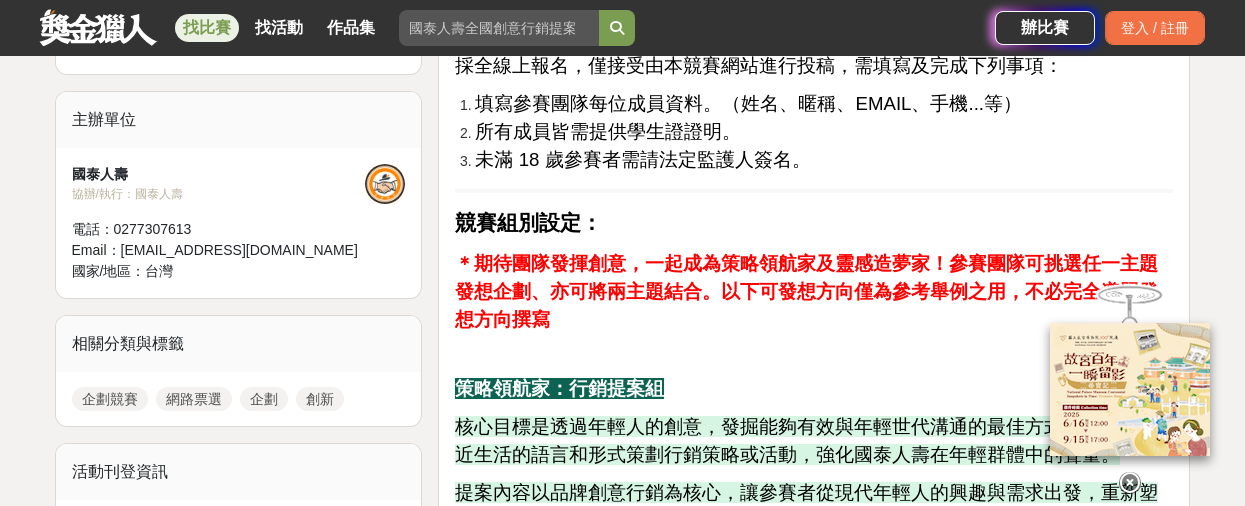 scroll, scrollTop: 2800, scrollLeft: 0, axis: vertical 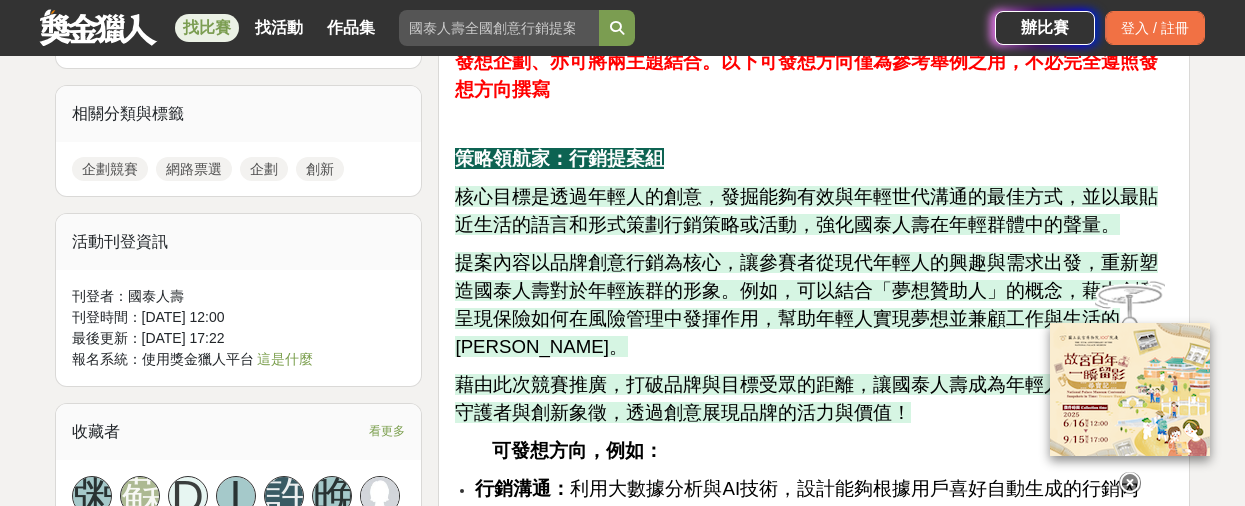 click on "提案內容以品牌創意行銷為核心，讓參賽者從現代年輕人的興趣與需求出發，重新塑造國泰人壽對於年輕族群的形象。例如，可以結合「夢想贊助人」的概念，藉由創意呈現保險如何在風險管理中發揮作用，幫助年輕人實現夢想並兼顧工作與生活的[PERSON_NAME]。" at bounding box center [806, 304] 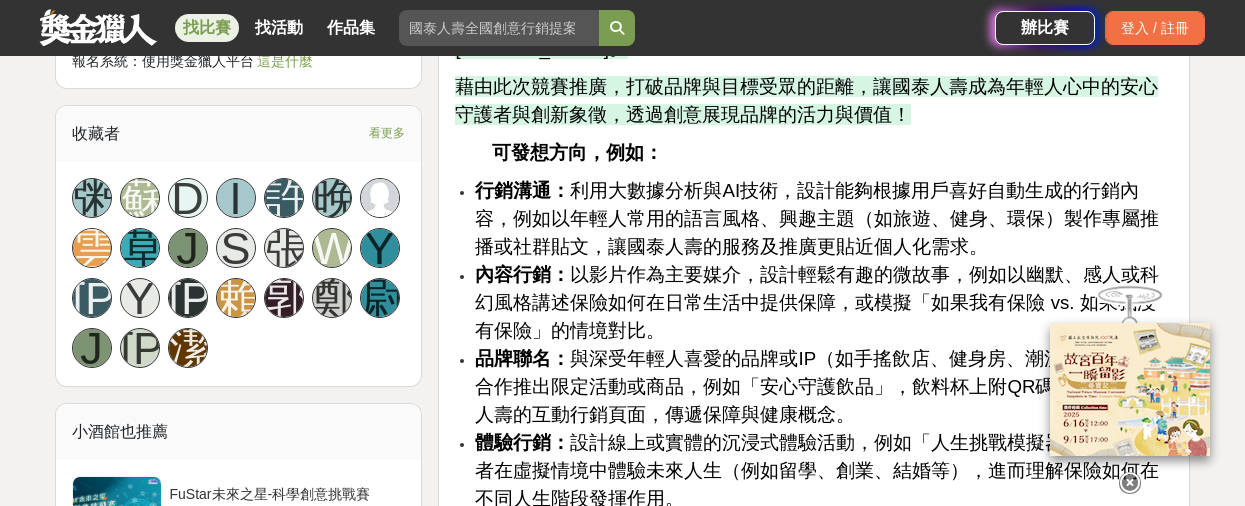 scroll, scrollTop: 3100, scrollLeft: 0, axis: vertical 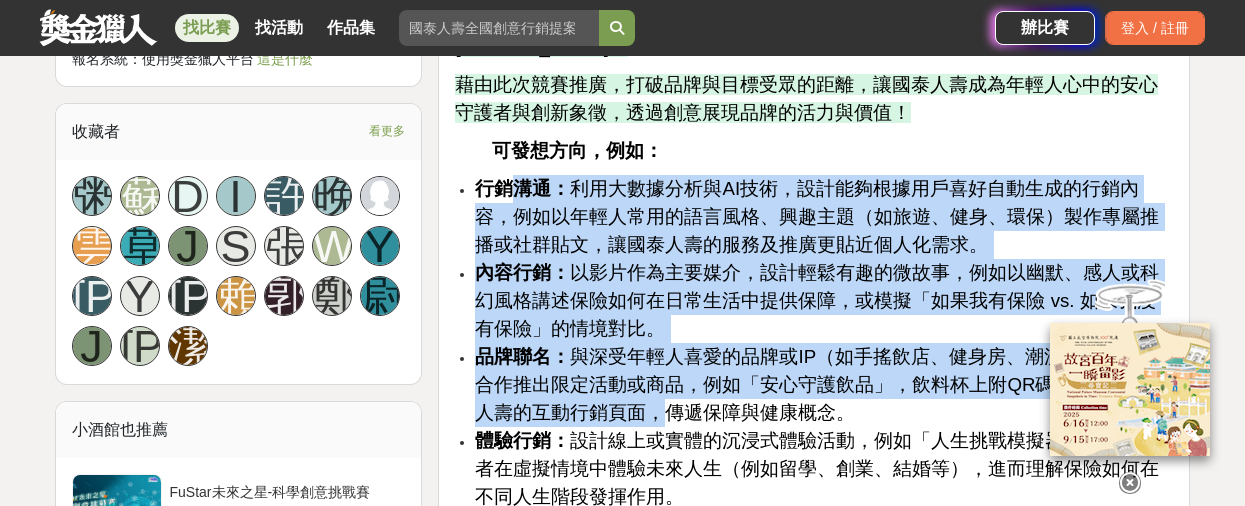 drag, startPoint x: 510, startPoint y: 213, endPoint x: 631, endPoint y: 428, distance: 246.71036 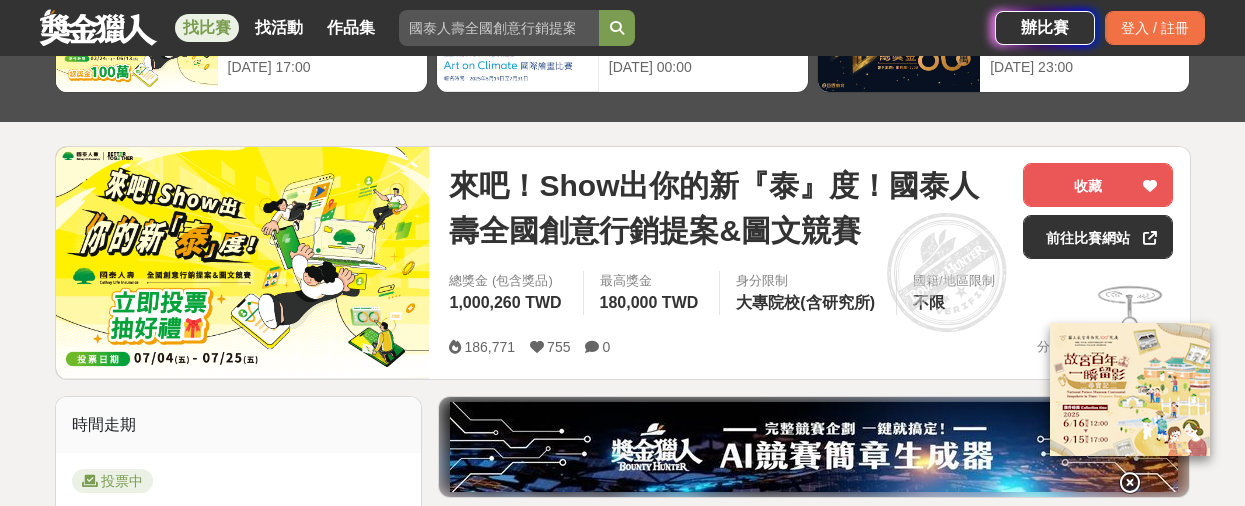 scroll, scrollTop: 0, scrollLeft: 0, axis: both 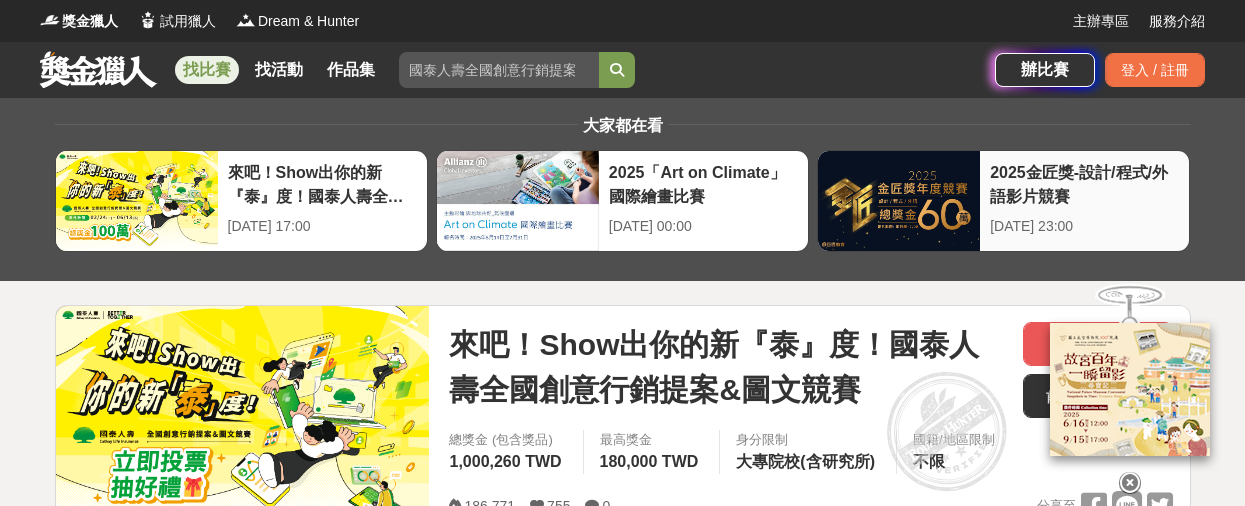 click on "2025金匠獎-設計/程式/外語影片競賽 [DATE] 23:00" at bounding box center [1084, 201] 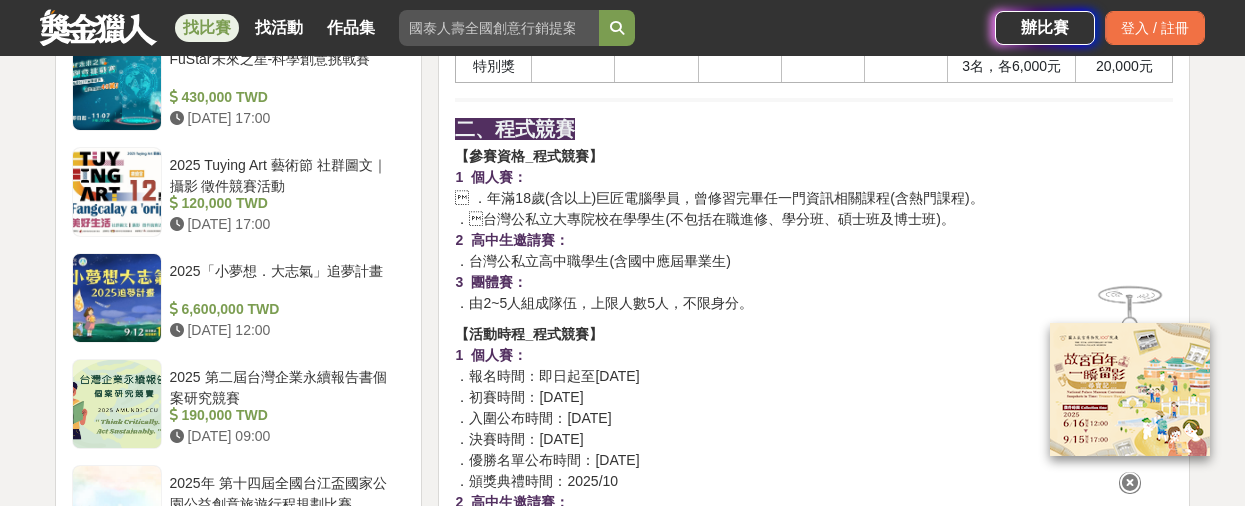 scroll, scrollTop: 1600, scrollLeft: 0, axis: vertical 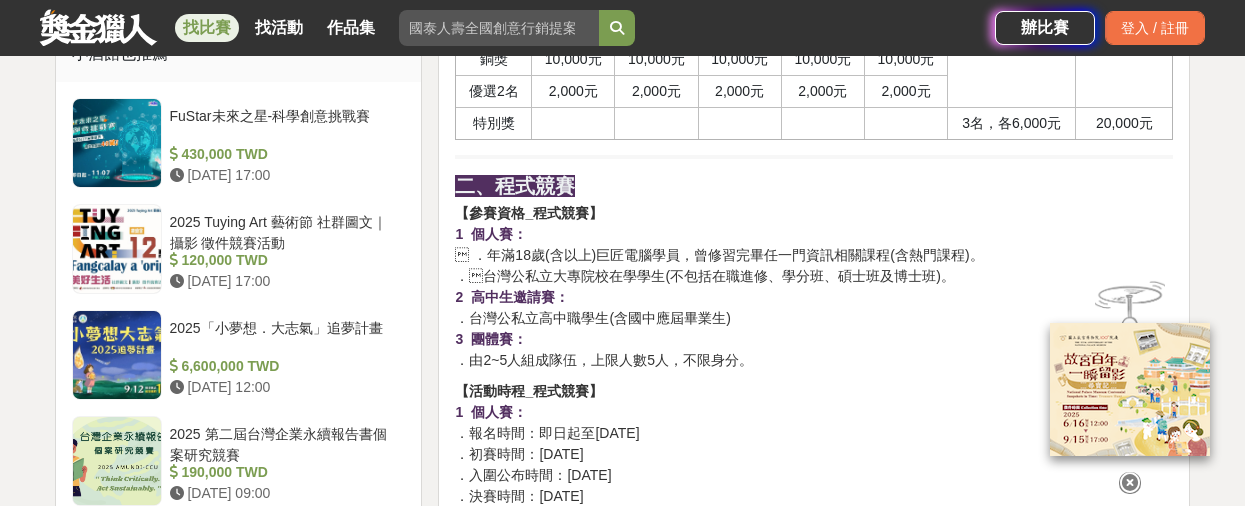 click at bounding box center (814, 157) 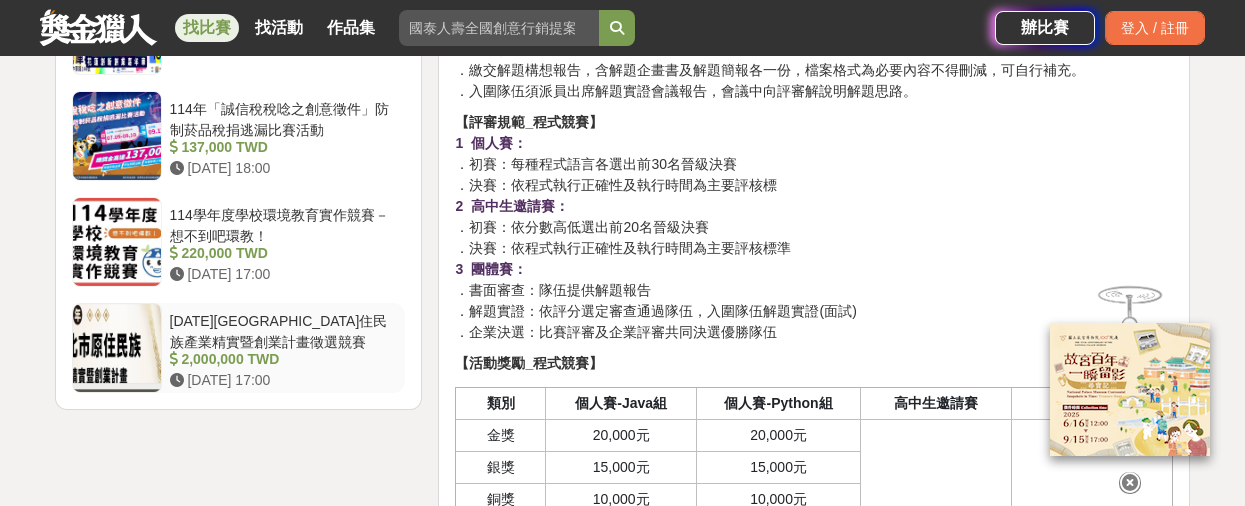 scroll, scrollTop: 2600, scrollLeft: 0, axis: vertical 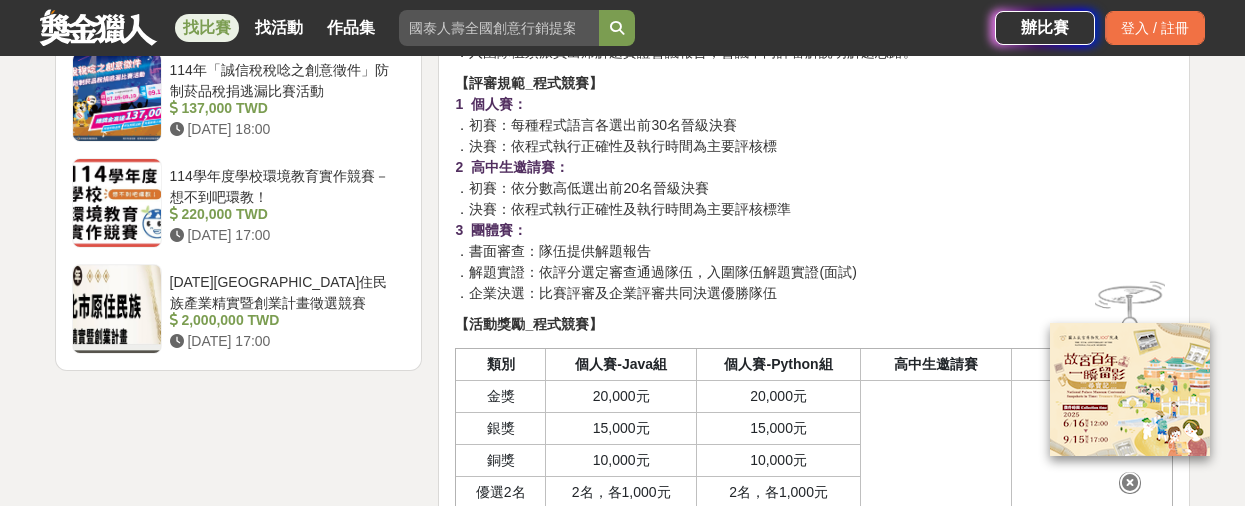 click at bounding box center [98, 27] 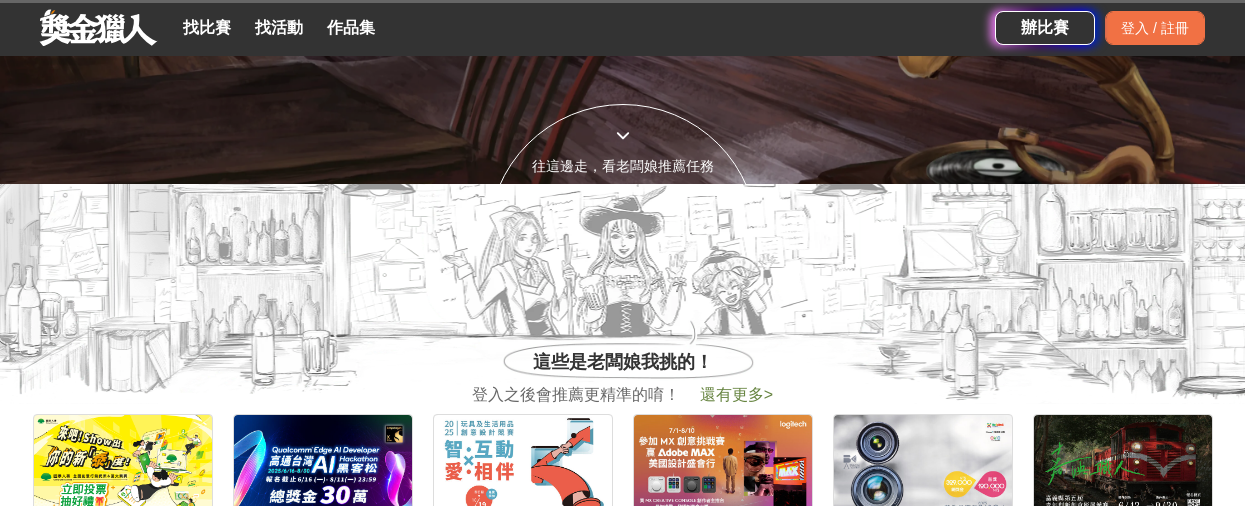 scroll, scrollTop: 500, scrollLeft: 0, axis: vertical 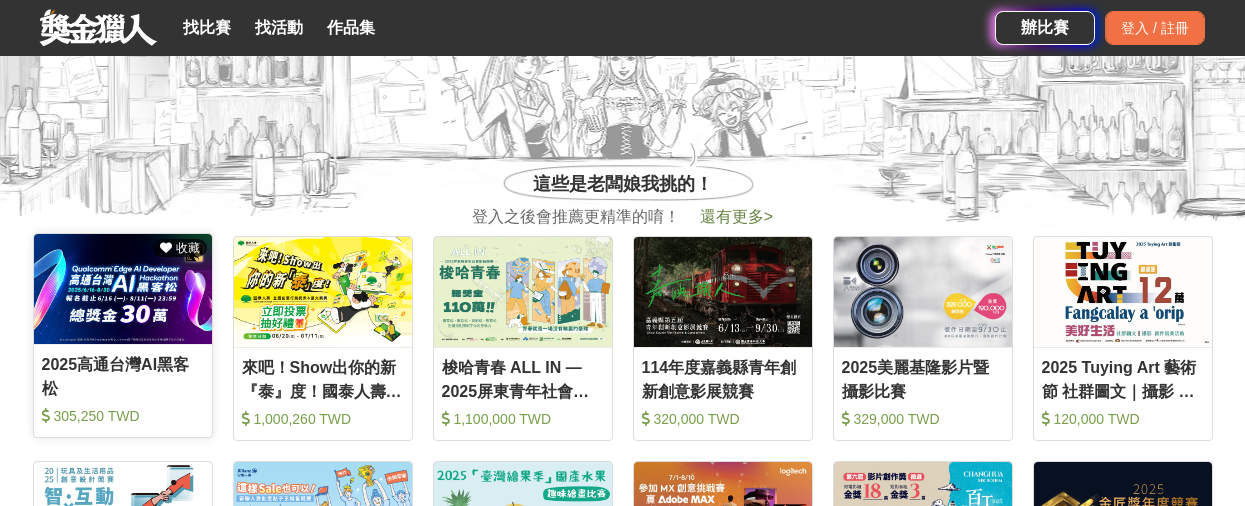 click on "2025高通台灣AI黑客松" at bounding box center (123, 375) 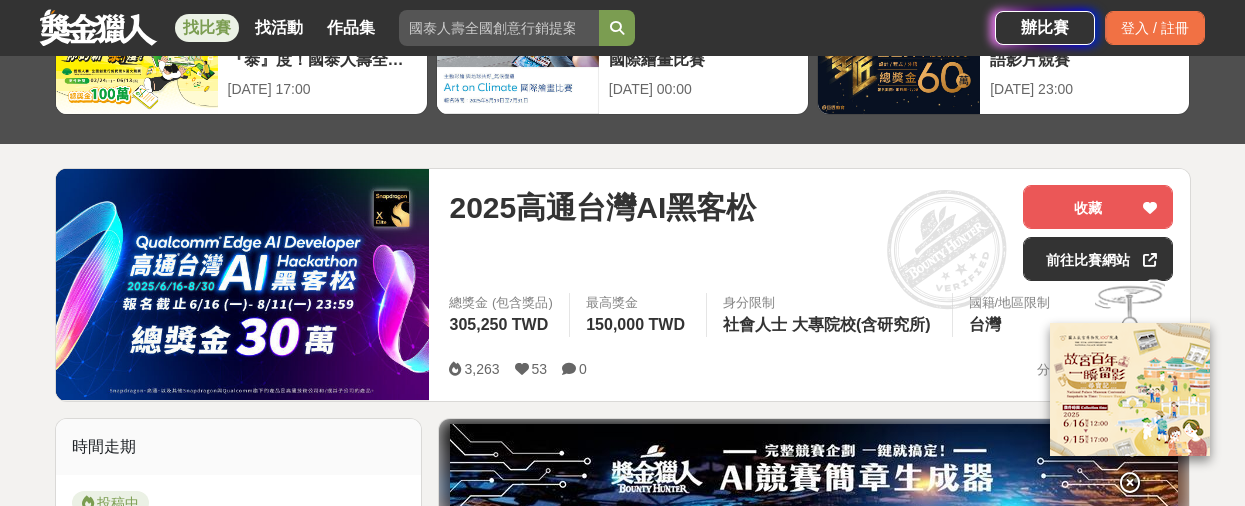 scroll, scrollTop: 100, scrollLeft: 0, axis: vertical 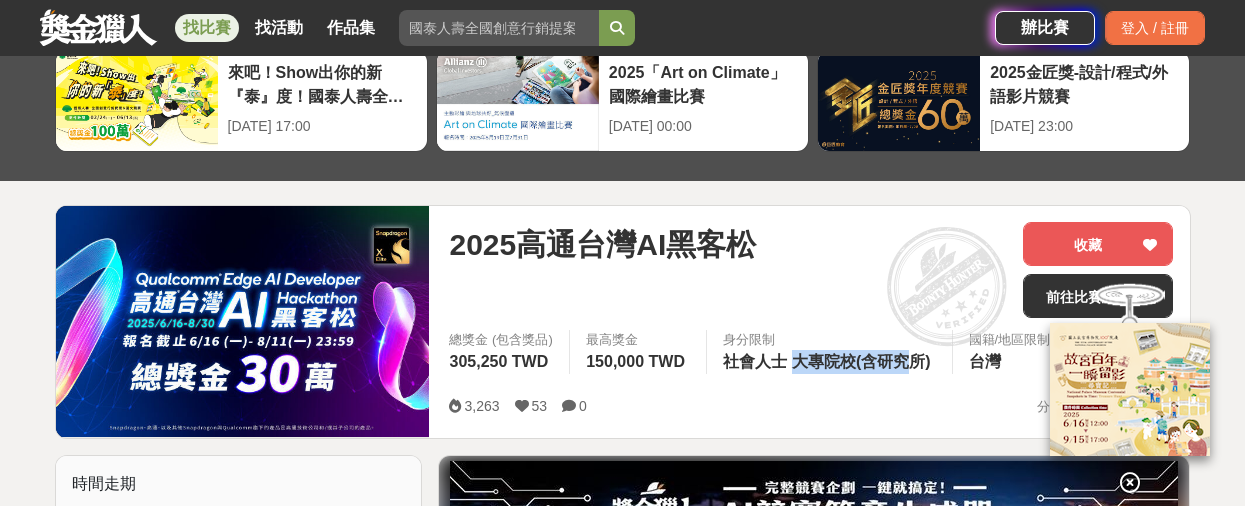drag, startPoint x: 788, startPoint y: 378, endPoint x: 917, endPoint y: 378, distance: 129 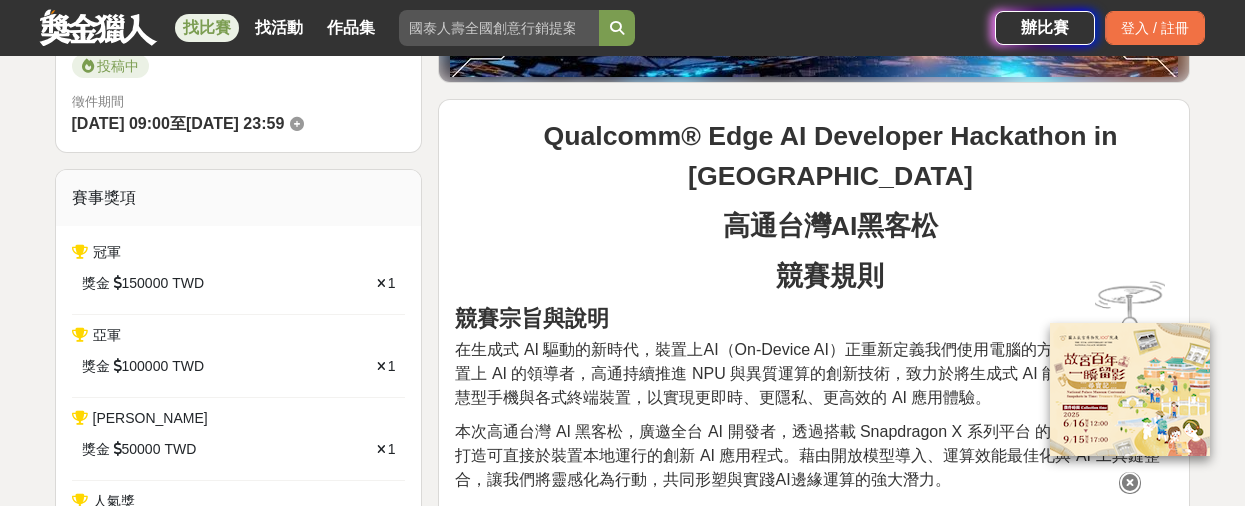 scroll, scrollTop: 600, scrollLeft: 0, axis: vertical 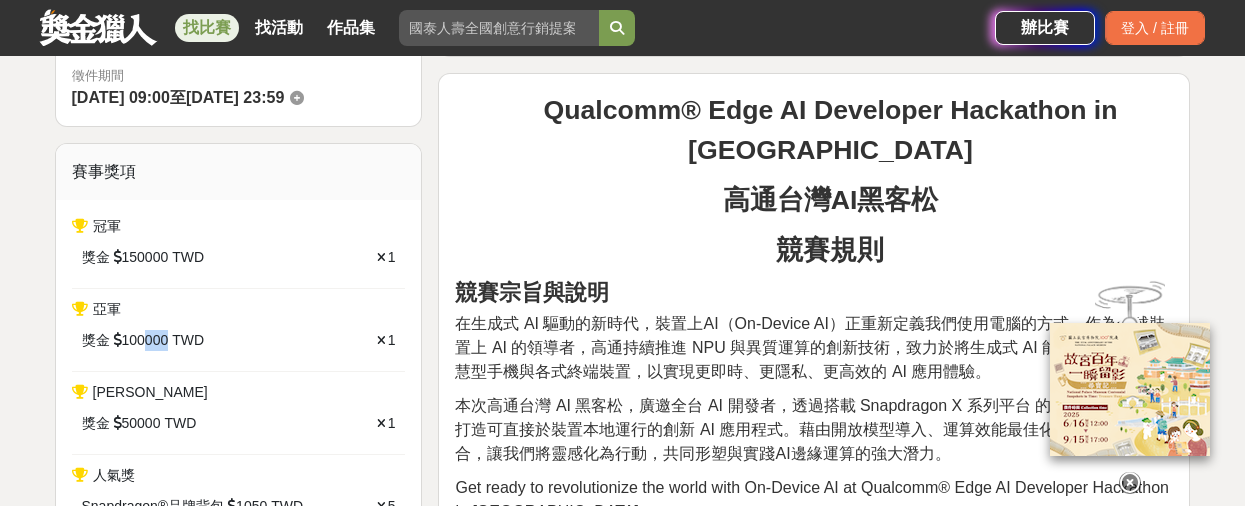 drag, startPoint x: 143, startPoint y: 335, endPoint x: 170, endPoint y: 341, distance: 27.658634 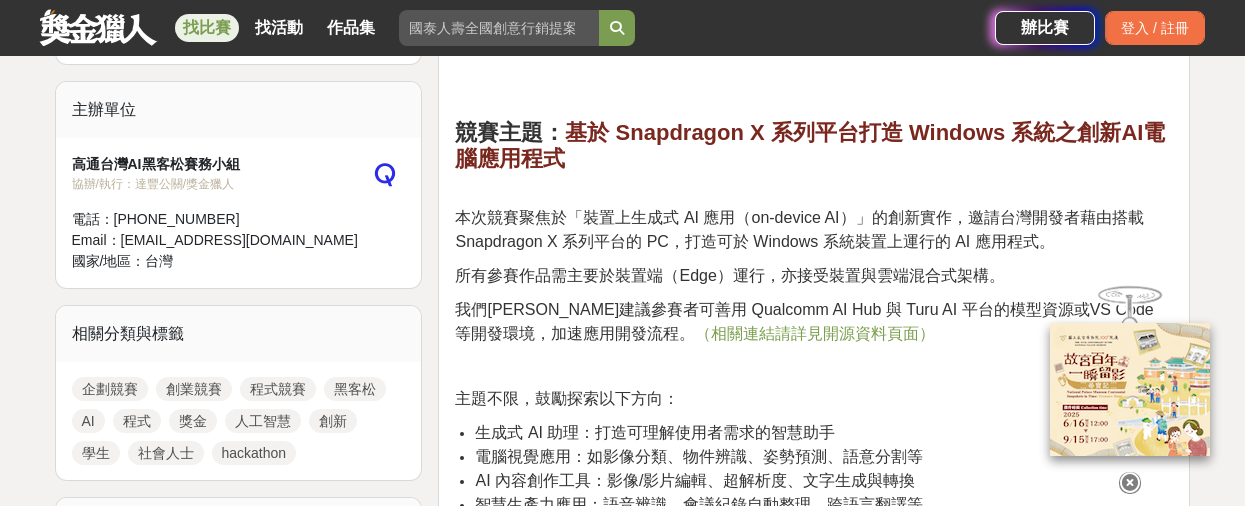 scroll, scrollTop: 1100, scrollLeft: 0, axis: vertical 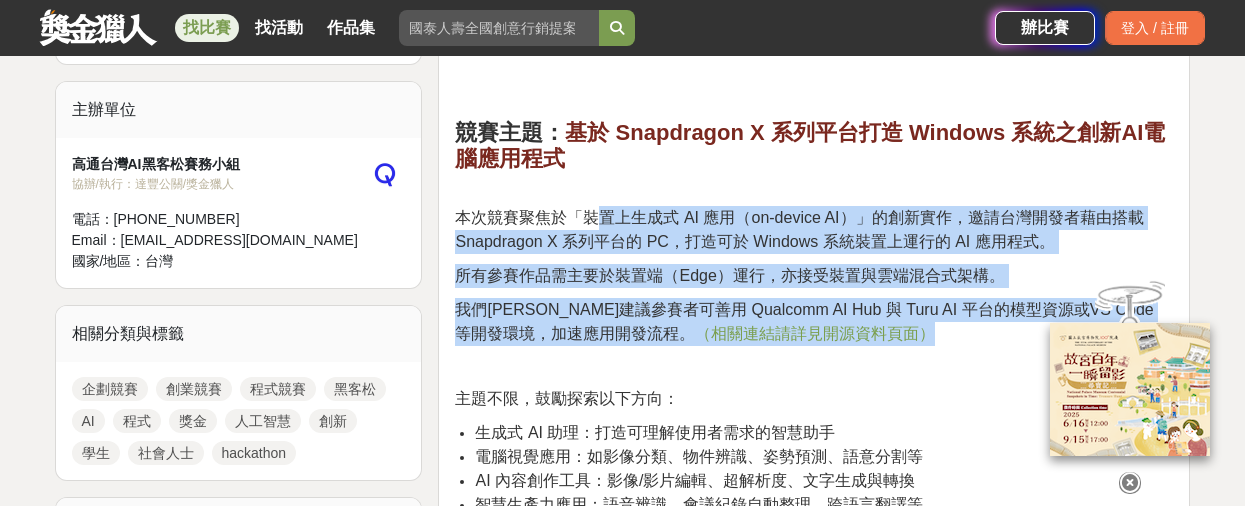 drag, startPoint x: 650, startPoint y: 166, endPoint x: 924, endPoint y: 303, distance: 306.3413 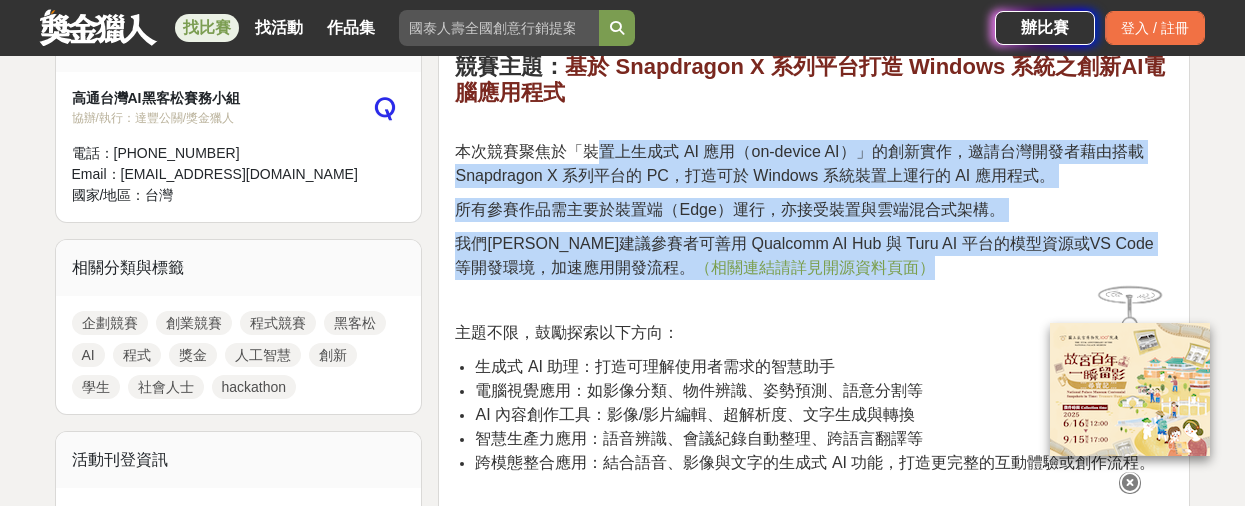 scroll, scrollTop: 1300, scrollLeft: 0, axis: vertical 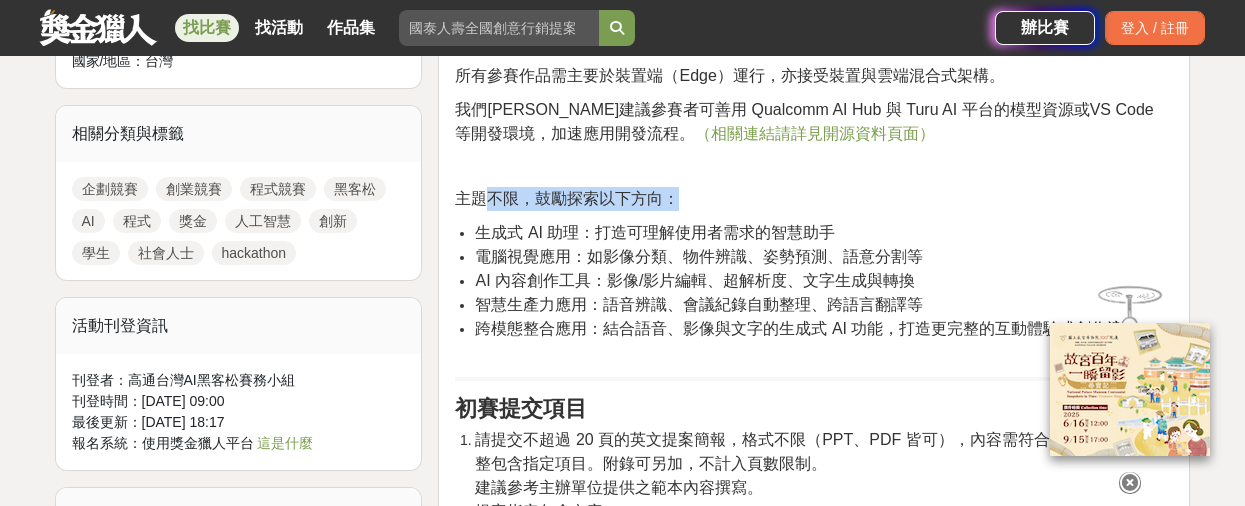 drag, startPoint x: 489, startPoint y: 156, endPoint x: 598, endPoint y: 328, distance: 203.62956 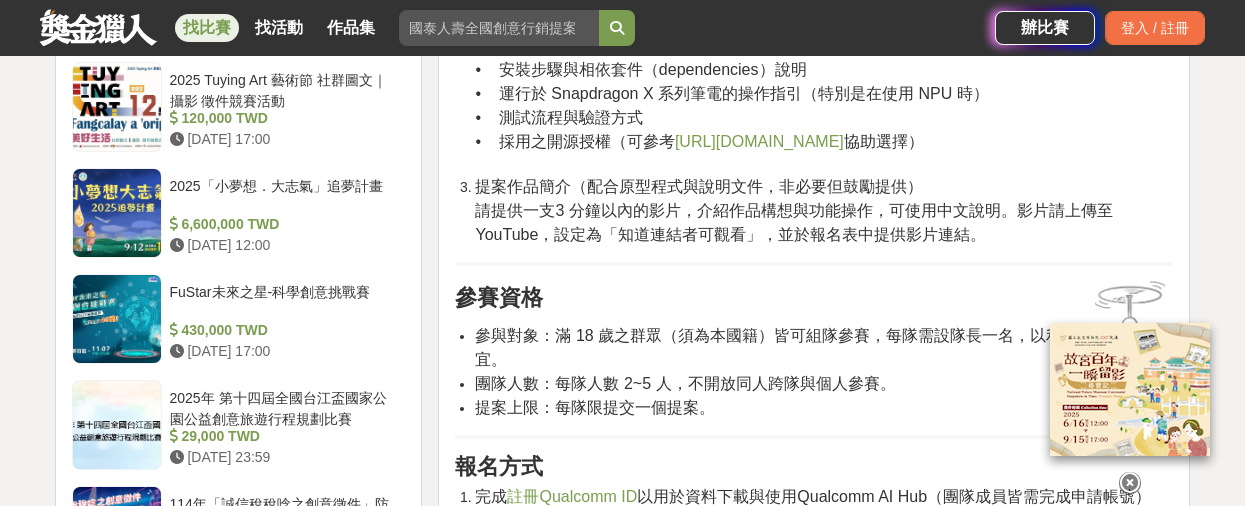 scroll, scrollTop: 2100, scrollLeft: 0, axis: vertical 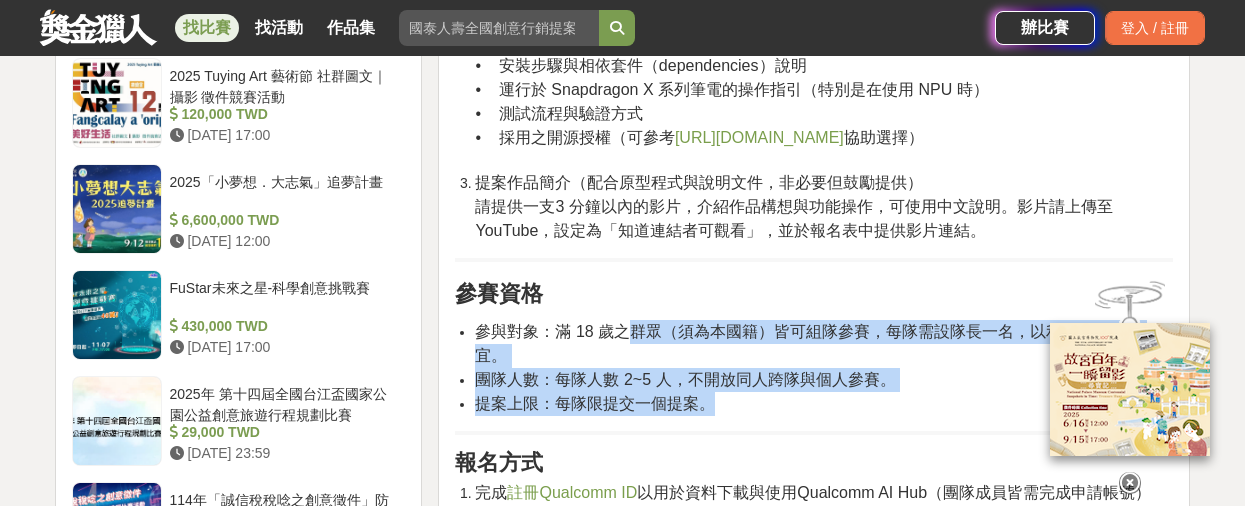 drag, startPoint x: 843, startPoint y: 291, endPoint x: 983, endPoint y: 330, distance: 145.33066 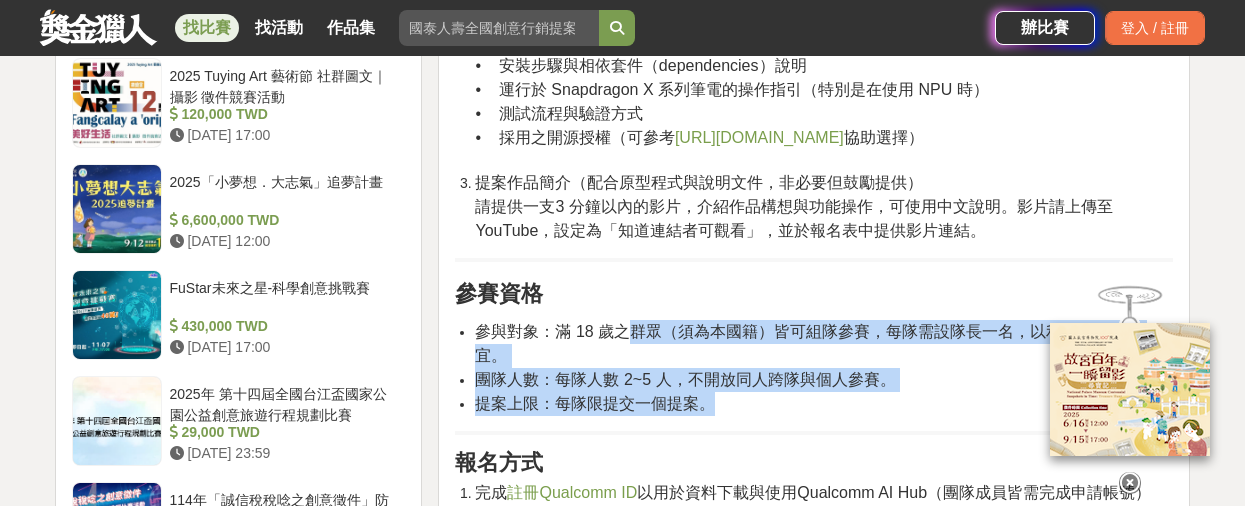 click on "參與對象：滿 18 歲之群眾（須為本國籍）皆可組隊參賽，每隊需設隊長一名，以利後續聯絡事宜。 團隊人數：每隊人數 2~5 人，不開放同人跨隊與個人參賽。 提案上限：每隊限提交一個提案。" at bounding box center (814, 368) 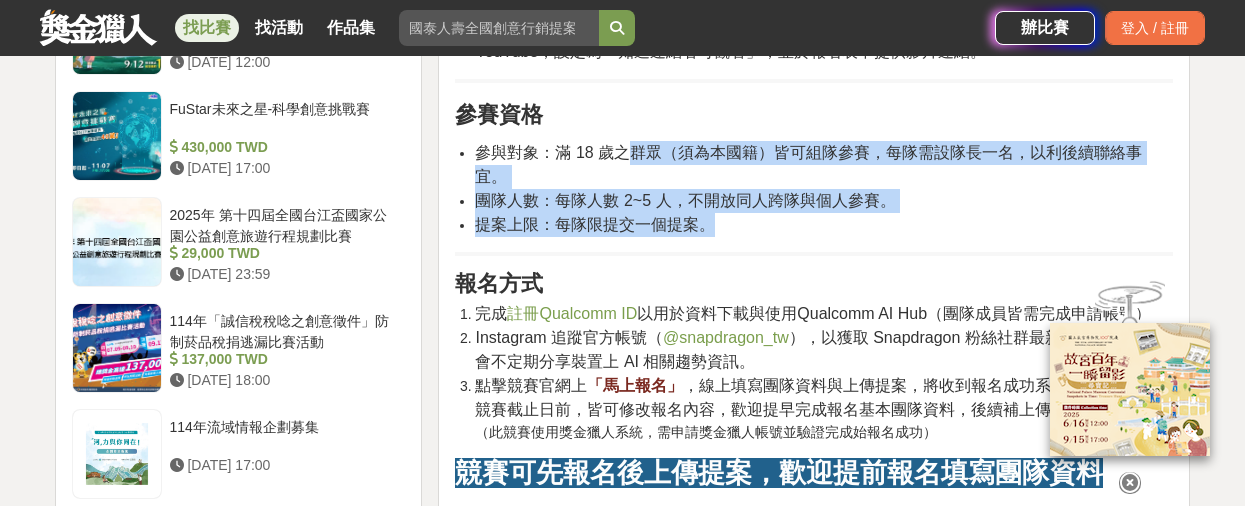 scroll, scrollTop: 2300, scrollLeft: 0, axis: vertical 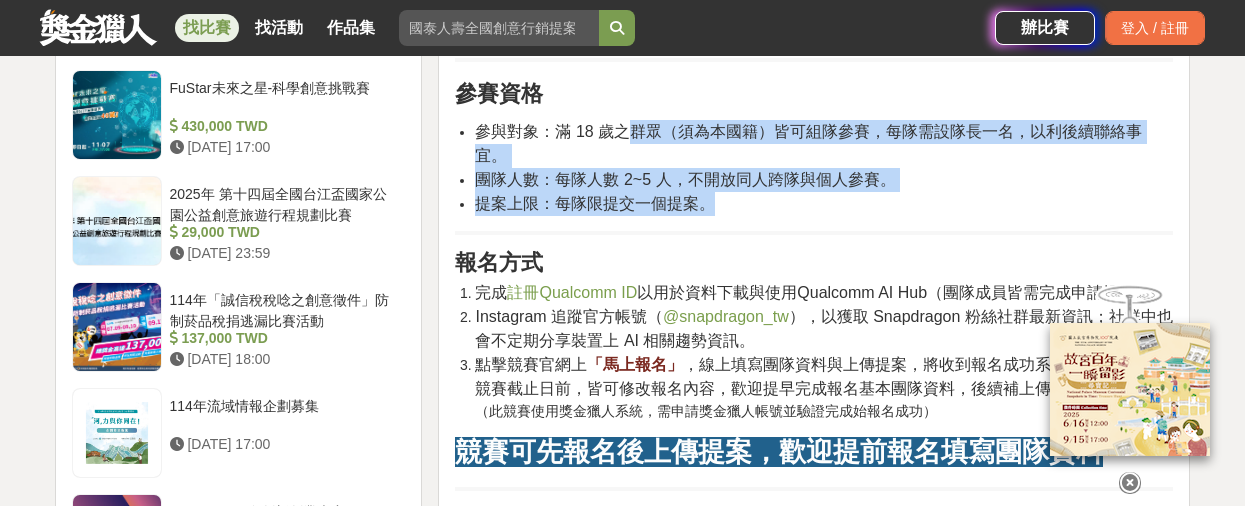 click on "提案上限：每隊限提交一個提案。" at bounding box center [824, 204] 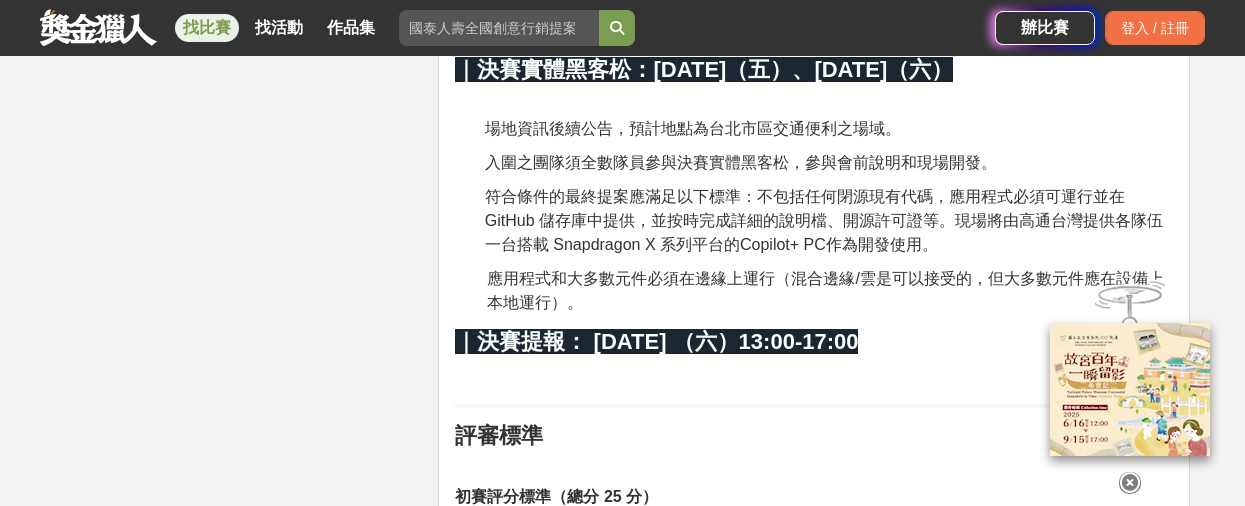 scroll, scrollTop: 3700, scrollLeft: 0, axis: vertical 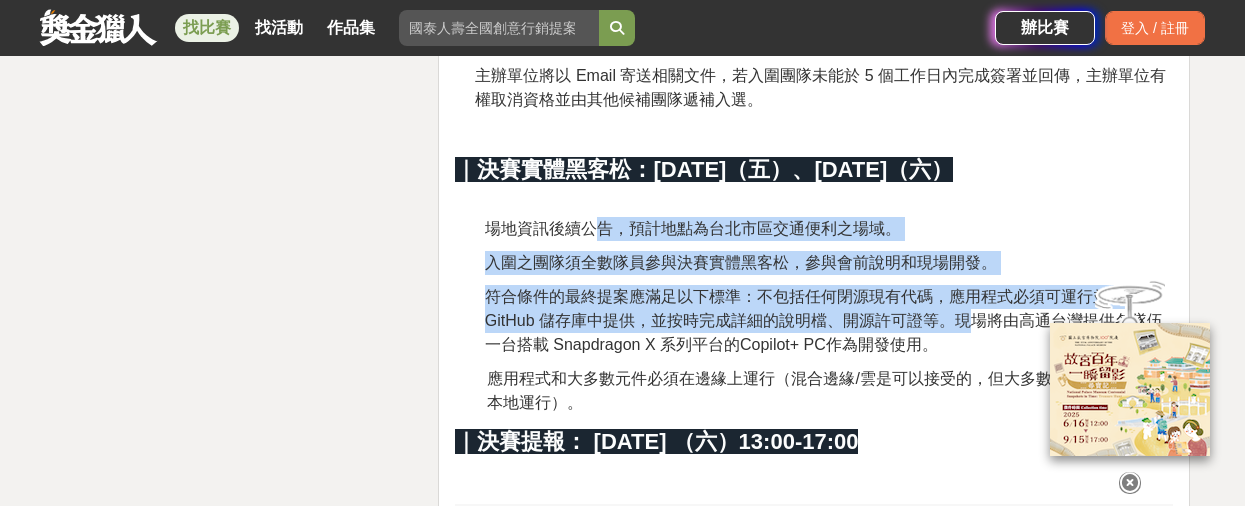 drag, startPoint x: 596, startPoint y: 190, endPoint x: 965, endPoint y: 288, distance: 381.79184 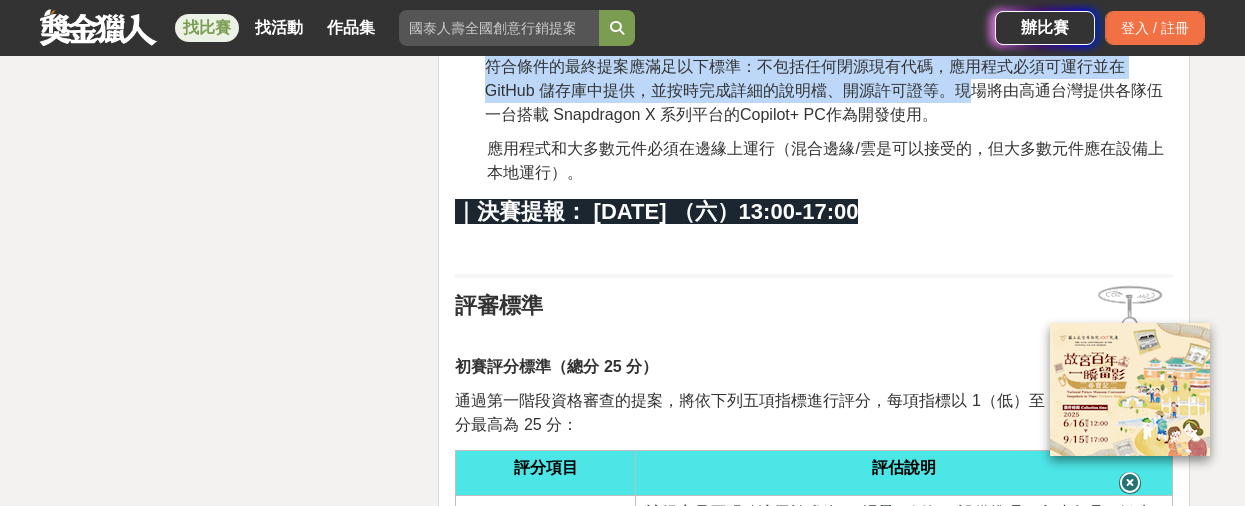 scroll, scrollTop: 4100, scrollLeft: 0, axis: vertical 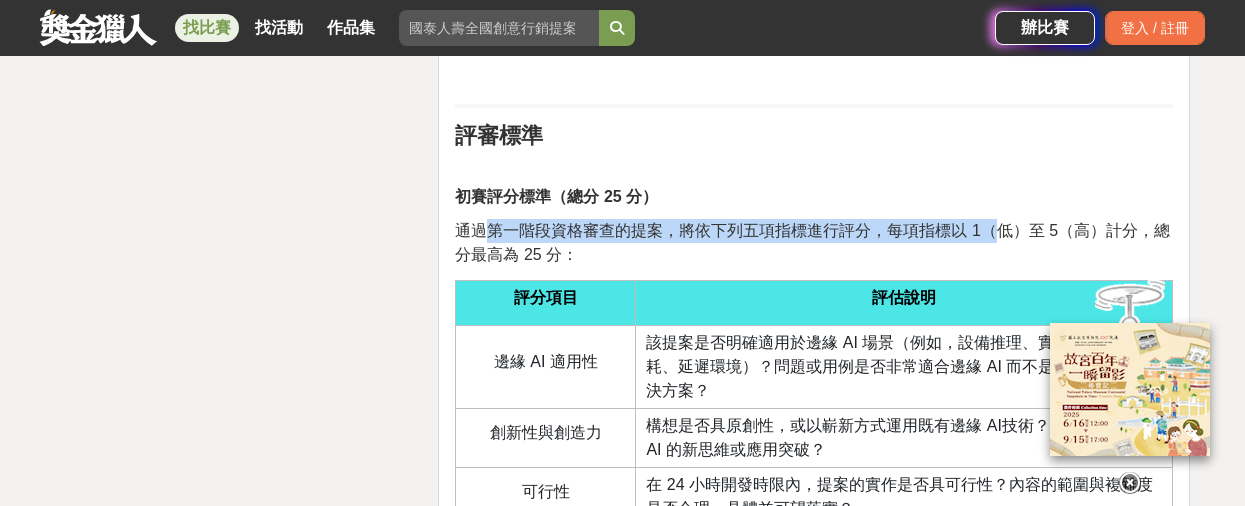 drag, startPoint x: 547, startPoint y: 188, endPoint x: 989, endPoint y: 197, distance: 442.0916 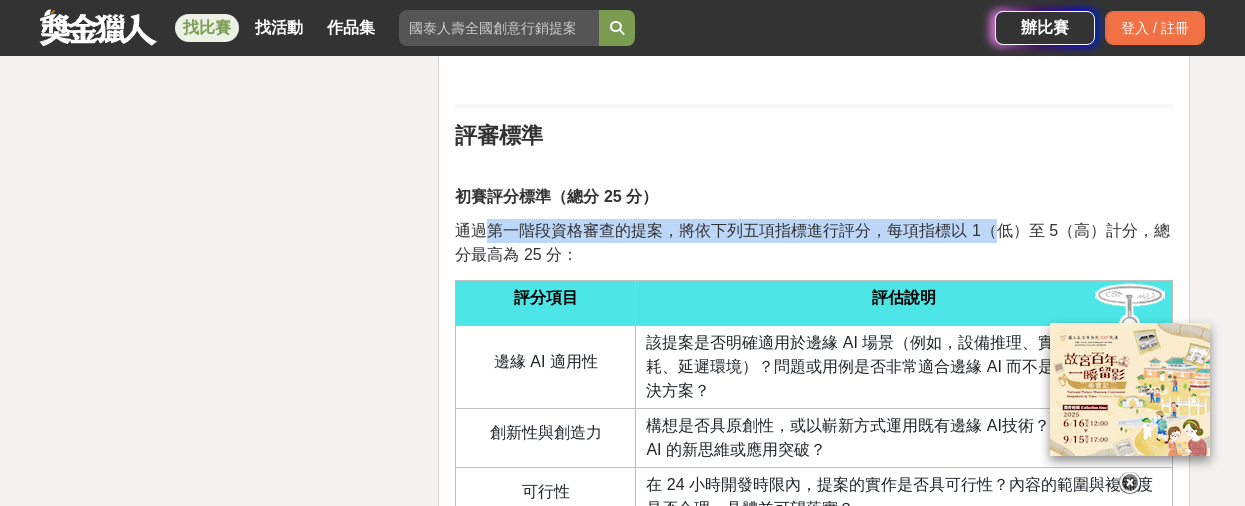 scroll, scrollTop: 4200, scrollLeft: 0, axis: vertical 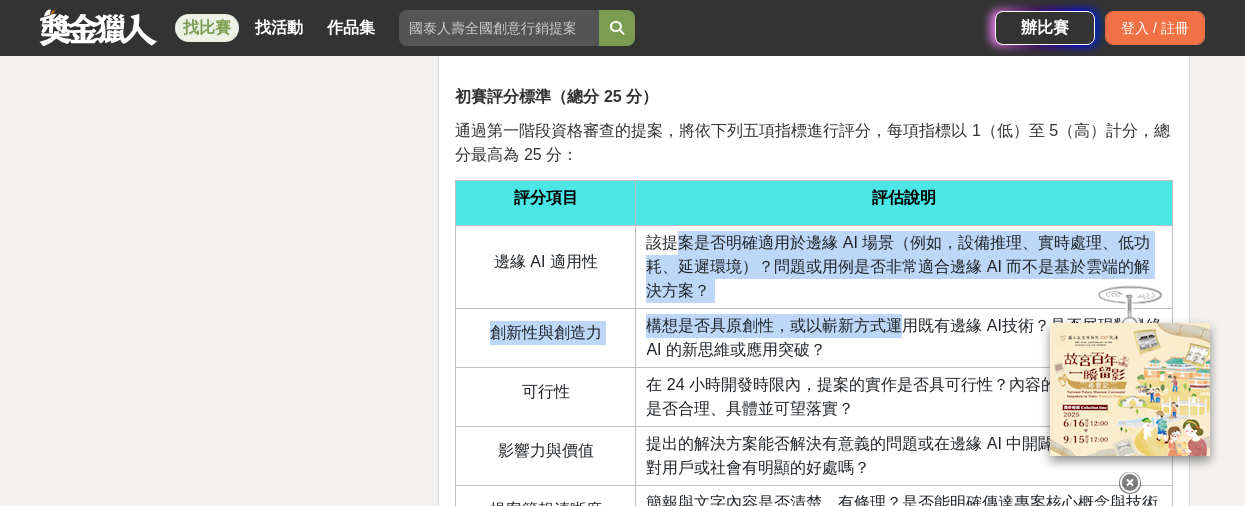 drag, startPoint x: 710, startPoint y: 197, endPoint x: 906, endPoint y: 274, distance: 210.58252 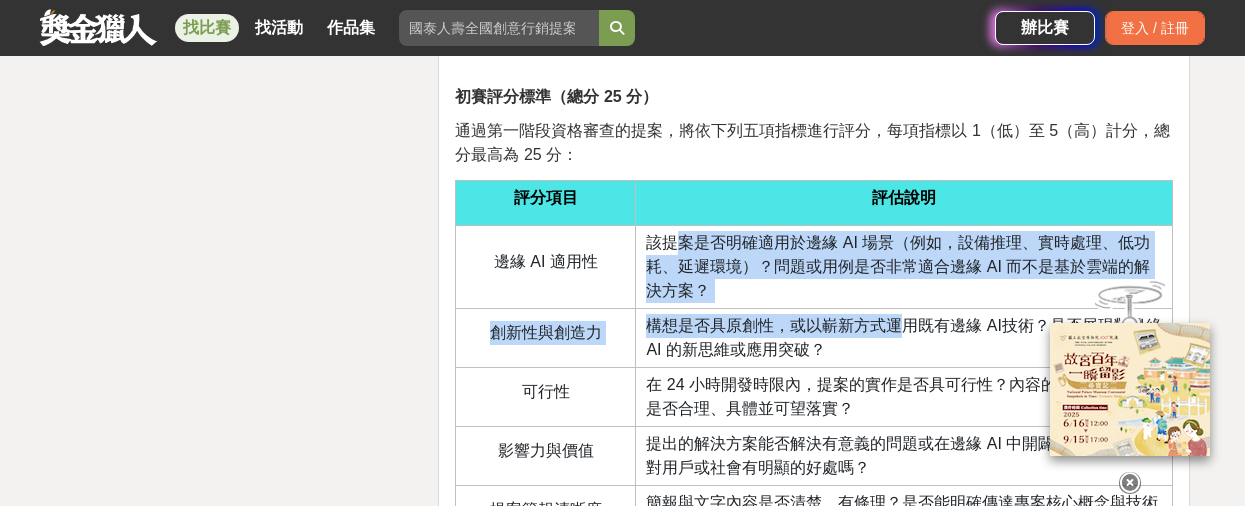 click on "評分項目 評估說明 邊緣 AI 適用性 該提案是否明確適用於邊緣 AI 場景（例如，設備推理、實時處理、低功耗、延遲環境）？問題或用例是否非常適合邊緣 AI 而不是基於雲端的解決方案？  創新性與創造力 構想是否具原創性，或以嶄新方式運用既有邊緣 AI技術？是否展現對邊緣 AI 的新思維或應用突破？ 可行性 在 24 小時開發時限內，提案的實作是否具可行性？內容的範圍與複雜度是否合理、具體並可望落實？ 影響力與價值 提出的解決方案能否解決有意義的問題或在邊緣 AI 中開闢新的可能性？對用戶或社會有明顯的好處嗎？  提案簡報清晰度 簡報與文字內容是否清楚、有條理？是否能明確傳達專案核心概念與技術架構？" at bounding box center (814, 362) 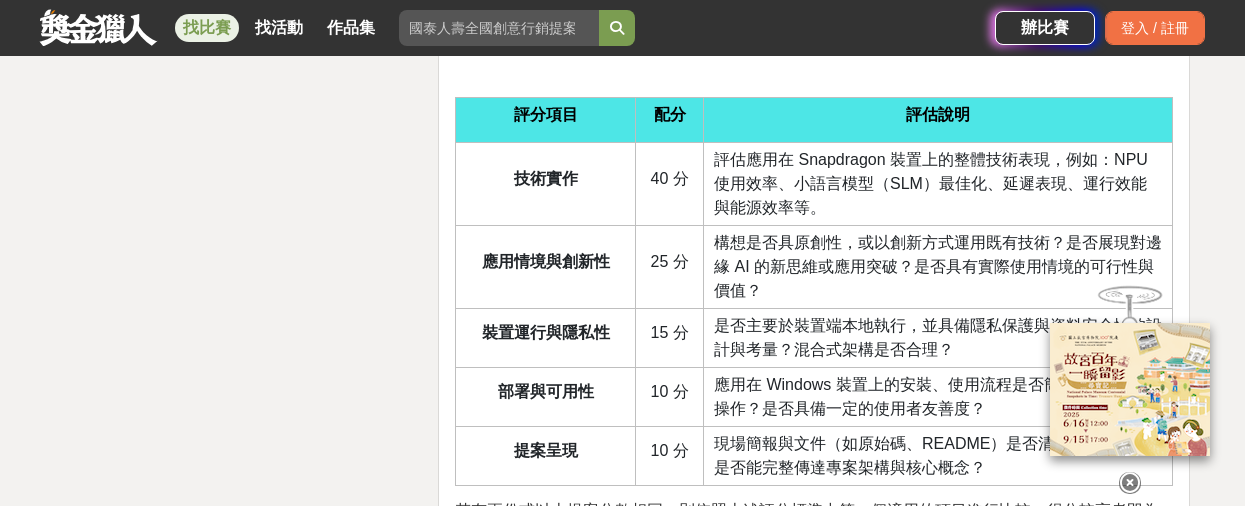 scroll, scrollTop: 4800, scrollLeft: 0, axis: vertical 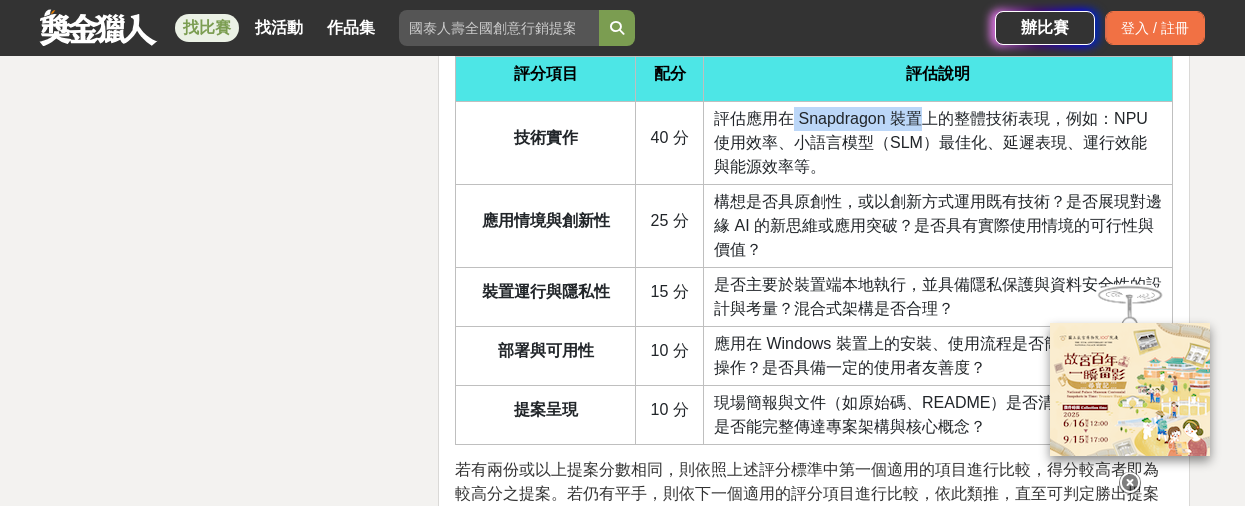drag, startPoint x: 789, startPoint y: 78, endPoint x: 931, endPoint y: 83, distance: 142.088 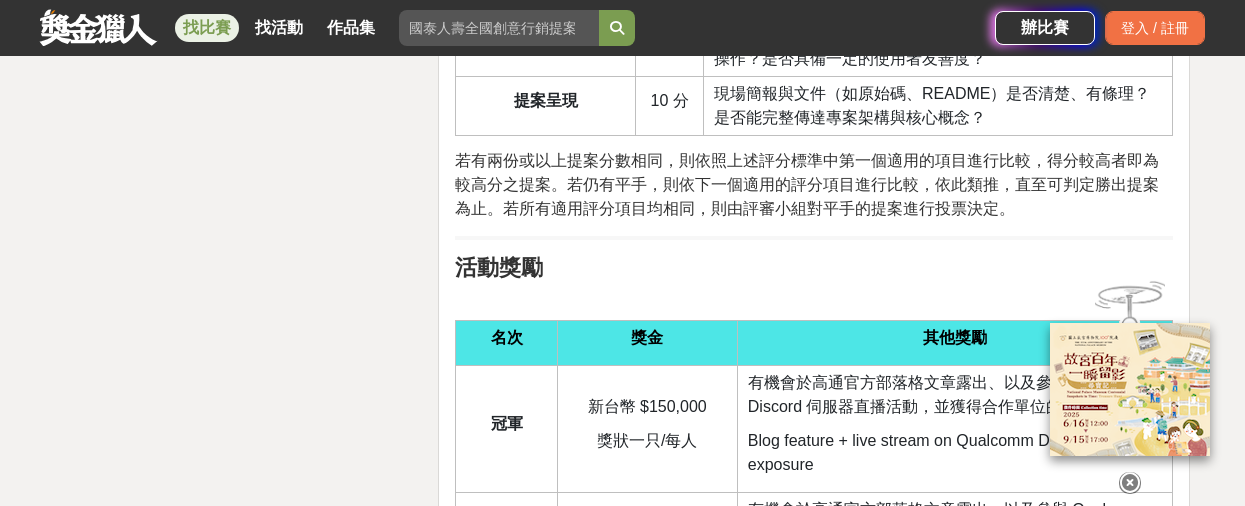 scroll, scrollTop: 5300, scrollLeft: 0, axis: vertical 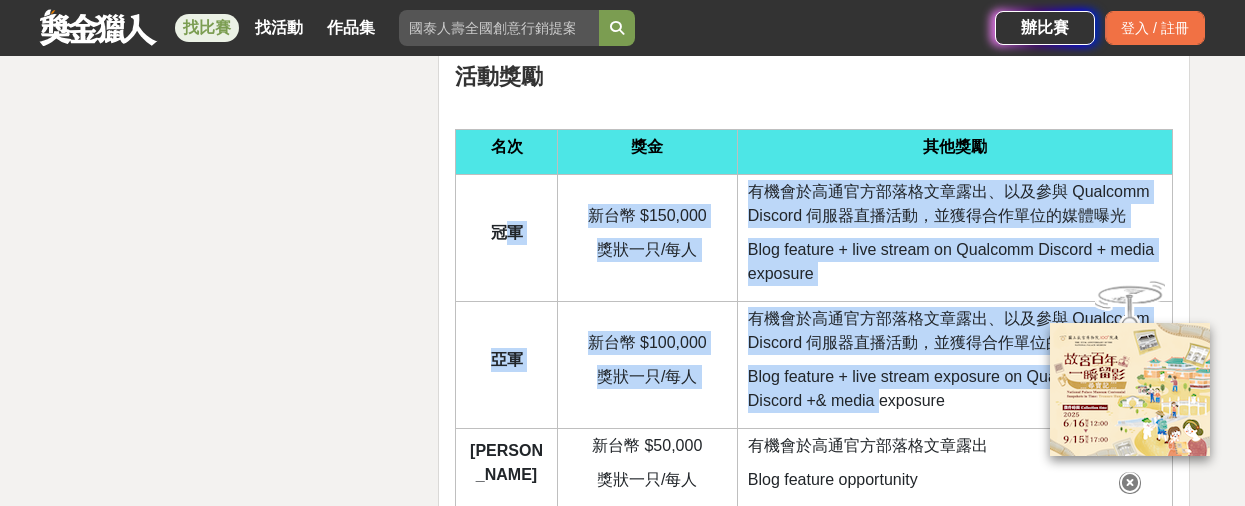 drag, startPoint x: 514, startPoint y: 222, endPoint x: 885, endPoint y: 347, distance: 391.492 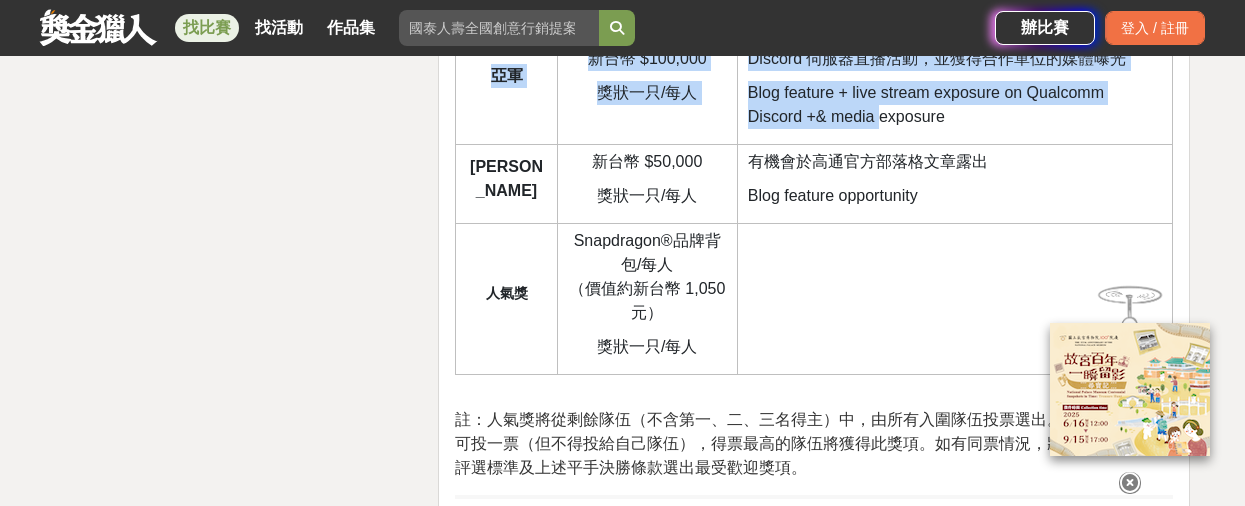scroll, scrollTop: 5600, scrollLeft: 0, axis: vertical 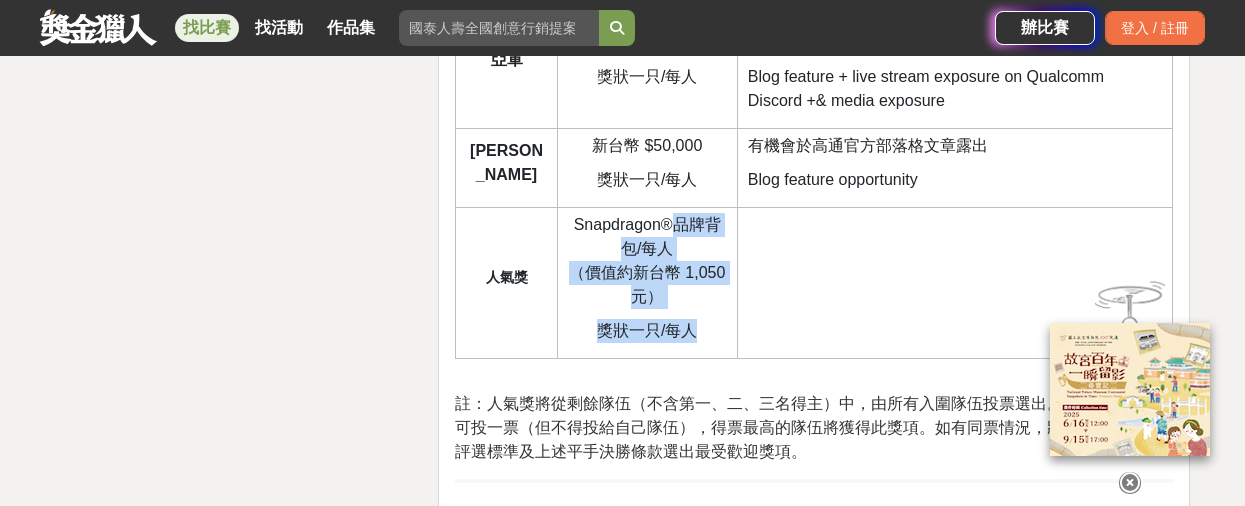 drag, startPoint x: 671, startPoint y: 184, endPoint x: 734, endPoint y: 307, distance: 138.19551 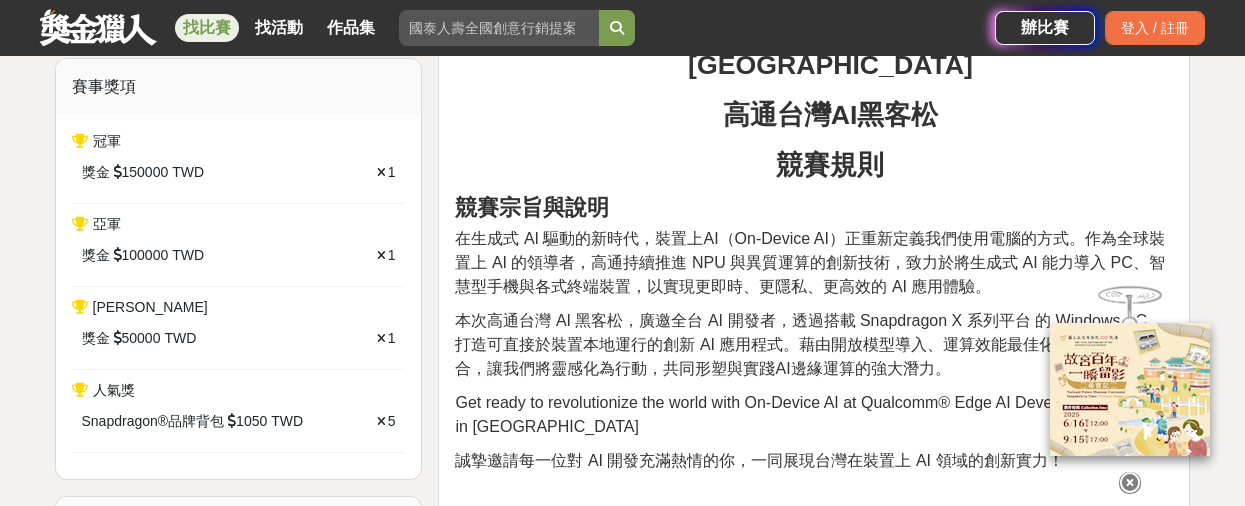 scroll, scrollTop: 600, scrollLeft: 0, axis: vertical 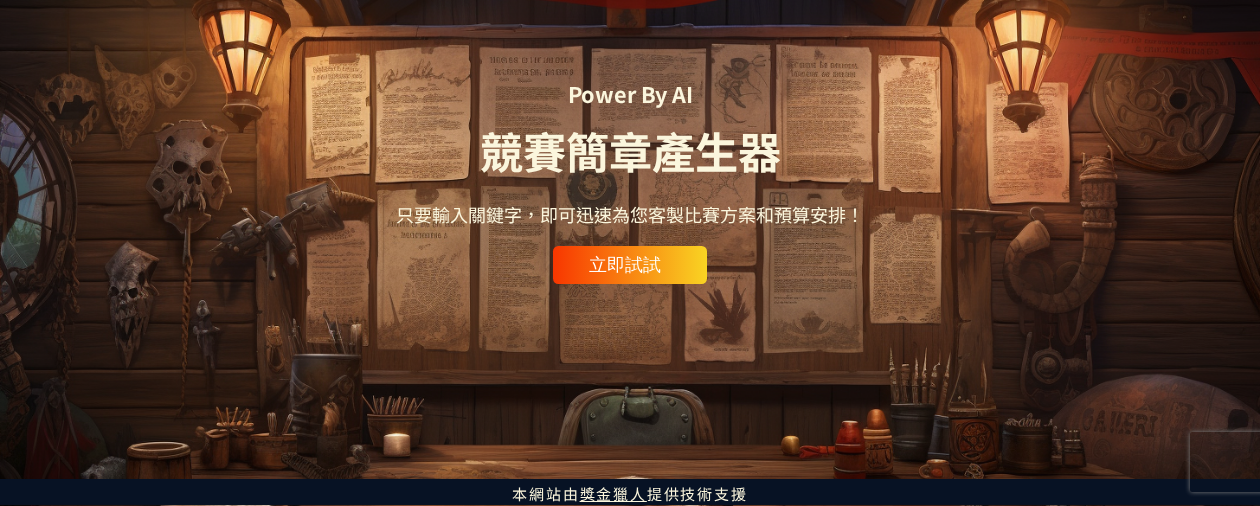 click on "立即試試" at bounding box center [630, 265] 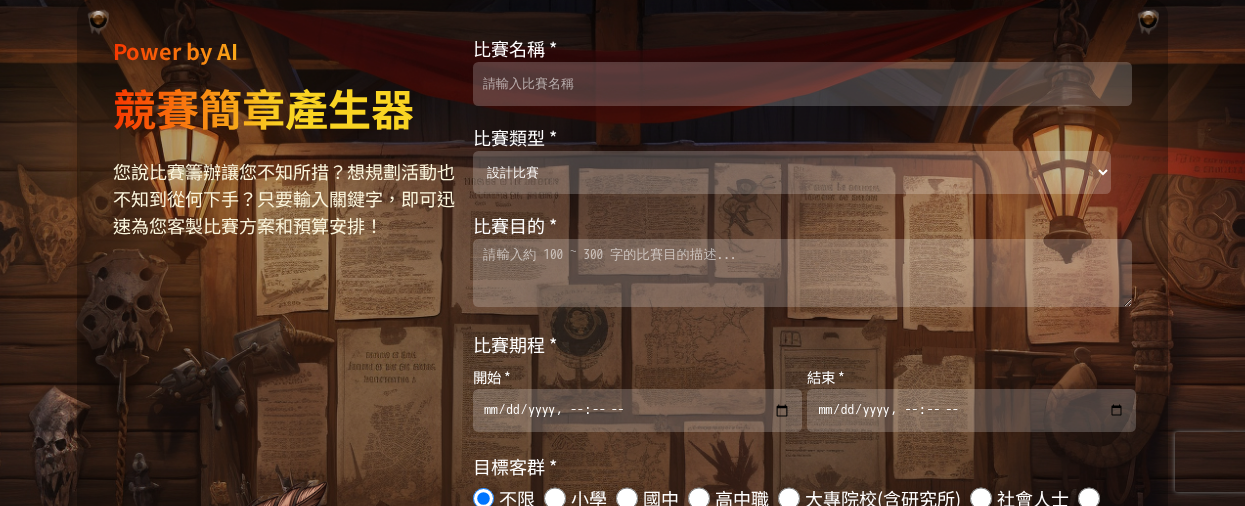 scroll, scrollTop: 287, scrollLeft: 0, axis: vertical 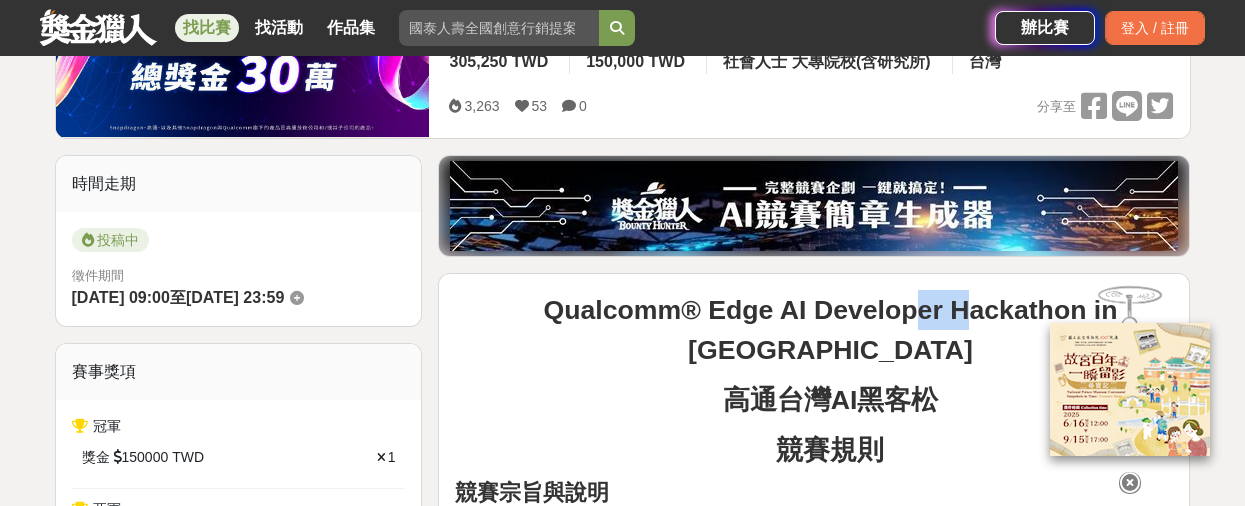 drag, startPoint x: 858, startPoint y: 263, endPoint x: 909, endPoint y: 261, distance: 51.0392 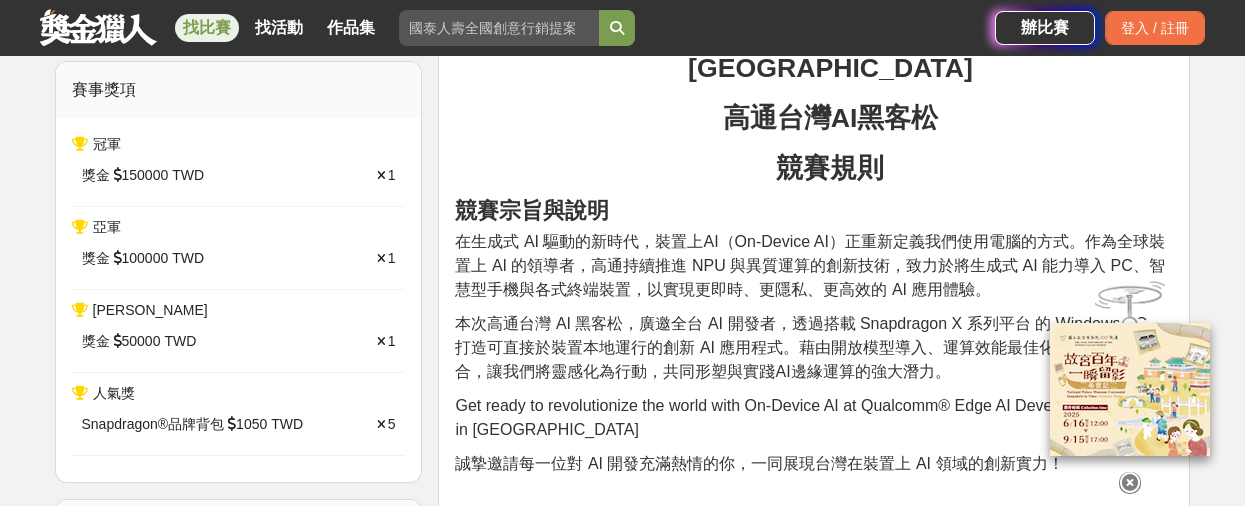 scroll, scrollTop: 700, scrollLeft: 0, axis: vertical 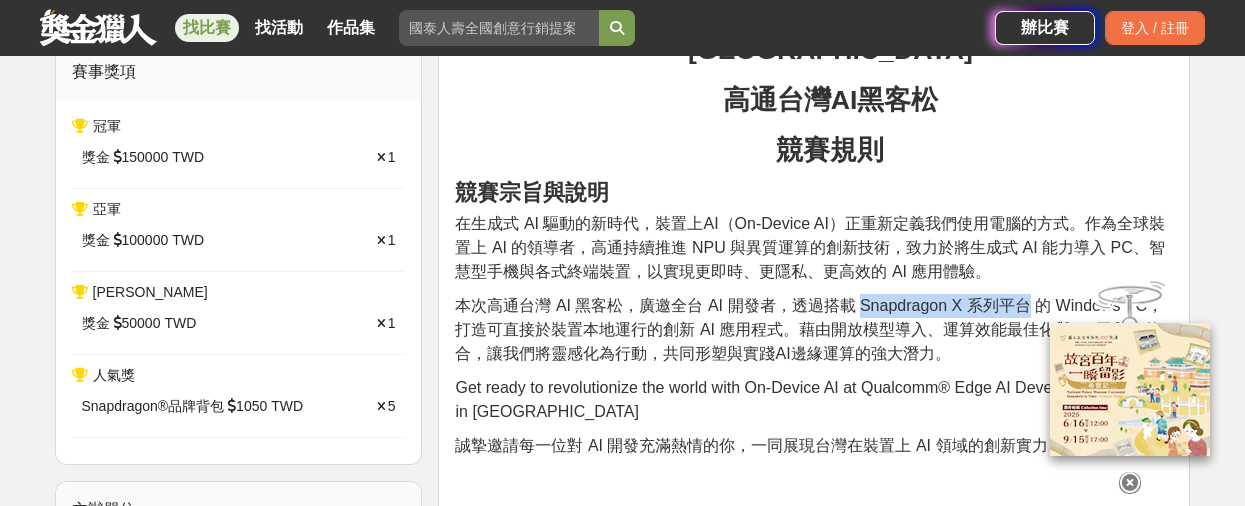 drag, startPoint x: 853, startPoint y: 258, endPoint x: 1022, endPoint y: 254, distance: 169.04733 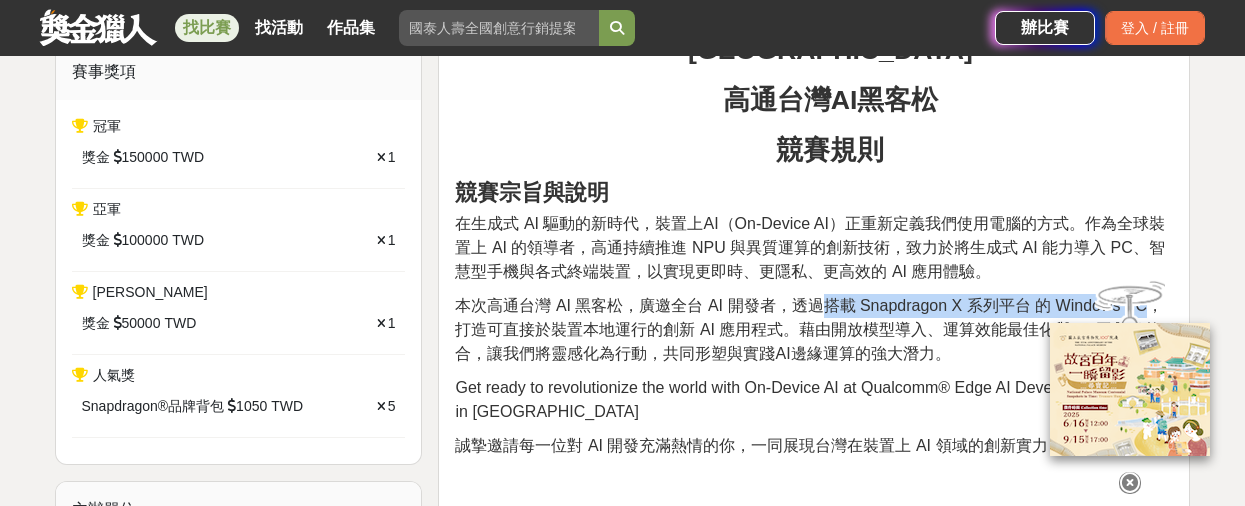 drag, startPoint x: 821, startPoint y: 272, endPoint x: 1146, endPoint y: 260, distance: 325.22147 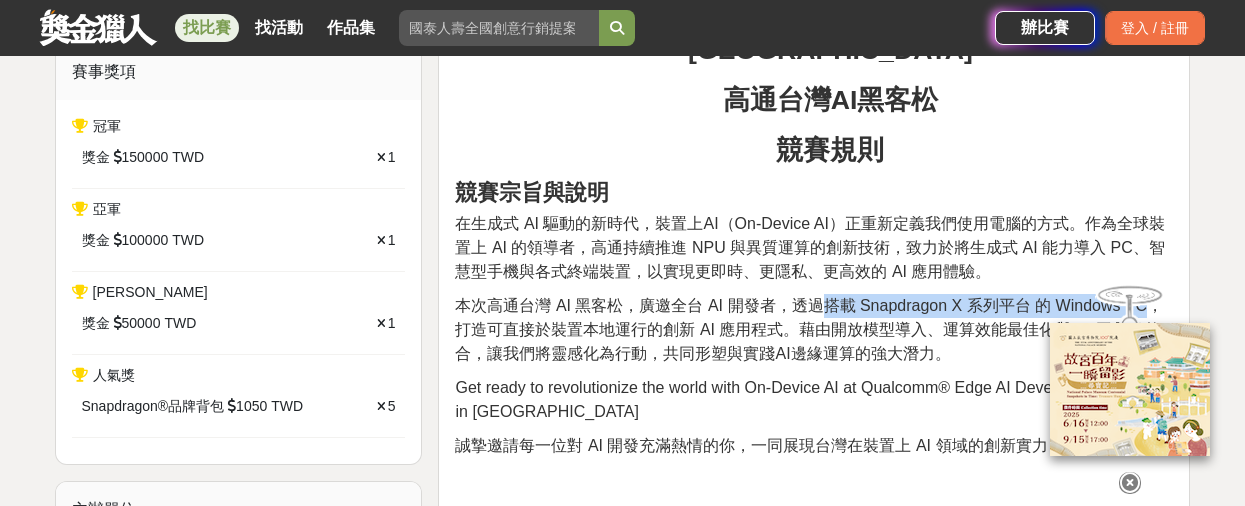 copy on "搭載 Snapdragon X 系列平台 的 Windows PC" 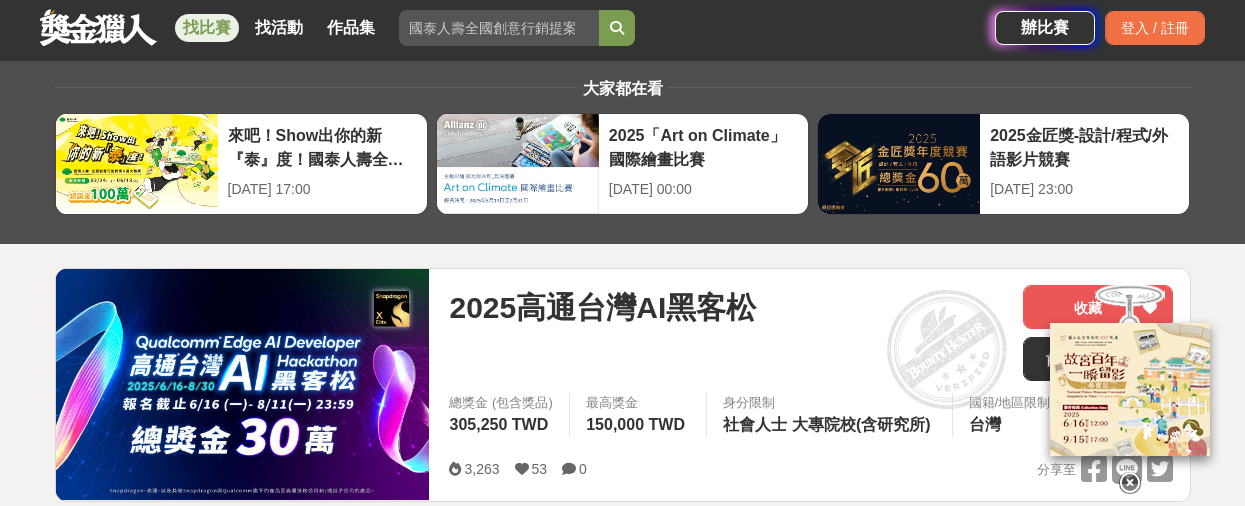 scroll, scrollTop: 0, scrollLeft: 0, axis: both 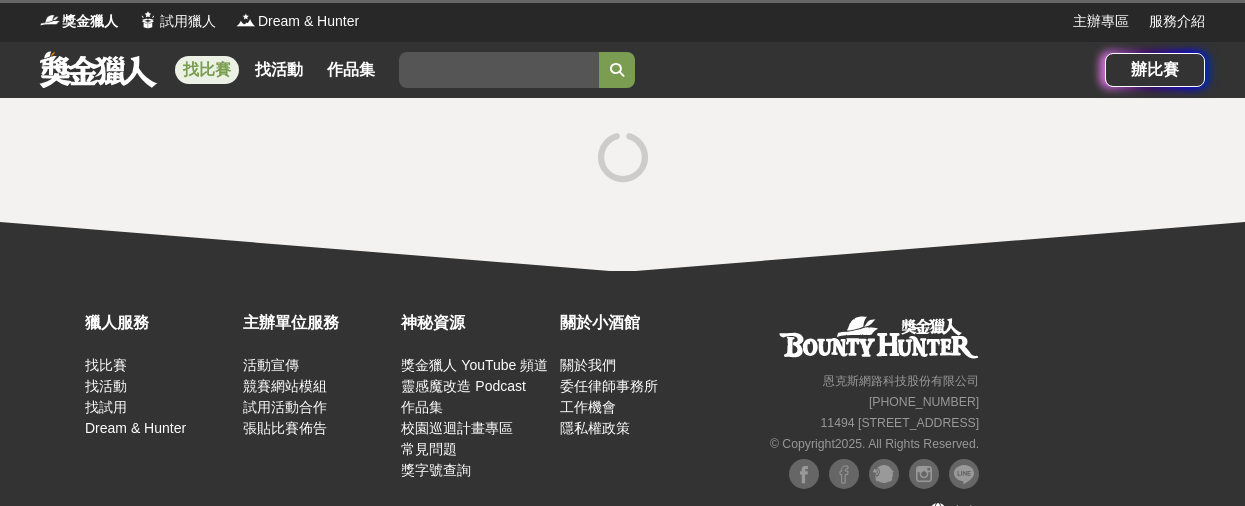 click at bounding box center (98, 69) 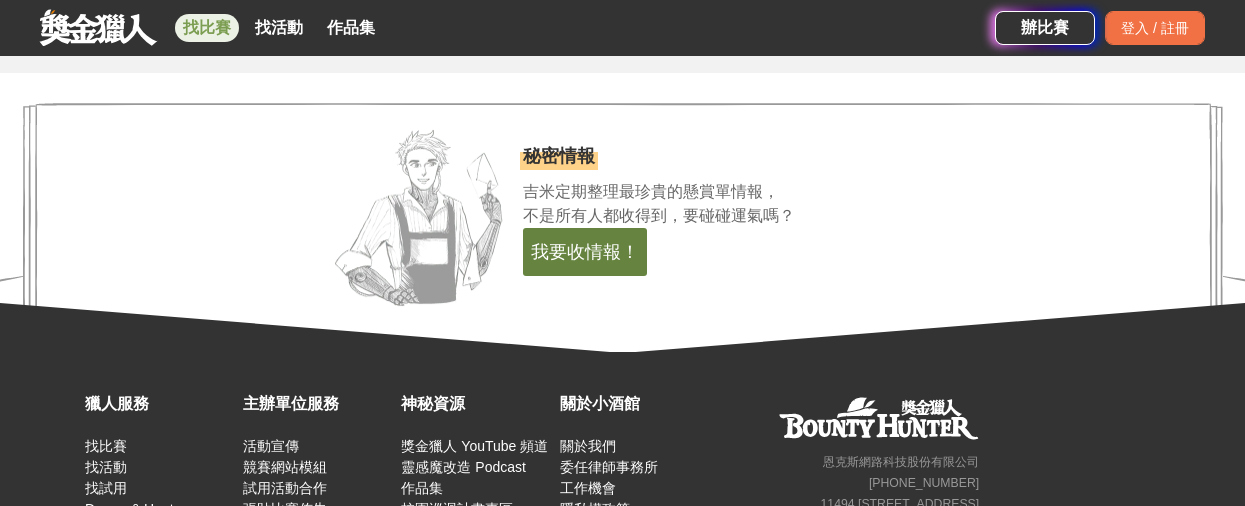 scroll, scrollTop: 3800, scrollLeft: 0, axis: vertical 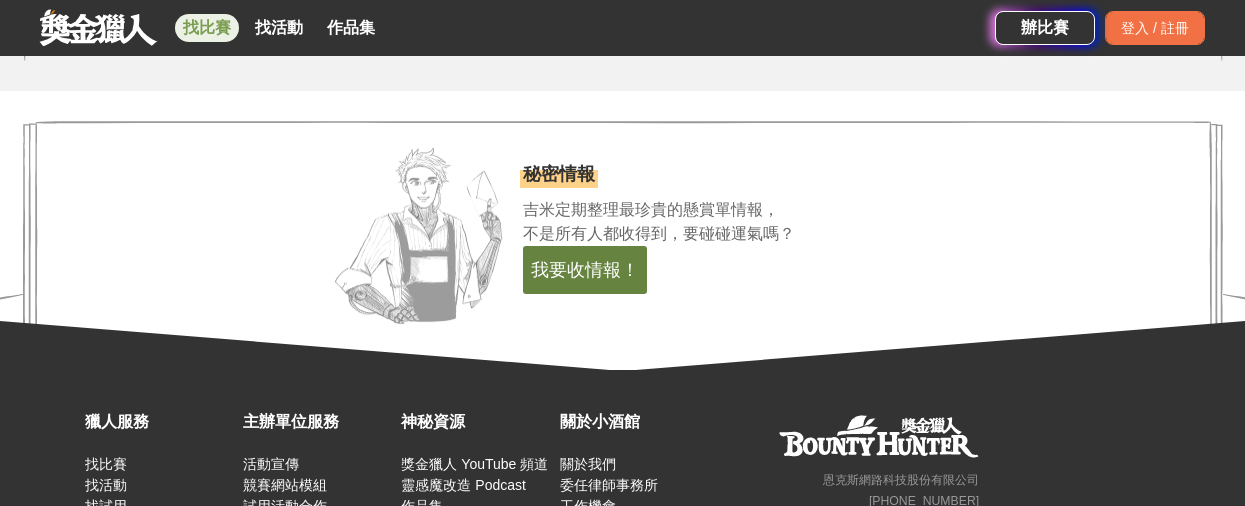 click on "找比賽" at bounding box center [207, 28] 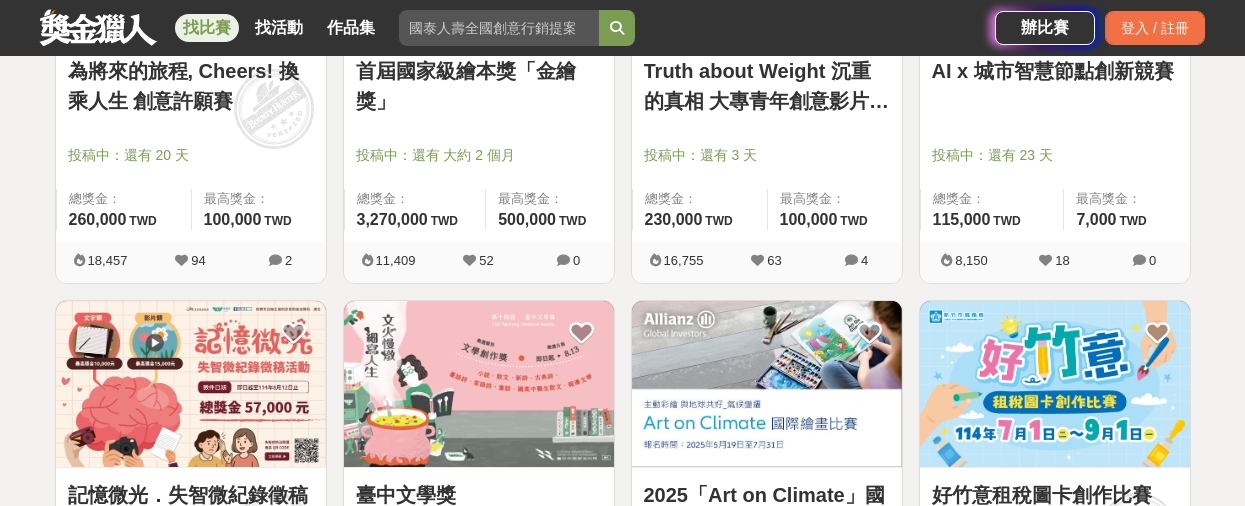 scroll, scrollTop: 1900, scrollLeft: 0, axis: vertical 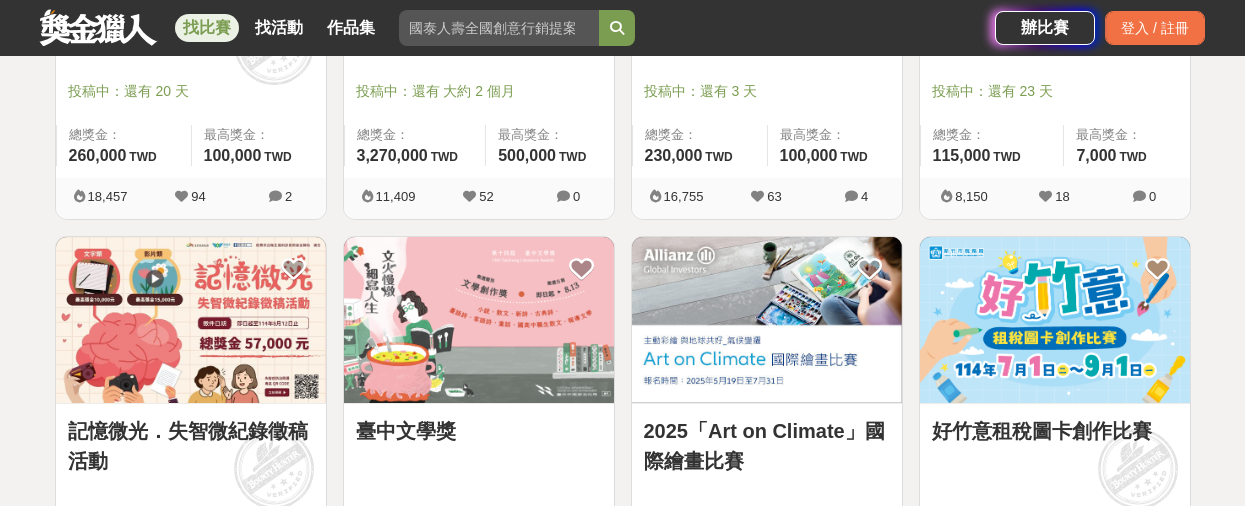 click on "全部 設計 影像 寫作 商業 音樂 運動 其他 國際 所有分類 進階篩選 856   個比賽 綜合 熱門 獎金 截止 最新 尚未截止 台灣 重置條件 Logitech MX 創意挑戰賽 投稿中：還有 大約 1 個月 總獎金： 139,280 139,280 TWD 最高獎金： -- 67,855 70 0 這樣Sale也可以： 安聯人壽創意銷售法募集 投稿中：還有 3 個月 總獎金： 500,000 500,000 TWD 最高獎金： 100,000 TWD 53,194 64 0 2025 Tuying Art 藝術節 社群圖文｜攝影 徵件競賽活動 投稿中：還有 30 天 總獎金： 120,000 120,000 TWD 最高獎金： 20,000 TWD 13,011 28 0 來吧！Show出你的新『泰』度！國泰人壽全國創意行銷提案&圖文競賽 投票中：還有 14 天 總獎金： 1,000,260 100 萬 TWD 最高獎金： 180,000 TWD 186,771 755 0 2025「臺灣繪果季」國產水果趣味繪畫比賽 投稿中：還有 2 個月 總獎金： 39,000 39,000 TWD 最高獎金： -- 8,572 54 0 梭哈青春 ALL IN —2025屏東青年社會創新競賽 TWD 0" at bounding box center [622, -216] 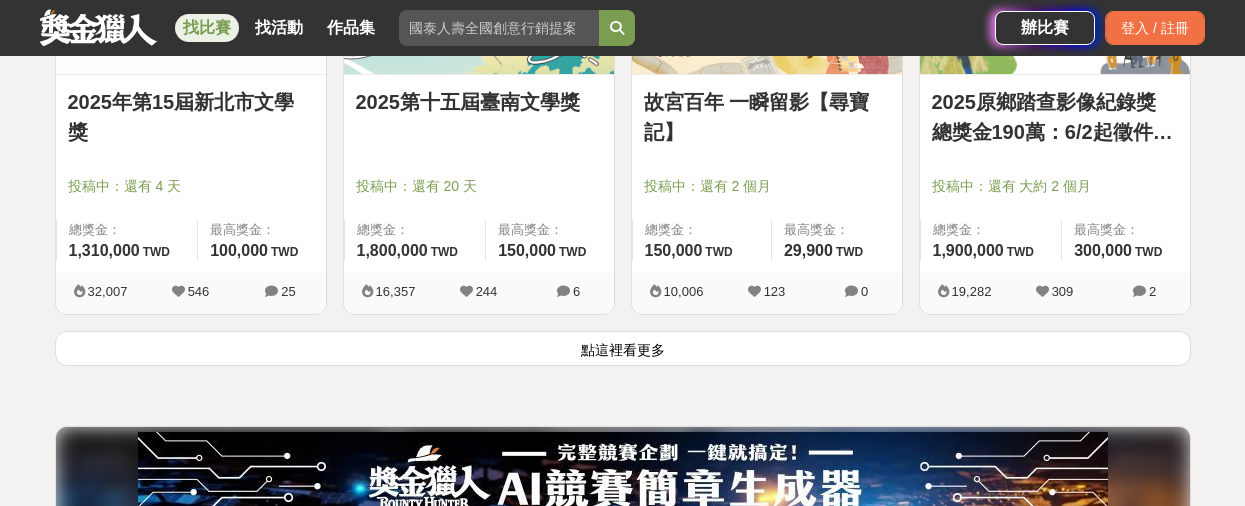 scroll, scrollTop: 2700, scrollLeft: 0, axis: vertical 